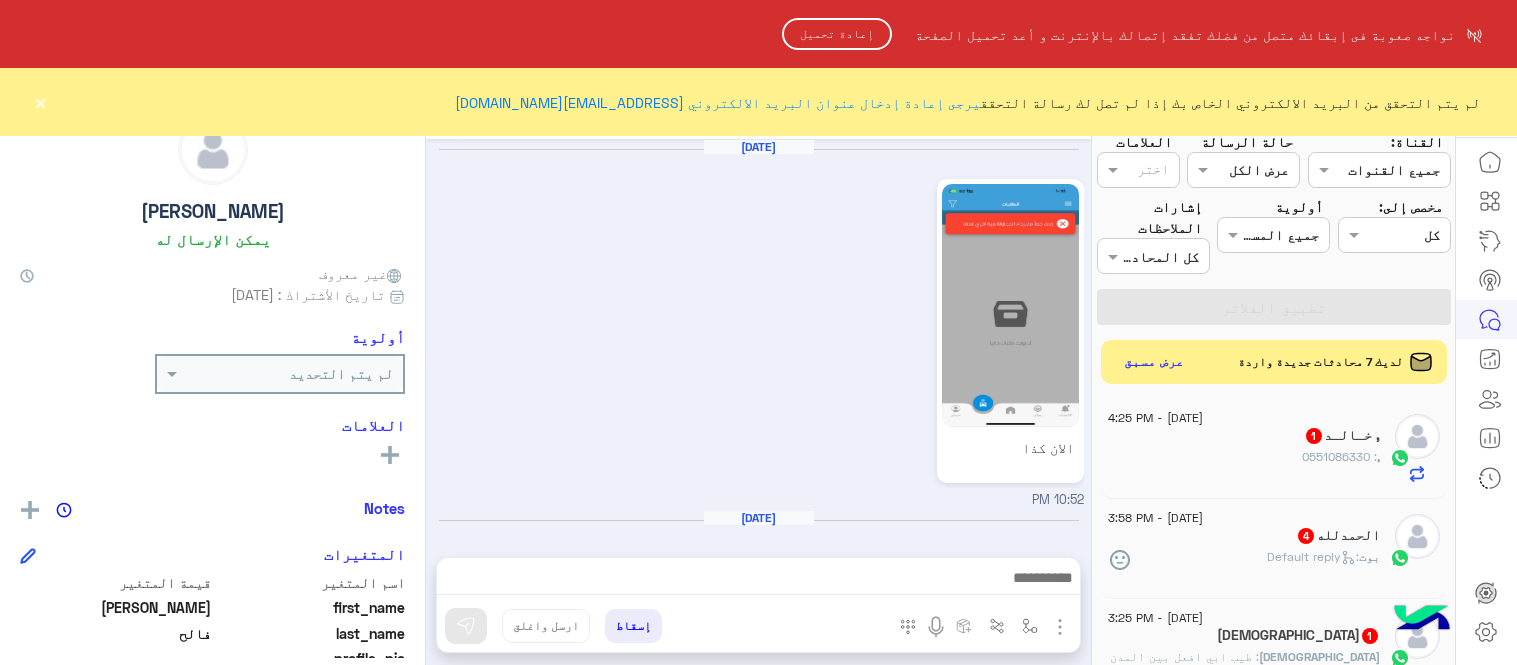 scroll, scrollTop: 0, scrollLeft: 0, axis: both 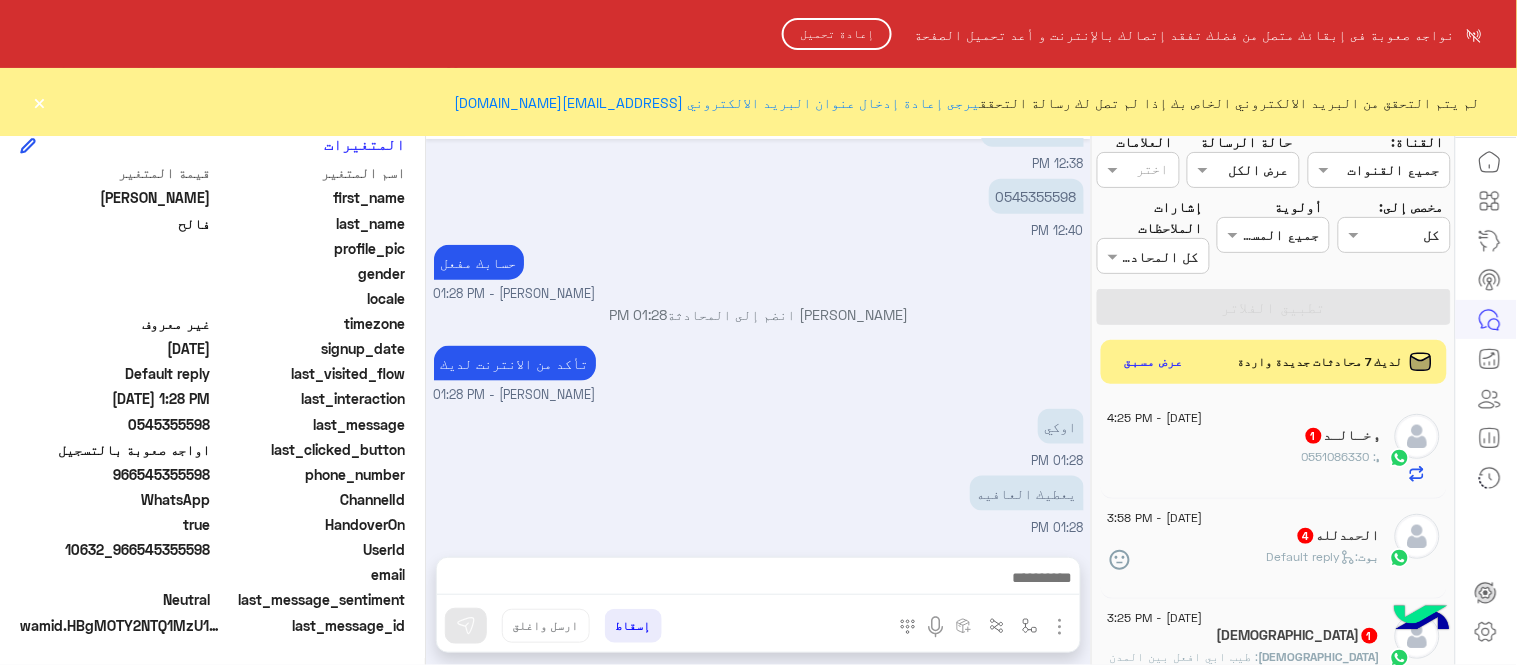 click on "إعادة تحميل" 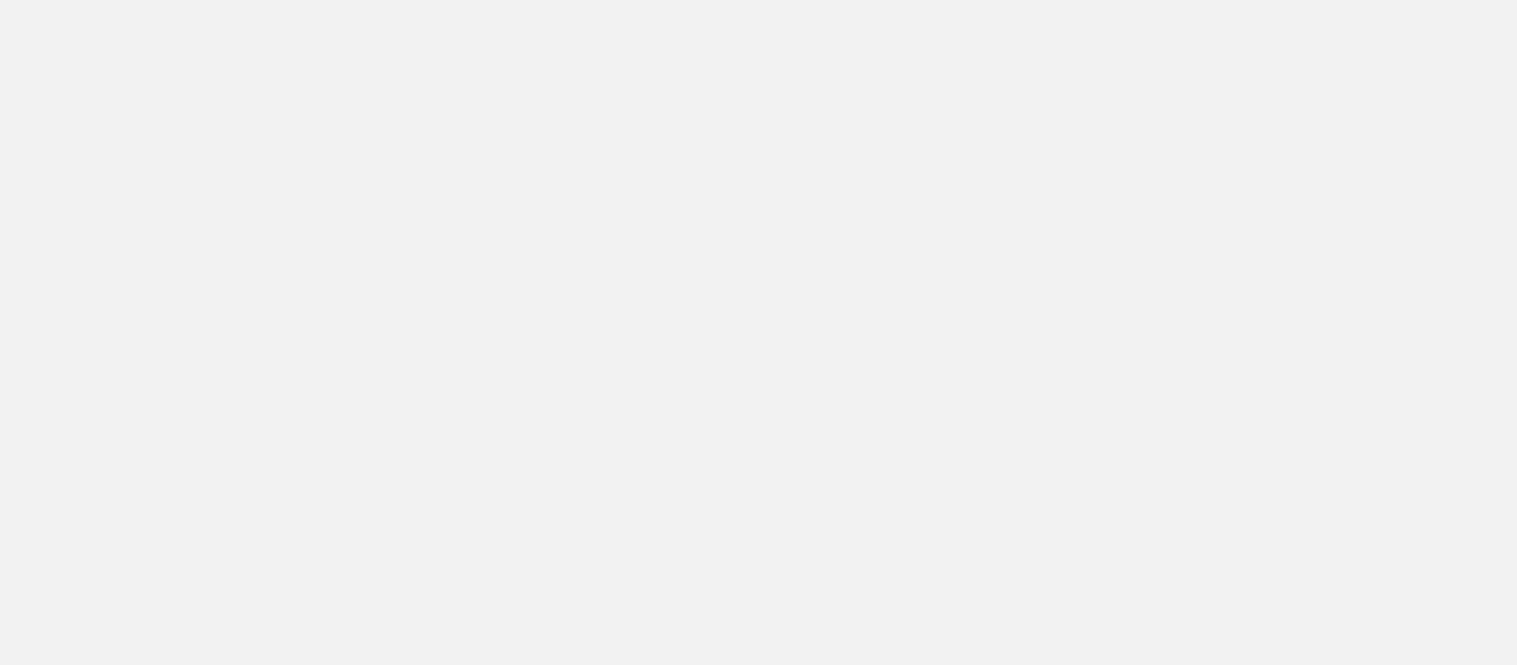 scroll, scrollTop: 0, scrollLeft: 0, axis: both 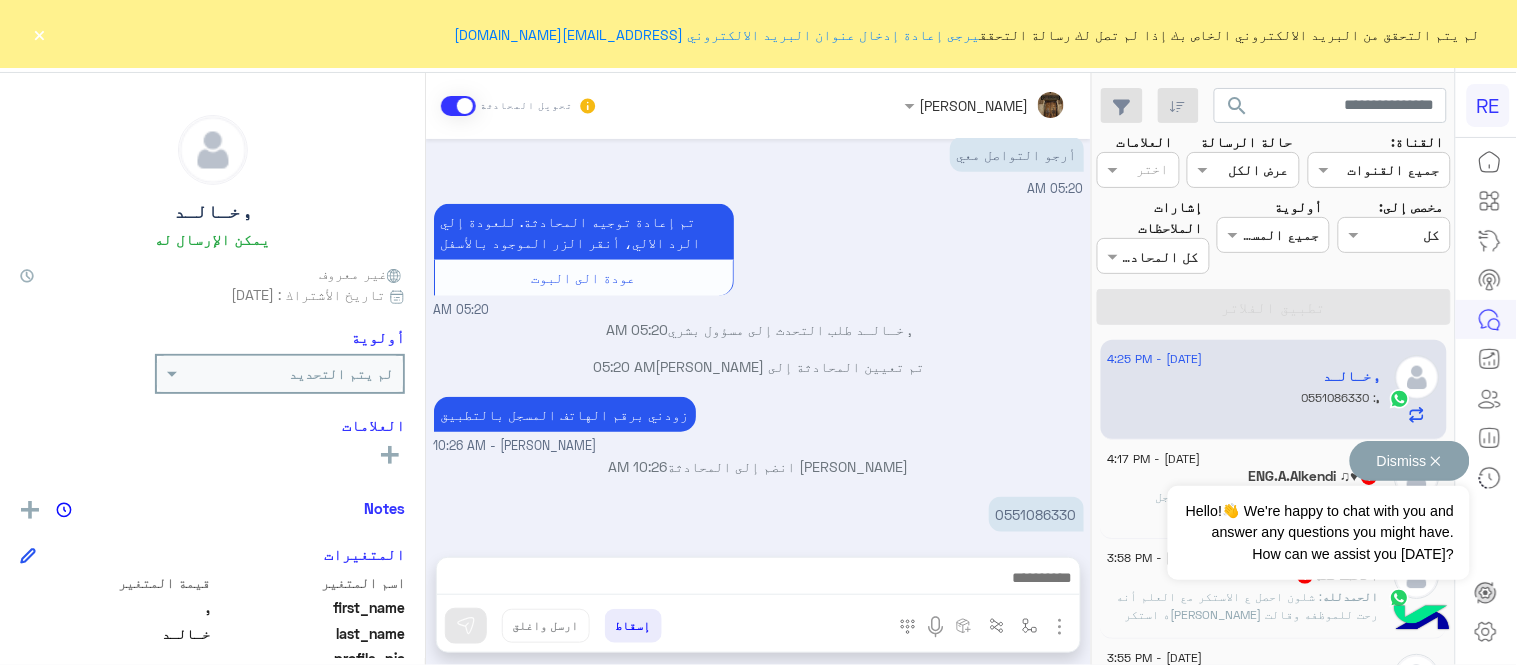 click on "Dismiss ✕" at bounding box center [1410, 461] 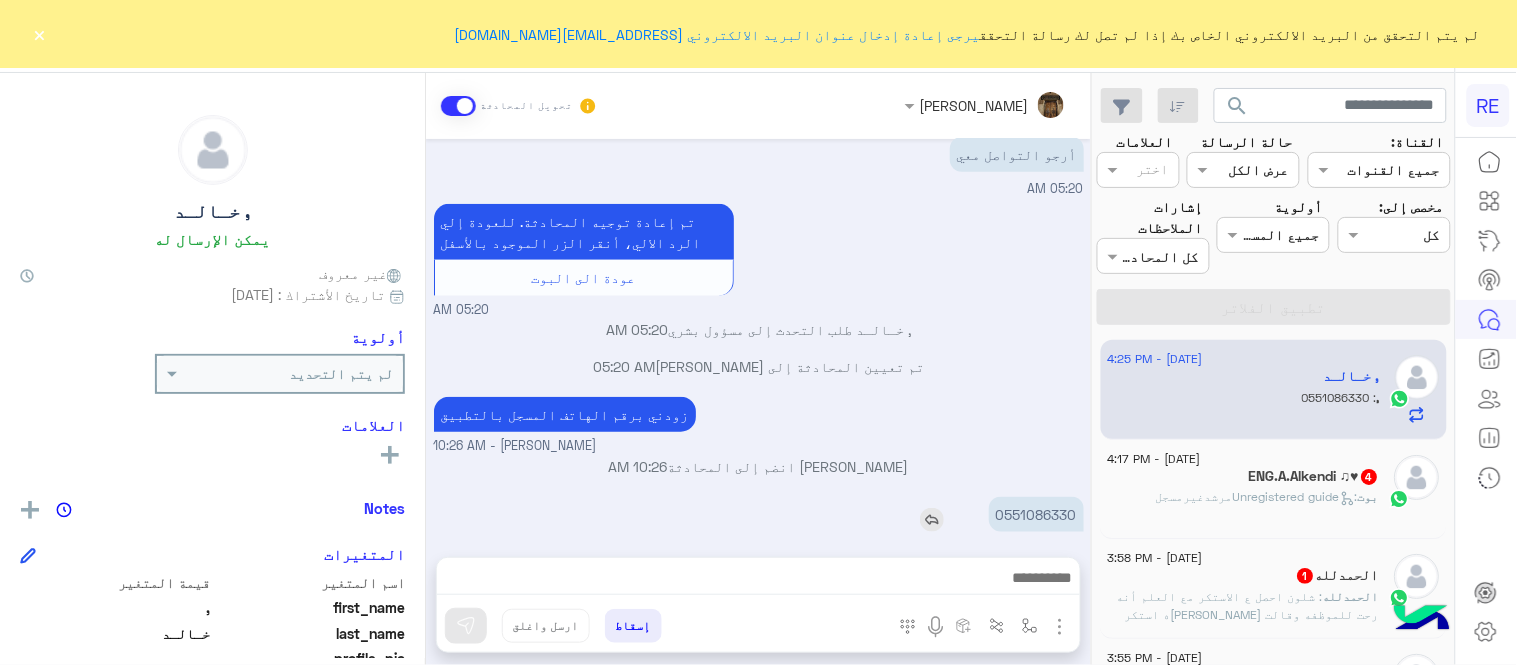 click on "0551086330" at bounding box center (1036, 514) 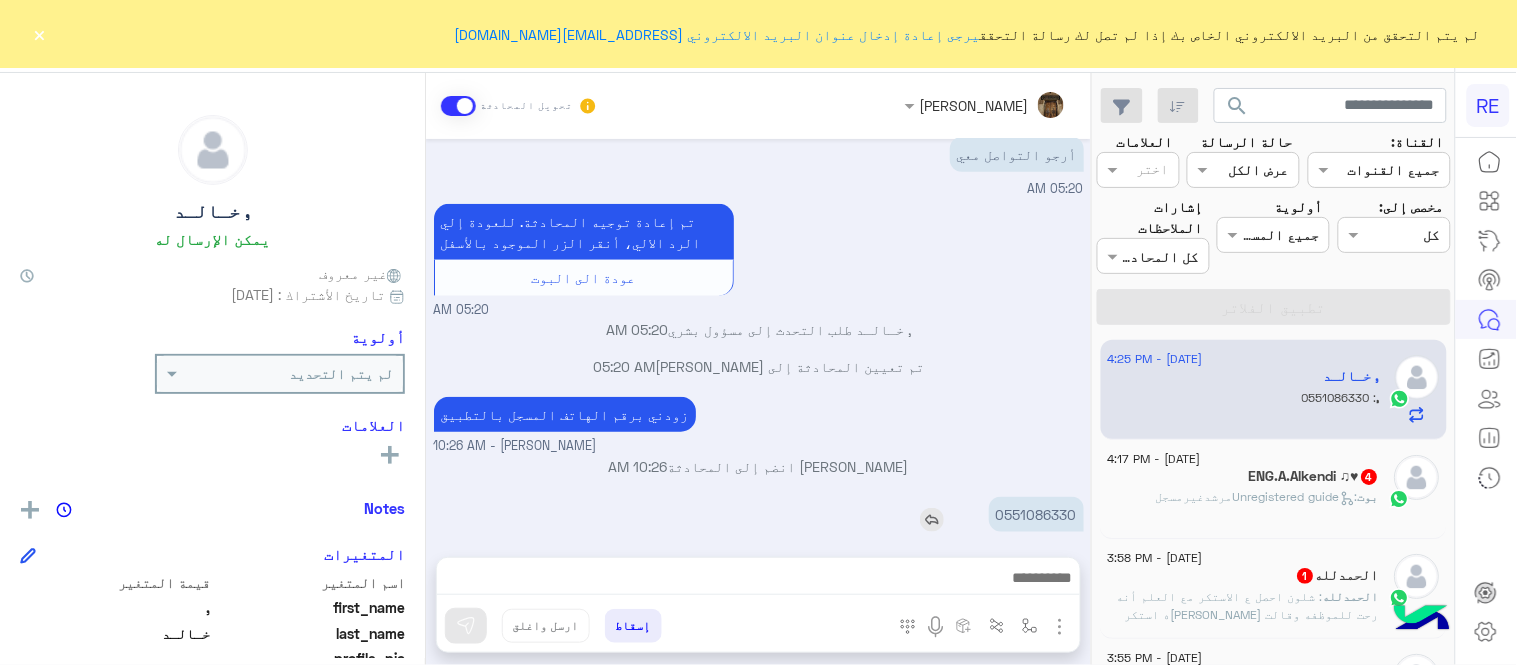 copy on "0551086330" 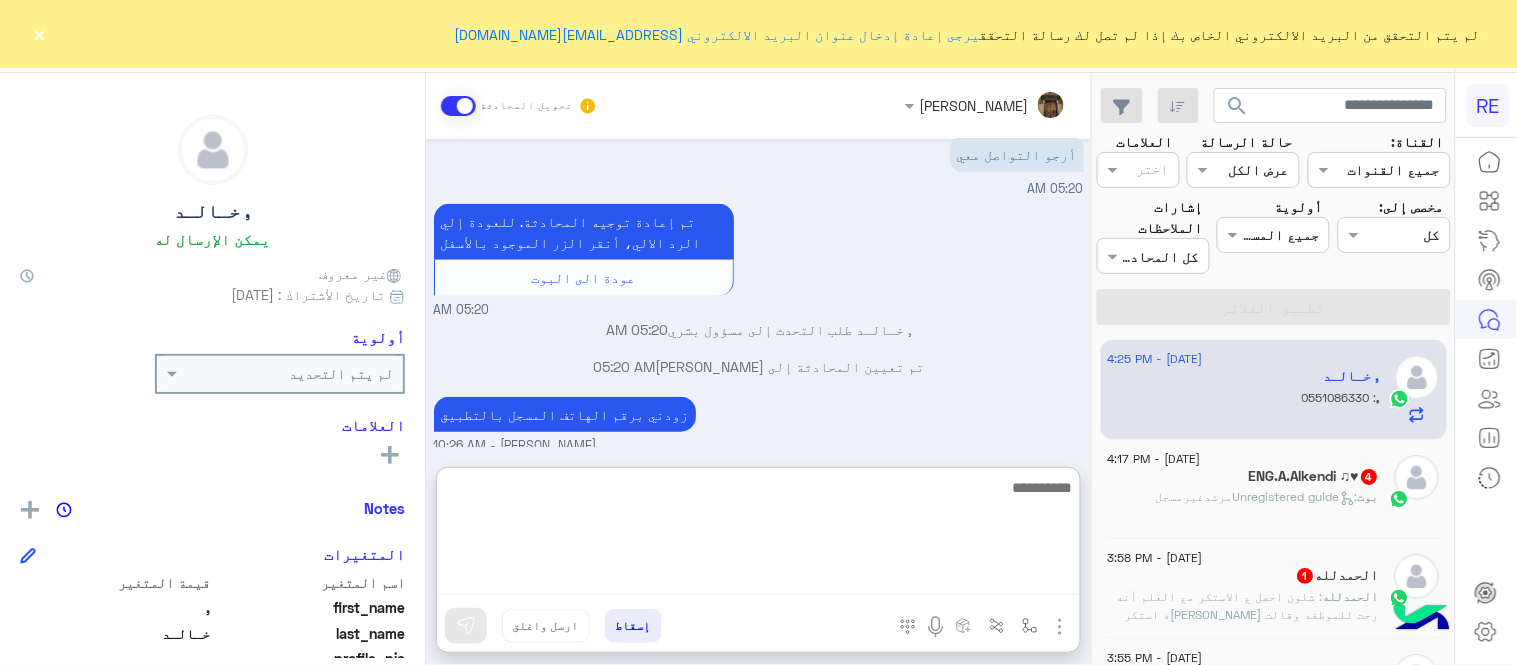 click at bounding box center (758, 535) 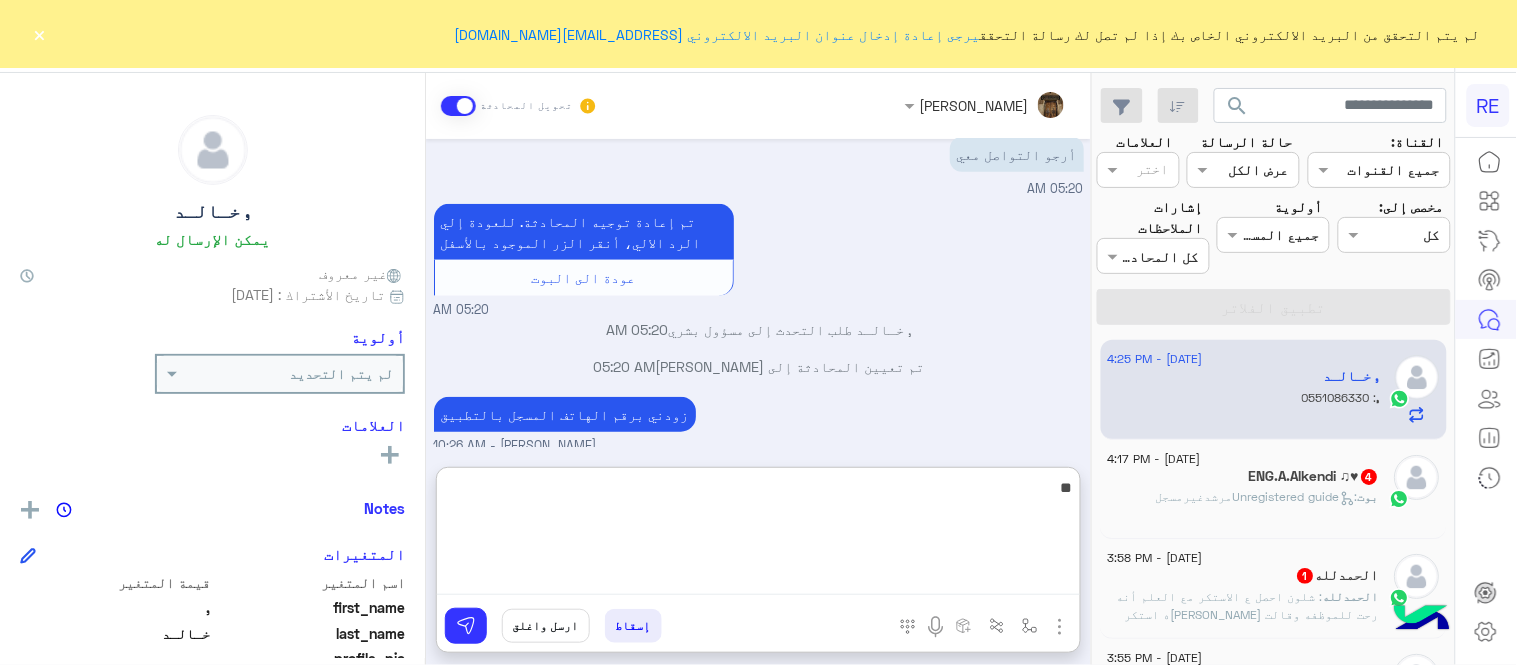 type on "*" 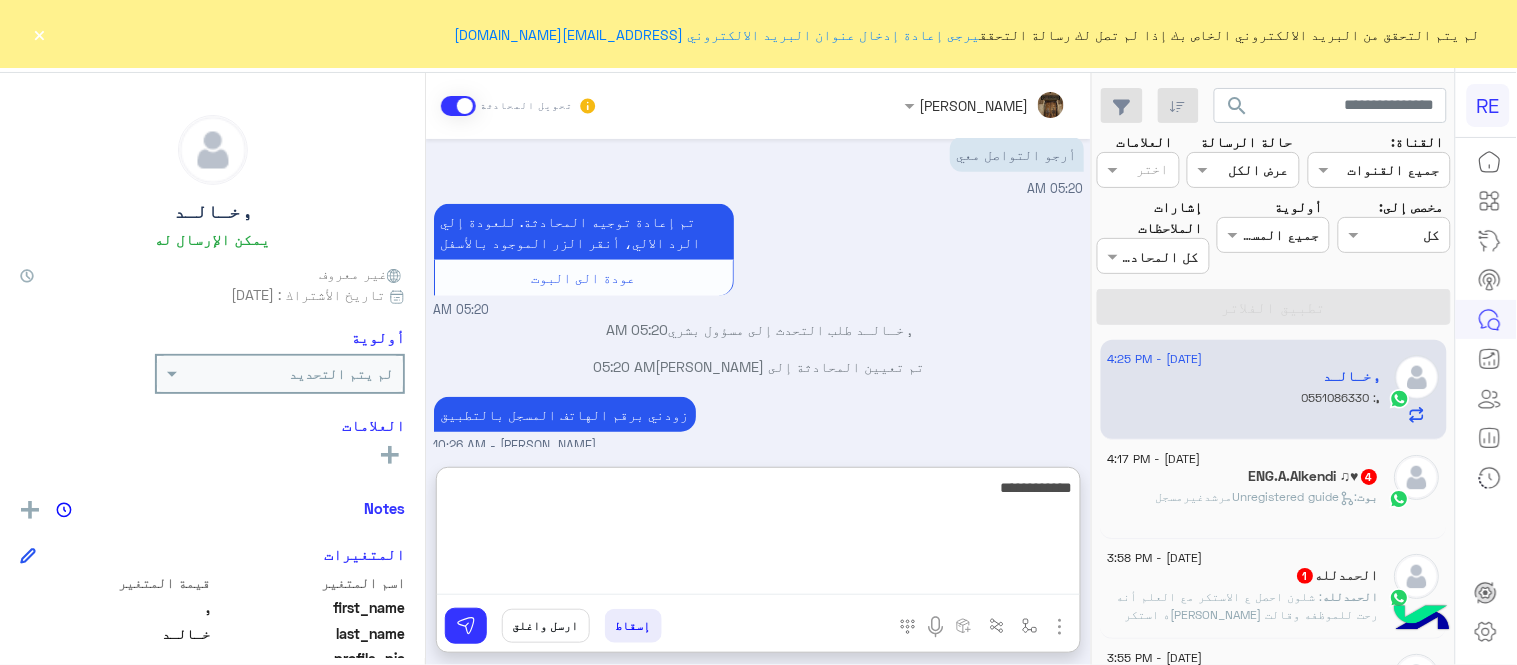 type on "**********" 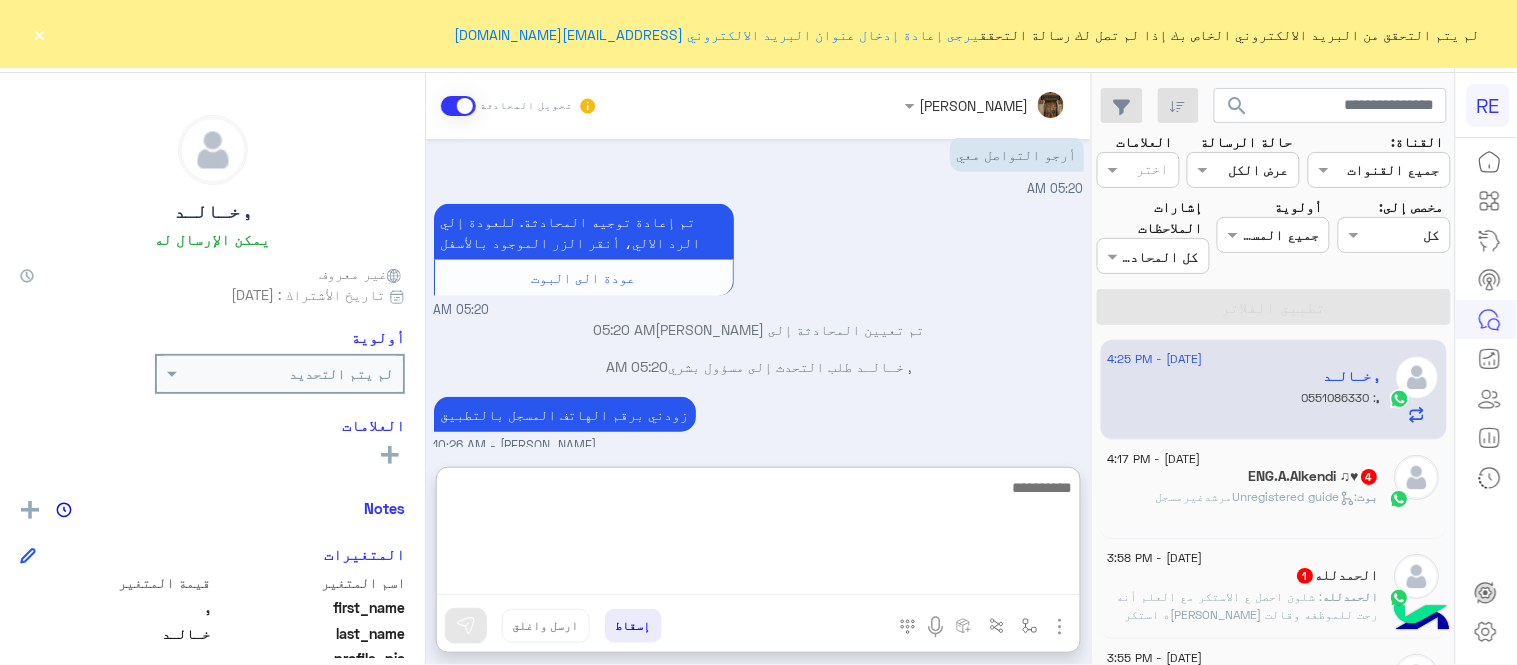 scroll, scrollTop: 570, scrollLeft: 0, axis: vertical 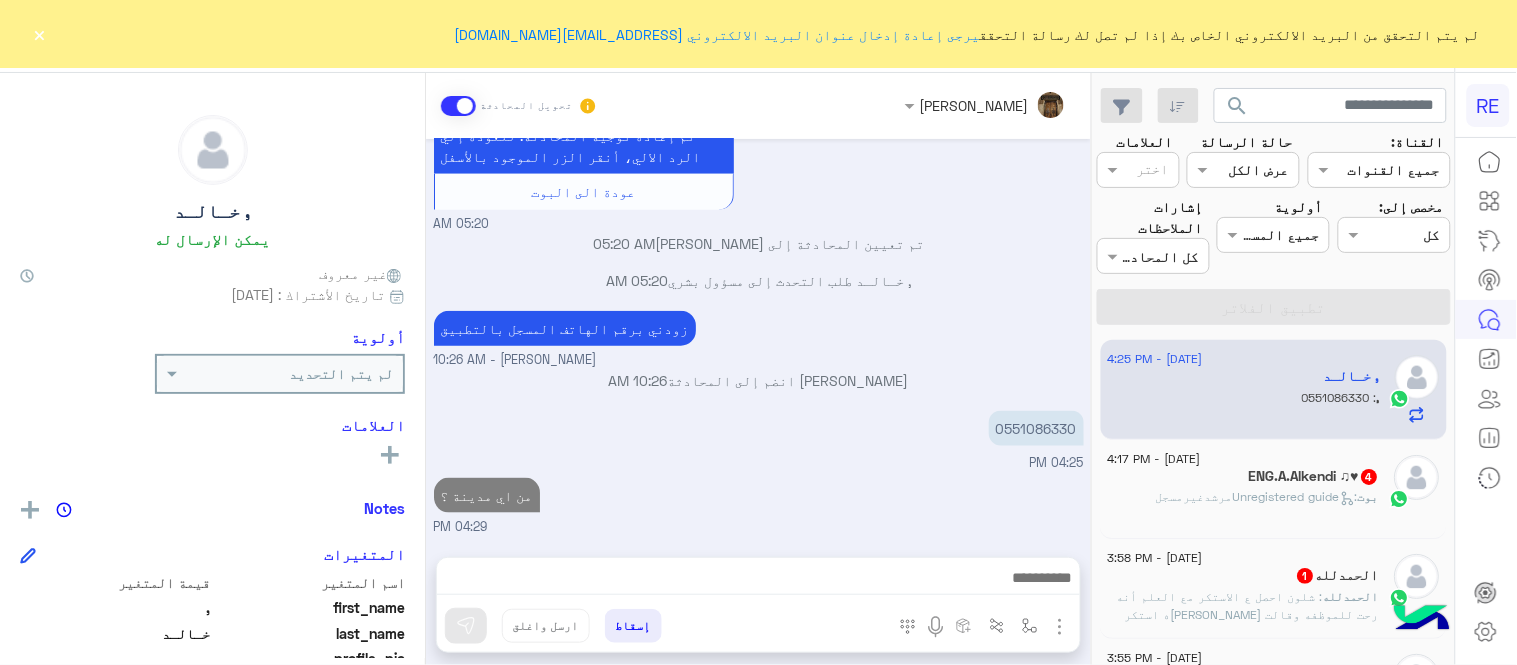 click on "[DATE]  اترك لنا اقتراحاتك أو ملاحظاتك. اي خدمة اخرى ؟  الرجوع للقائمة الرئ   لا     05:20 AM  هل السياره عندي مفعله بالتطبيق   05:20 AM  سعدنا بتواصلك، نأمل منك توضيح استفسارك أكثر    05:20 AM  أرجو التواصل معي   05:20 AM  تم إعادة توجيه المحادثة. للعودة إلي الرد الالي، أنقر الزر الموجود بالأسفل  عودة الى البوت     05:20 AM   تم تعيين المحادثة إلى [PERSON_NAME]   05:20 AM       , خـالـد طلب التحدث إلى مسؤول بشري   05:20 AM      زودني برقم الهاتف المسجل بالتطبيق  [PERSON_NAME] -  10:26 AM   [PERSON_NAME] انضم إلى المحادثة   10:26 AM      0551086330   04:25 PM  من اي مدينة ؟   04:29 PM" at bounding box center [758, 338] 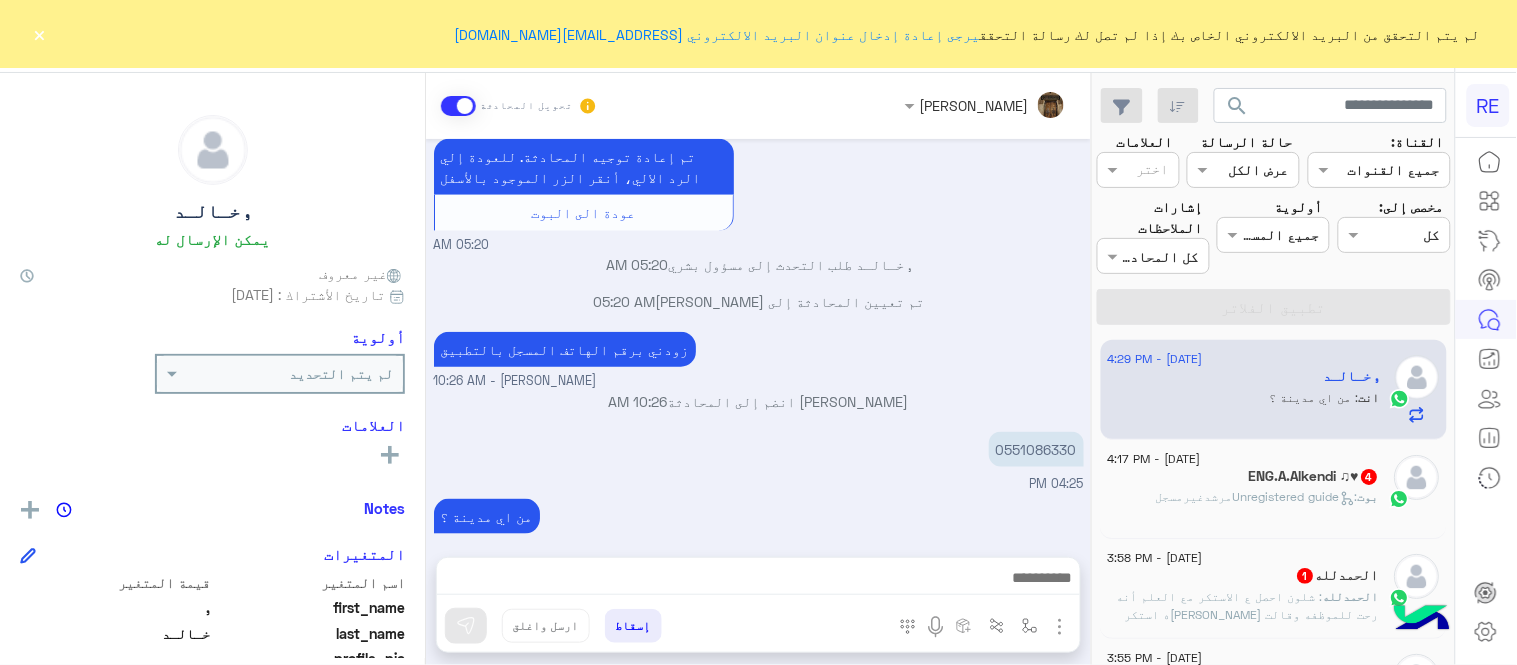 click on "ENG.A.Alkendi ♫♥  4" 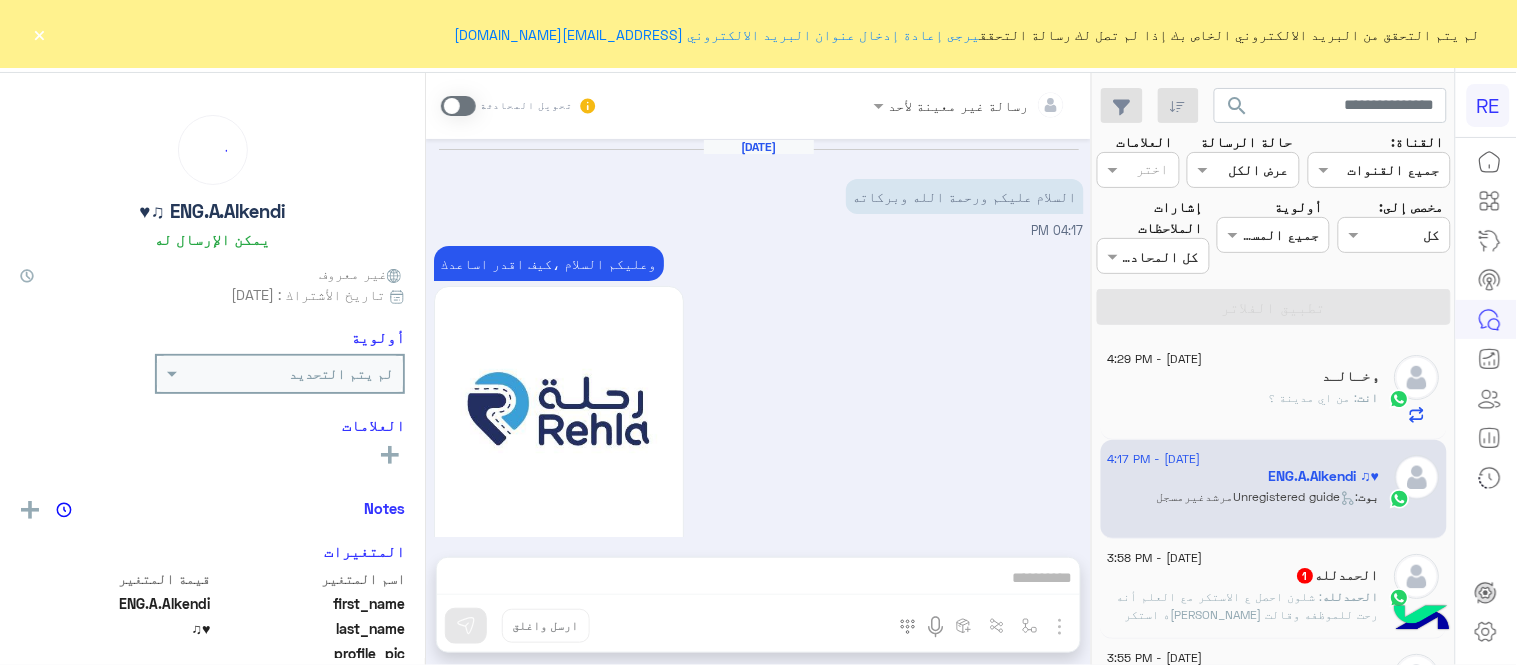 scroll, scrollTop: 1022, scrollLeft: 0, axis: vertical 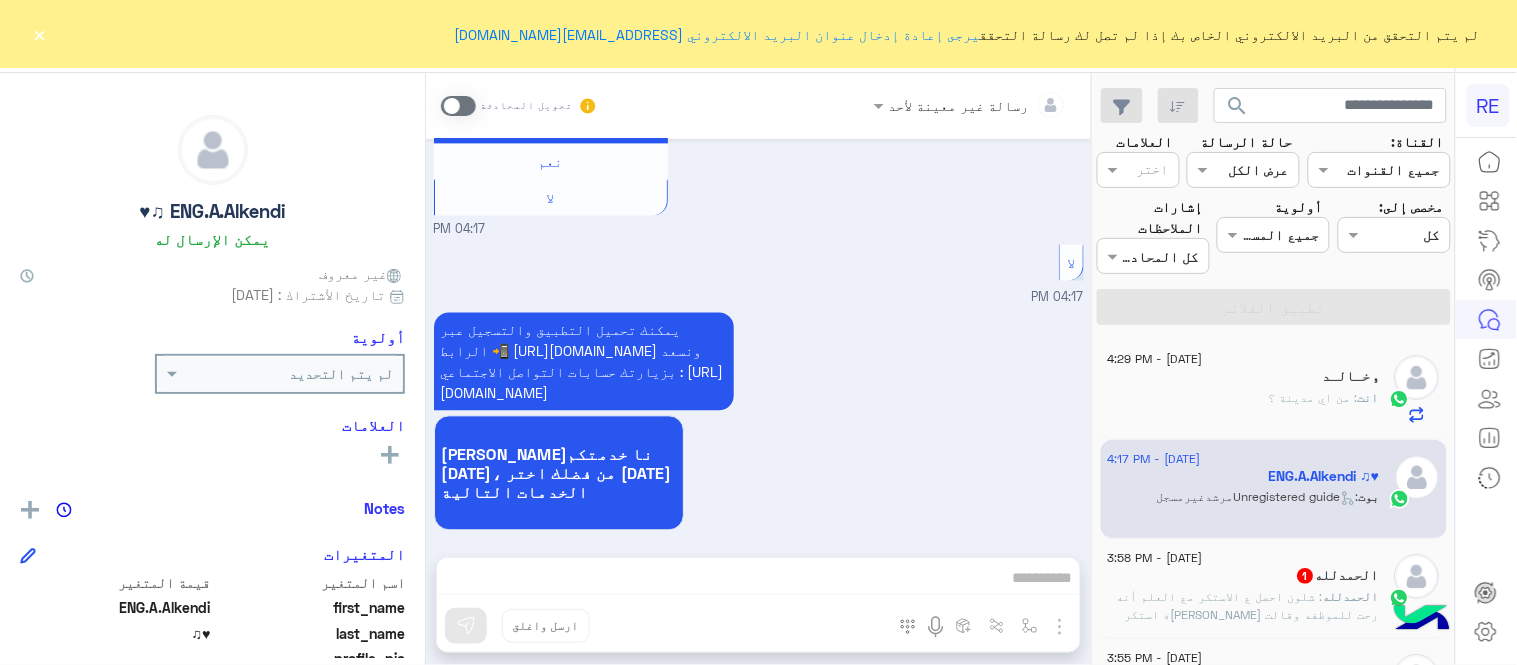 click at bounding box center (458, 106) 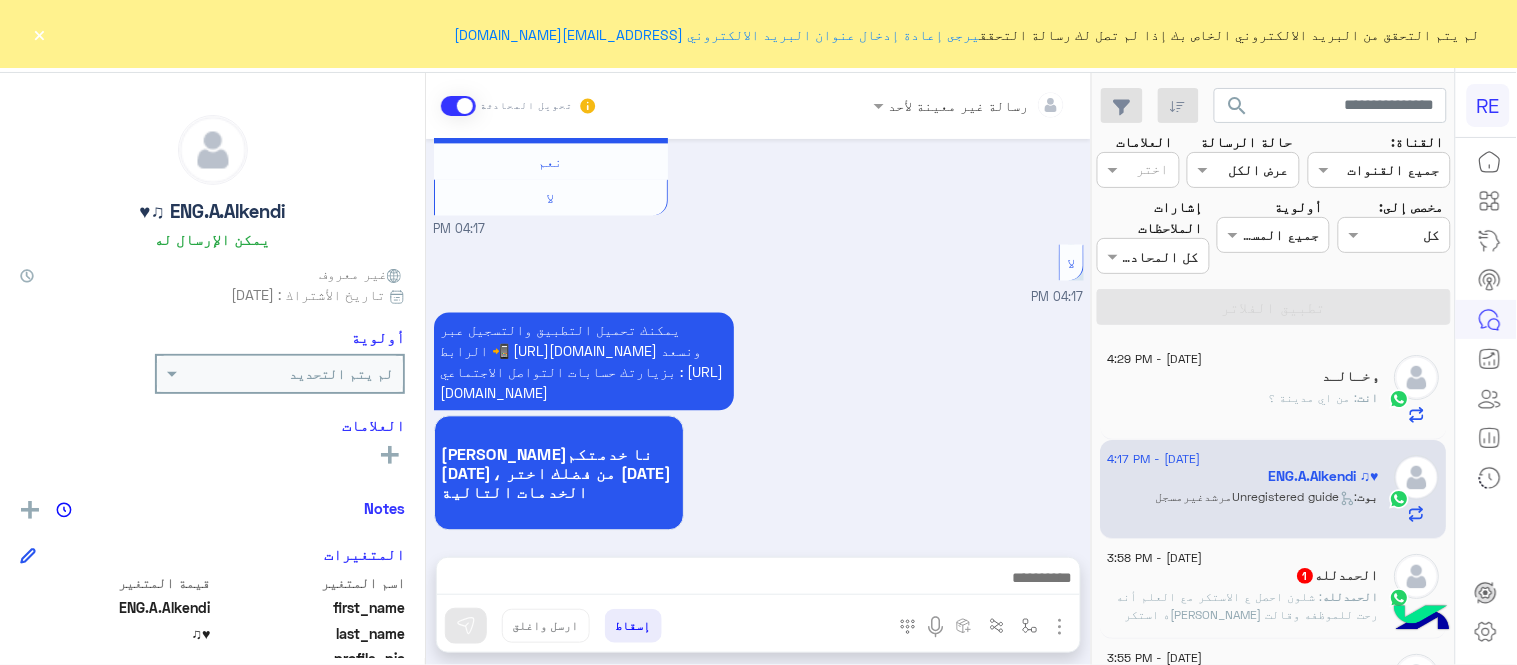 scroll, scrollTop: 1058, scrollLeft: 0, axis: vertical 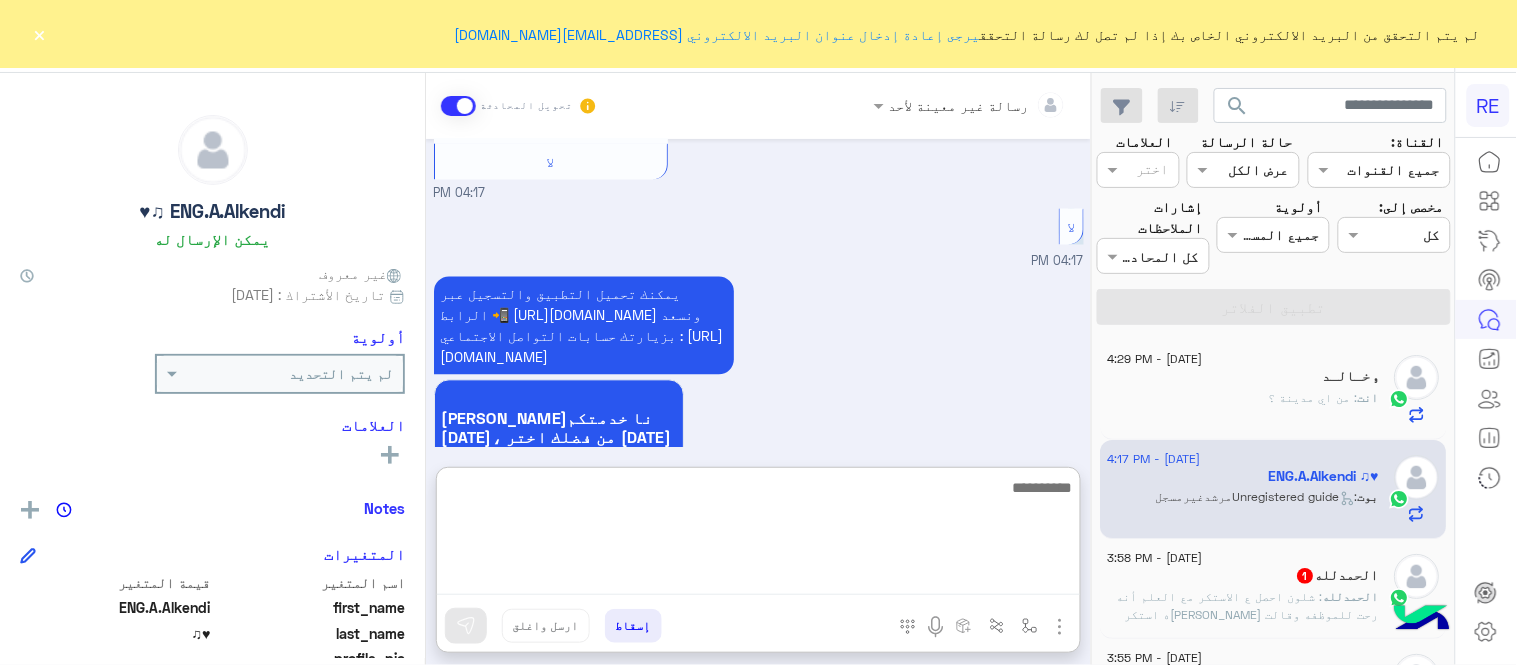 click at bounding box center [758, 535] 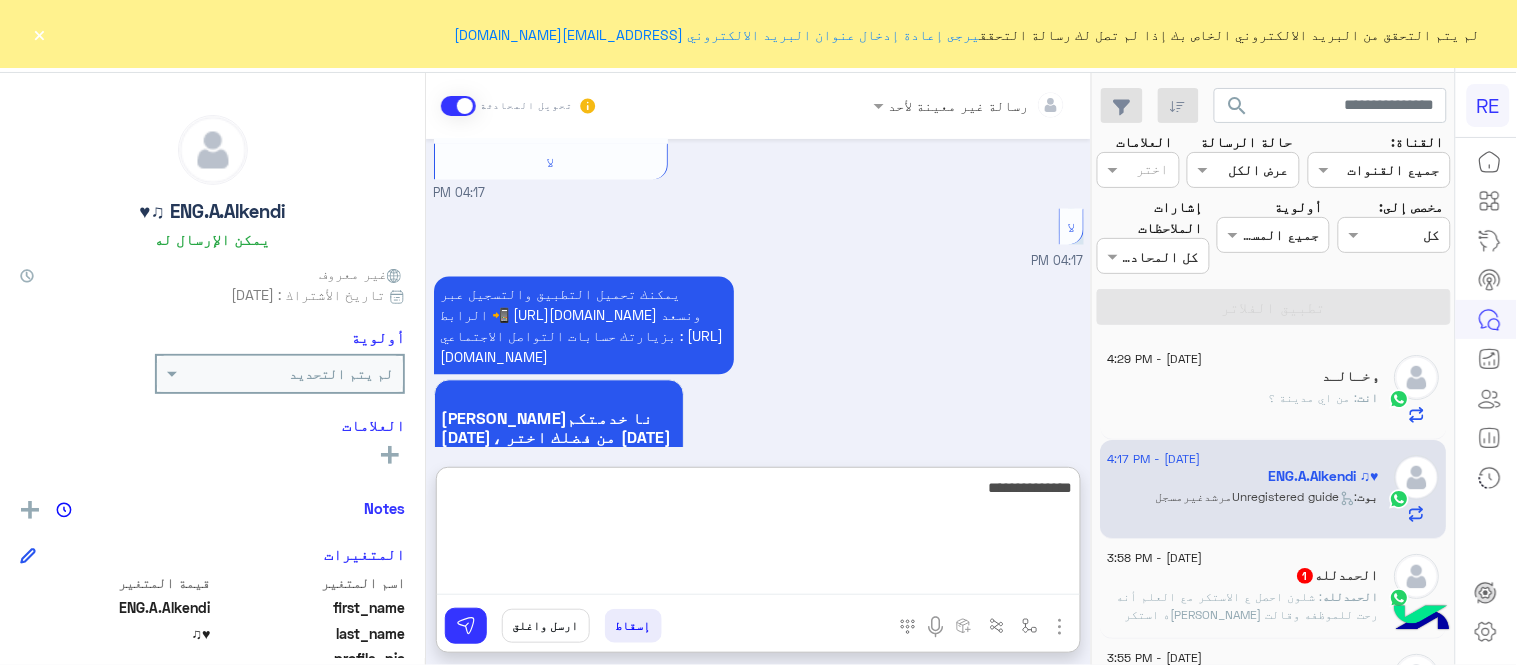 type on "**********" 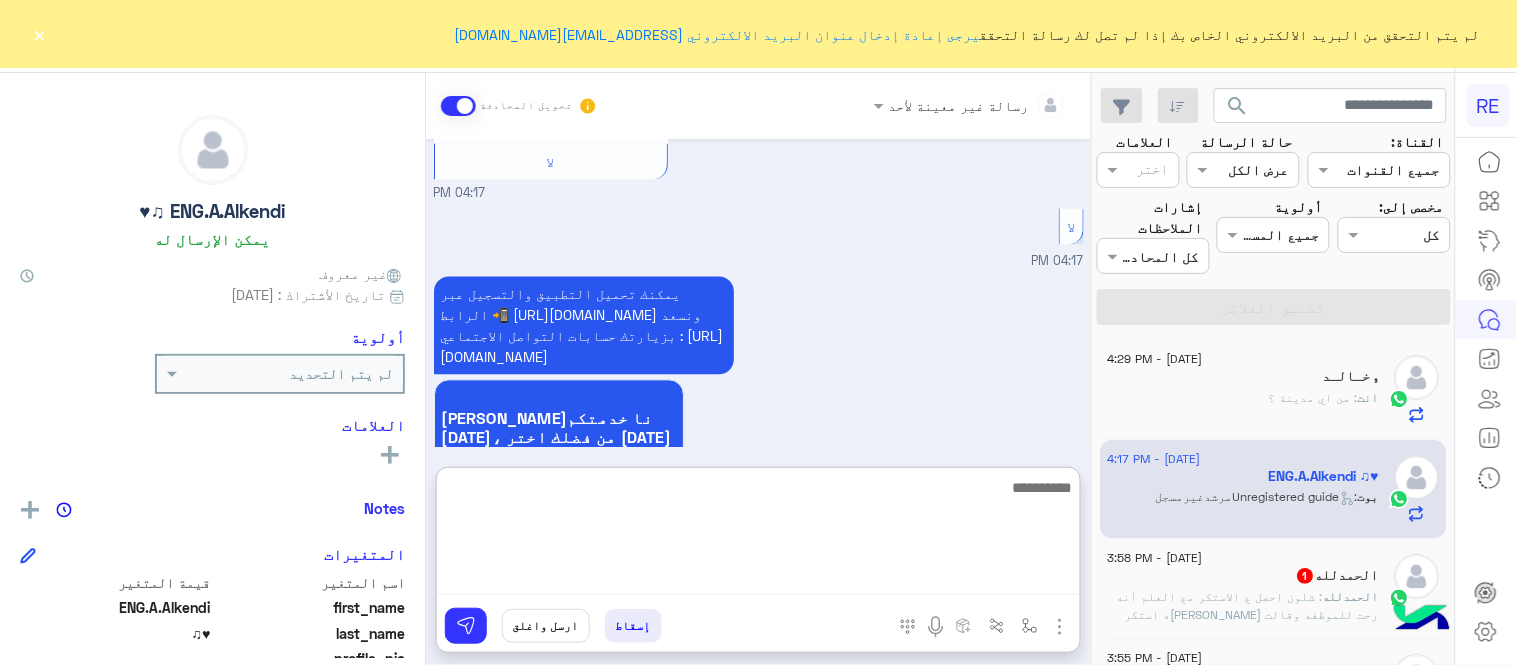 scroll, scrollTop: 1212, scrollLeft: 0, axis: vertical 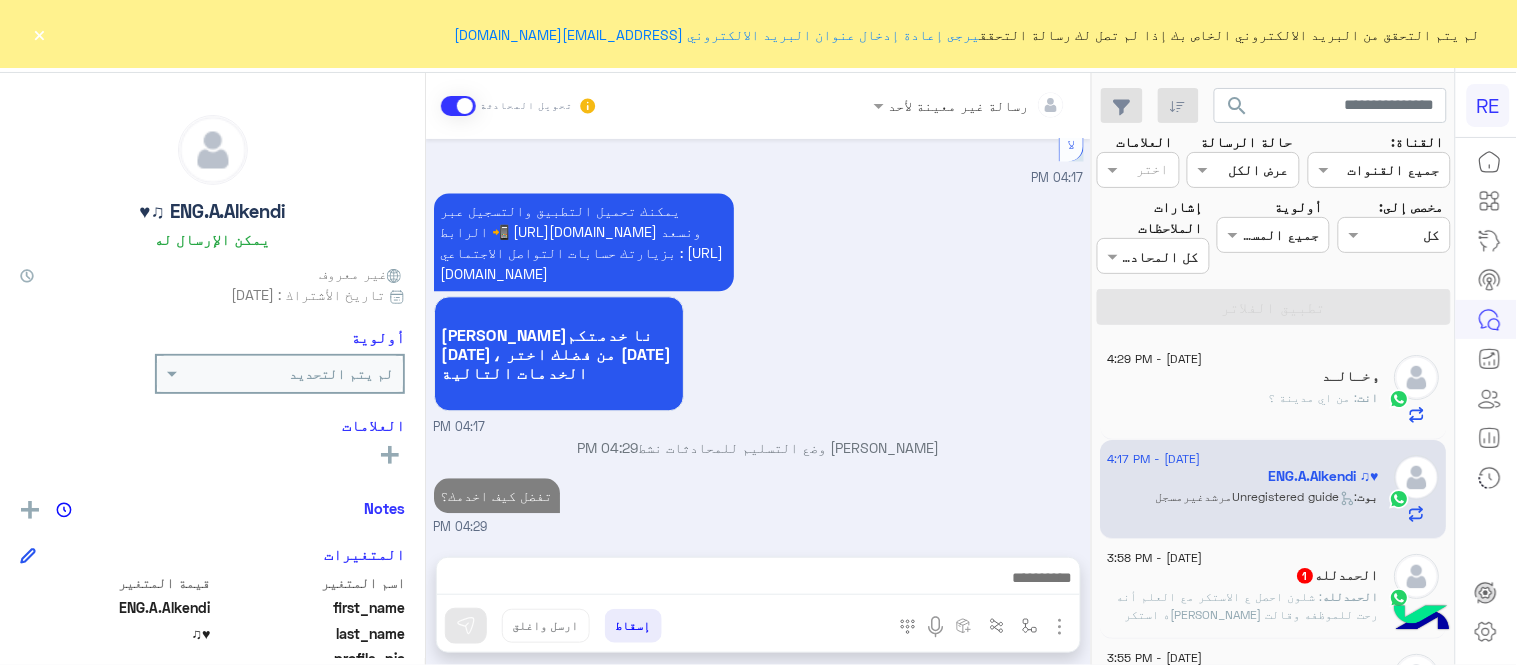 click on "Jul 9, 2025  السلام عليكم ورحمة الله وبركاته   04:17 PM  وعليكم السلام ،كيف اقدر اساعدك
اهلًا بك في تطبيق رحلة 👋
Welcome to Rehla  👋
من فضلك أختر لغة التواصل
Please choose your preferred Language
English   عربي     04:17 PM   عربي    04:17 PM  هل أنت ؟   كابتن 👨🏻‍✈️   عميل 🧳   رحال (مرشد مرخص) 🏖️     04:17 PM   رحال (مرشد مرخص) �    04:17 PM  هل لديك حساب مسجل على التطبيق؟  نعم   لا     04:17 PM   لا    04:17 PM  يمكنك تحميل التطبيق والتسجيل عبر الرابط 📲
http://onelink.to/Rehla
ونسعد بزيارتك حسابات التواصل الاجتماعي :
https://compiled.social/rehlacar    سعدنا خدمتكم اليوم،
من فضلك اختر احد الخدمات التالية     04:17 PM   عبير زكريا وضع التسليم للمحادثات نشط" at bounding box center (758, 338) 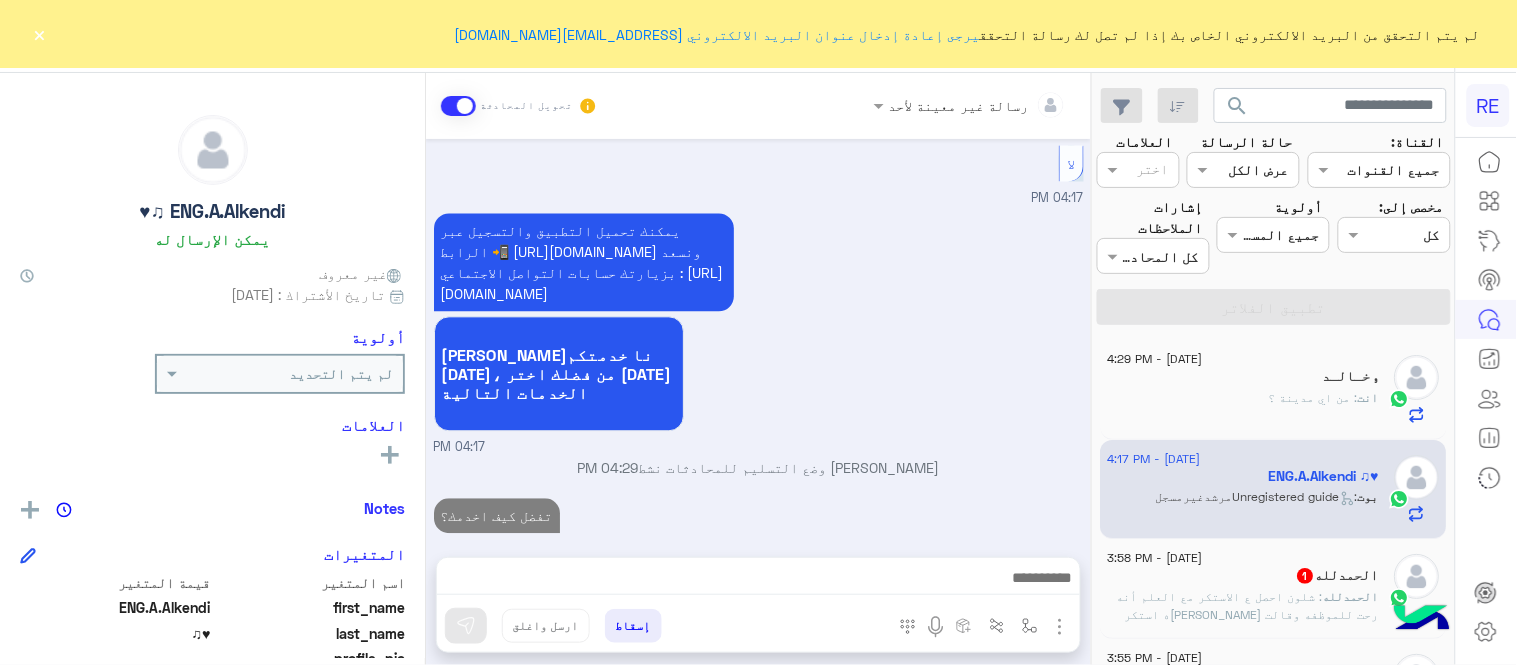 scroll, scrollTop: 1158, scrollLeft: 0, axis: vertical 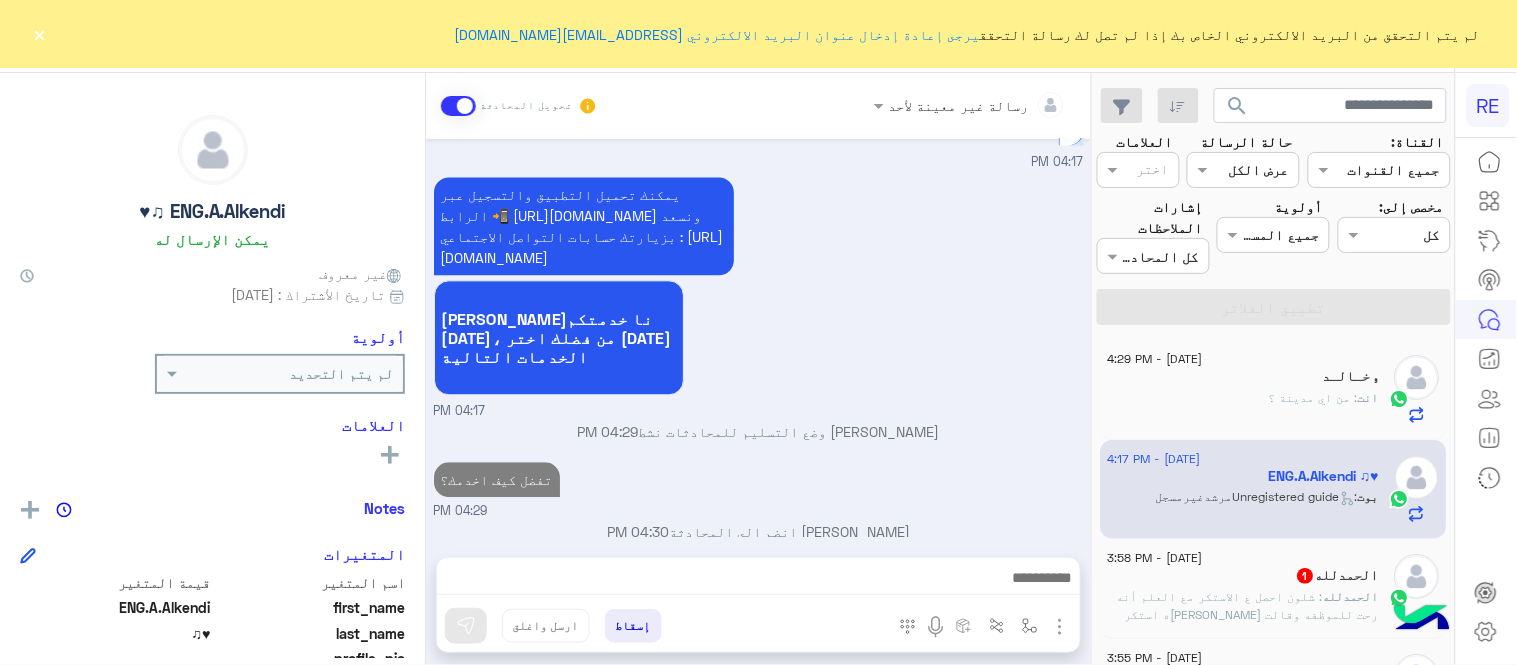 click on "رسالة غير معينة لأحد تحويل المحادثة     Jul 9, 2025  السلام عليكم ورحمة الله وبركاته   04:17 PM  وعليكم السلام ،كيف اقدر اساعدك
اهلًا بك في تطبيق رحلة 👋
Welcome to Rehla  👋
من فضلك أختر لغة التواصل
Please choose your preferred Language
English   عربي     04:17 PM   عربي    04:17 PM  هل أنت ؟   كابتن 👨🏻‍✈️   عميل 🧳   رحال (مرشد مرخص) 🏖️     04:17 PM   رحال (مرشد مرخص) �    04:17 PM  هل لديك حساب مسجل على التطبيق؟  نعم   لا     04:17 PM   لا    04:17 PM  يمكنك تحميل التطبيق والتسجيل عبر الرابط 📲
http://onelink.to/Rehla
ونسعد بزيارتك حسابات التواصل الاجتماعي :
https://compiled.social/rehlacar    سعدنا خدمتكم اليوم،
من فضلك اختر احد الخدمات التالية     04:17 PM" 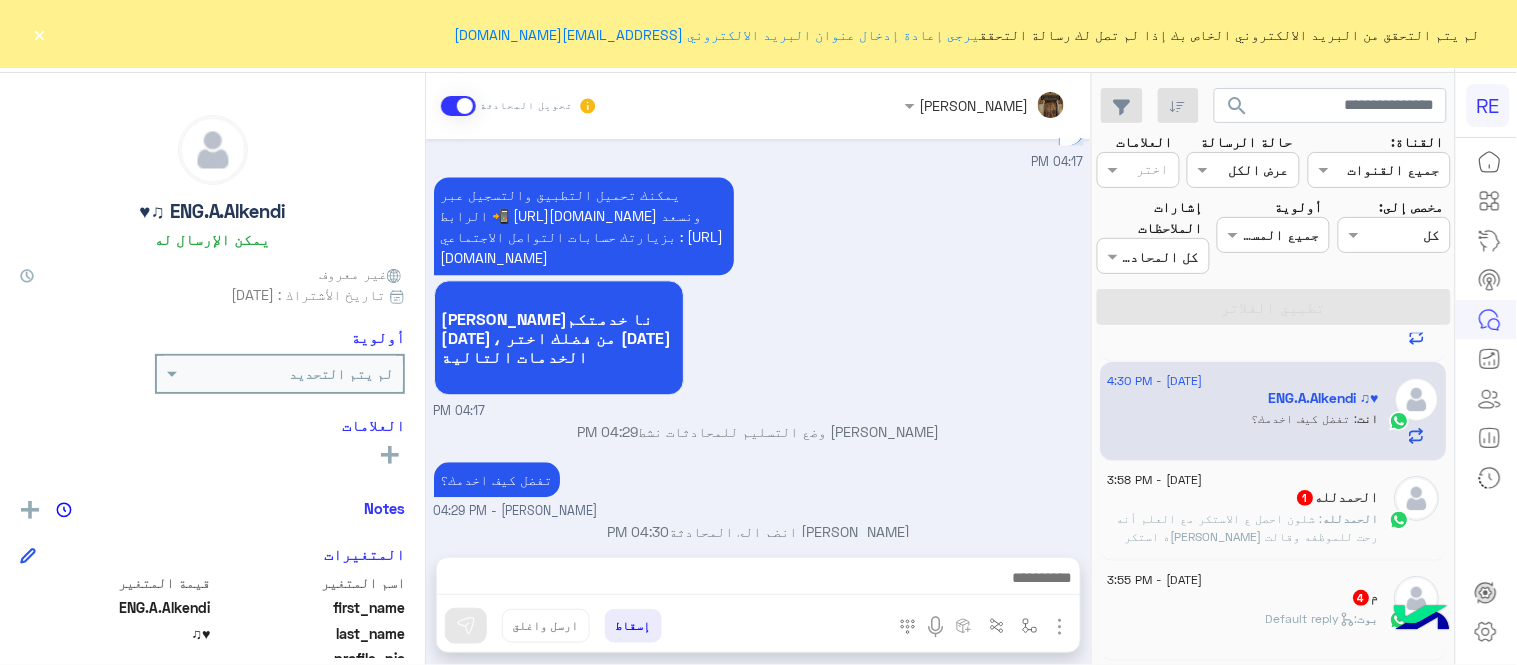 scroll, scrollTop: 112, scrollLeft: 0, axis: vertical 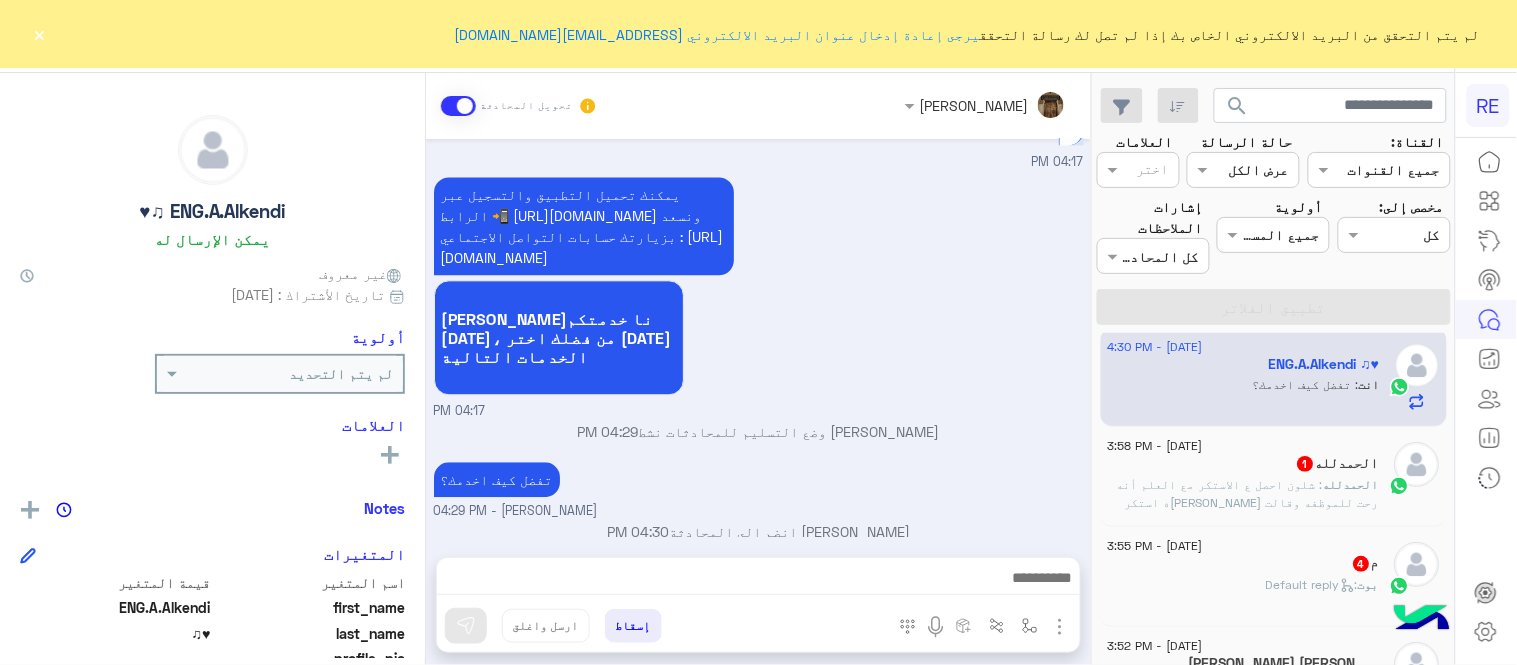 click on "9 July - 3:58 PM  الحمدلله   1 الحمدلله : شلون احصل ع الاستكر مع العلم أنه رحت للموظفه وقالت مافيه استكر لماذ؟" 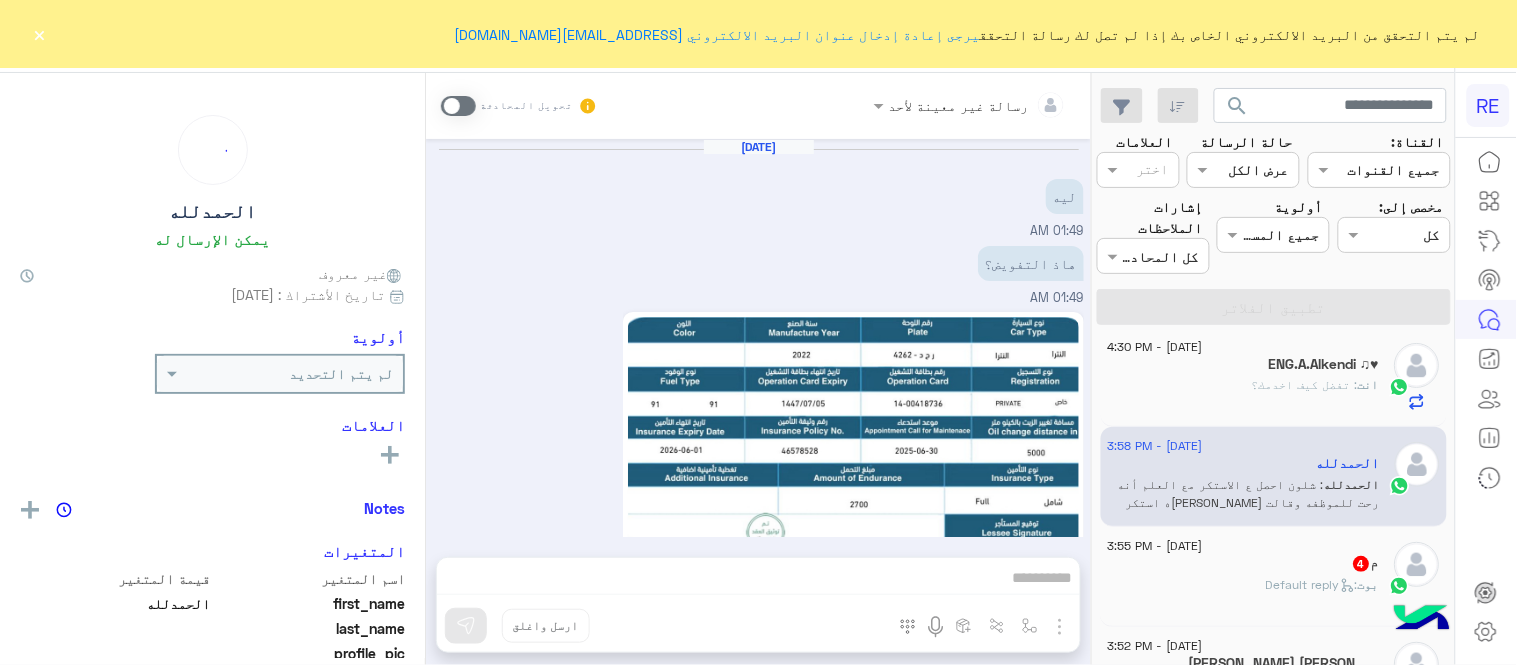 scroll, scrollTop: 588, scrollLeft: 0, axis: vertical 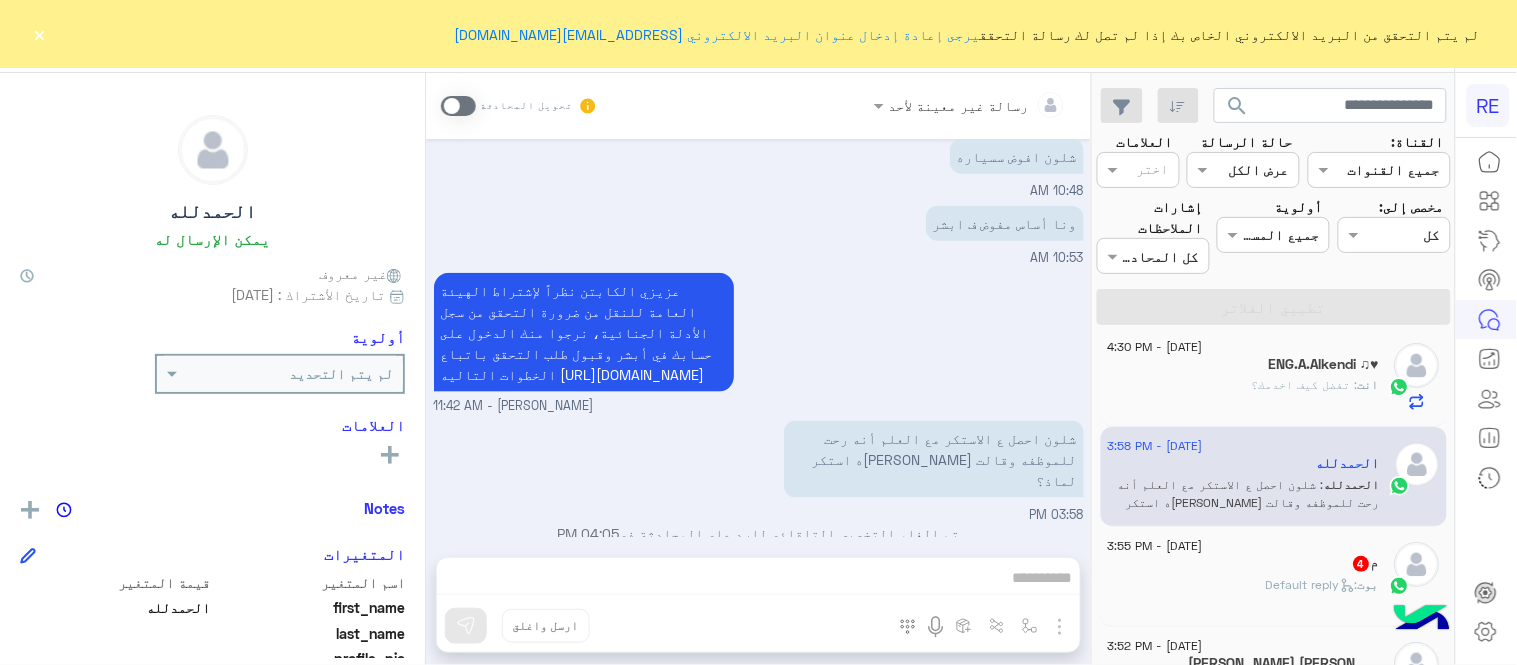 click on "رسالة غير معينة لأحد تحويل المحادثة     Jul 9, 2025  ليه   01:49 AM  هاذ التفويض؟   01:49 AM    01:49 AM  مسجل بأبشر؟  عبير زكريا -  10:25 AM  نعم مسجل بابشر   10:44 AM  شلون افوض سسياره   10:48 AM  ونا أساس  مفوض ف ابشر   10:53 AM  عزيزي الكابتن
نظراً لإشتراط الهيئة العامة للنقل من ضرورة التحقق من سجل الأدلة الجنائية، نرجوا منك الدخول على حسابك في أبشر وقبول طلب التحقق باتباع الخطوات التاليه
https://bit.ly/3yvQD0B     عبير زكريا -  11:42 AM  شلون احصل ع الاستكر مع العلم أنه رحت للموظفه وقالت مافيه استكر لماذ؟   03:58 PM   تم إلغاء التخصيص التلقائي للرد على المحادثة في   04:05 PM       إسقاط   ارسل واغلق" at bounding box center (758, 373) 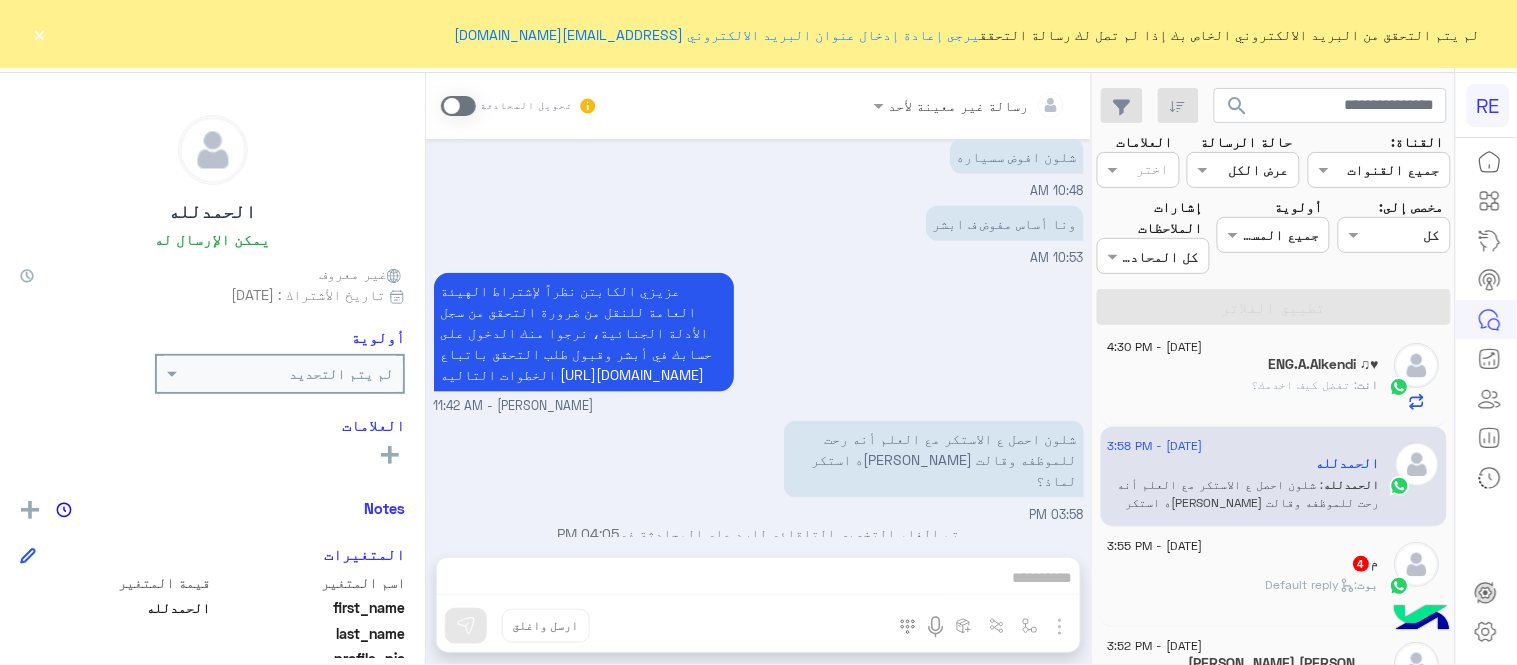 click at bounding box center (458, 106) 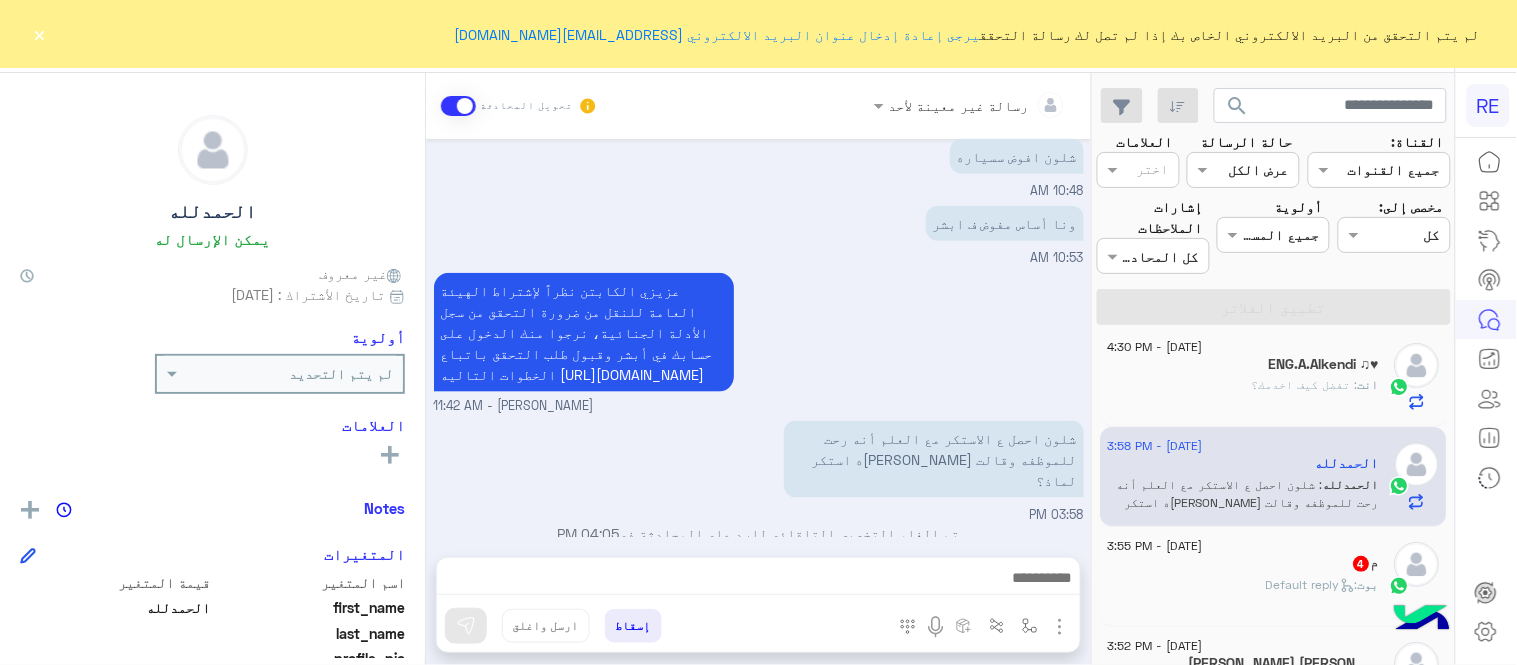 scroll, scrollTop: 625, scrollLeft: 0, axis: vertical 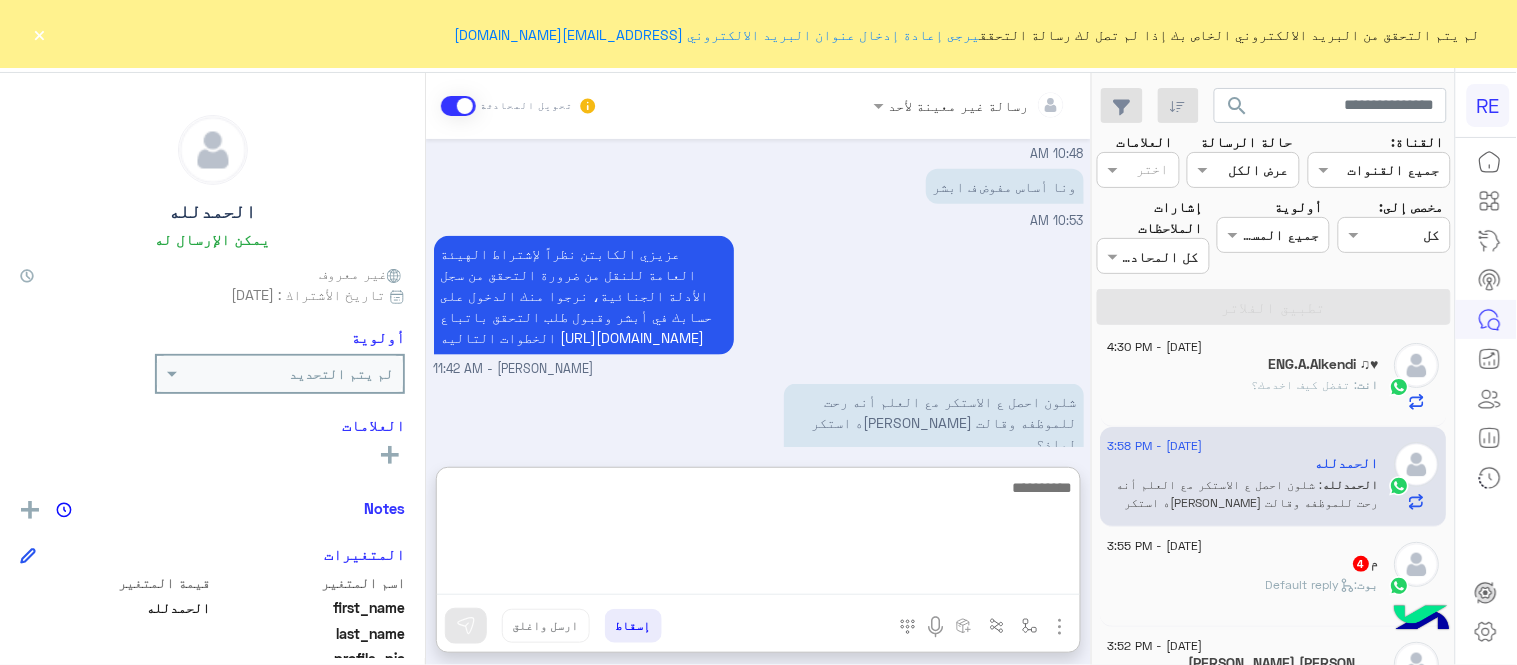 click at bounding box center (758, 535) 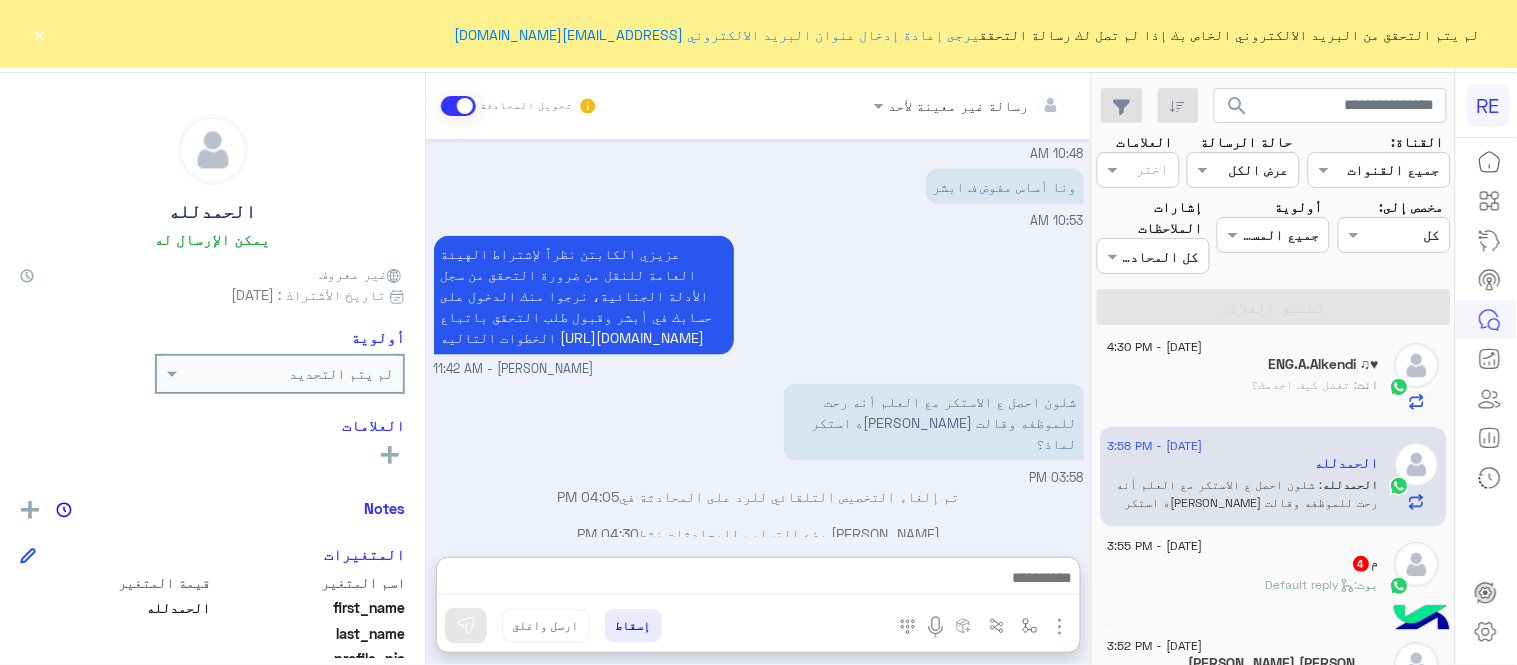 click on "عزيزي الكابتن
نظراً لإشتراط الهيئة العامة للنقل من ضرورة التحقق من سجل الأدلة الجنائية، نرجوا منك الدخول على حسابك في أبشر وقبول طلب التحقق باتباع الخطوات التاليه
https://bit.ly/3yvQD0B     عبير زكريا -  11:42 AM" at bounding box center (759, 305) 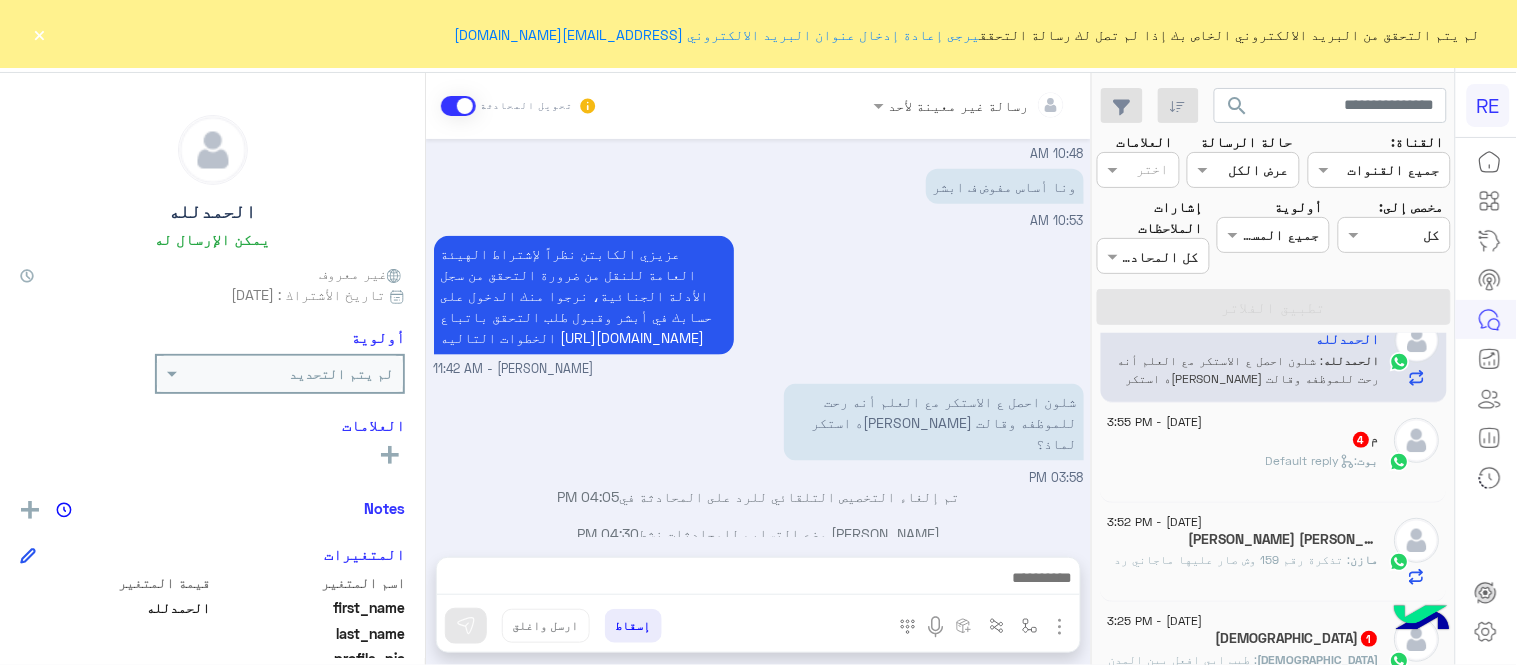scroll, scrollTop: 243, scrollLeft: 0, axis: vertical 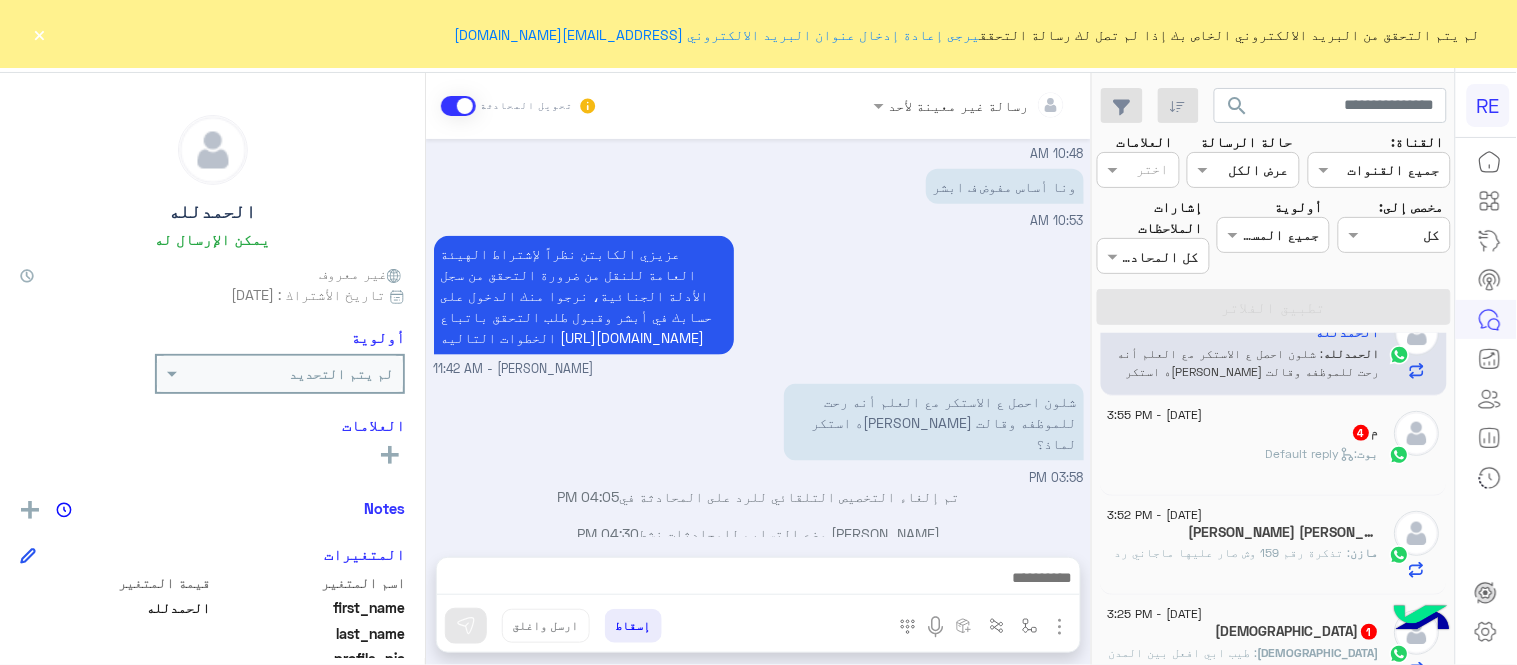 click on "9 July - 3:55 PM  م   4 بوت :   Default reply" 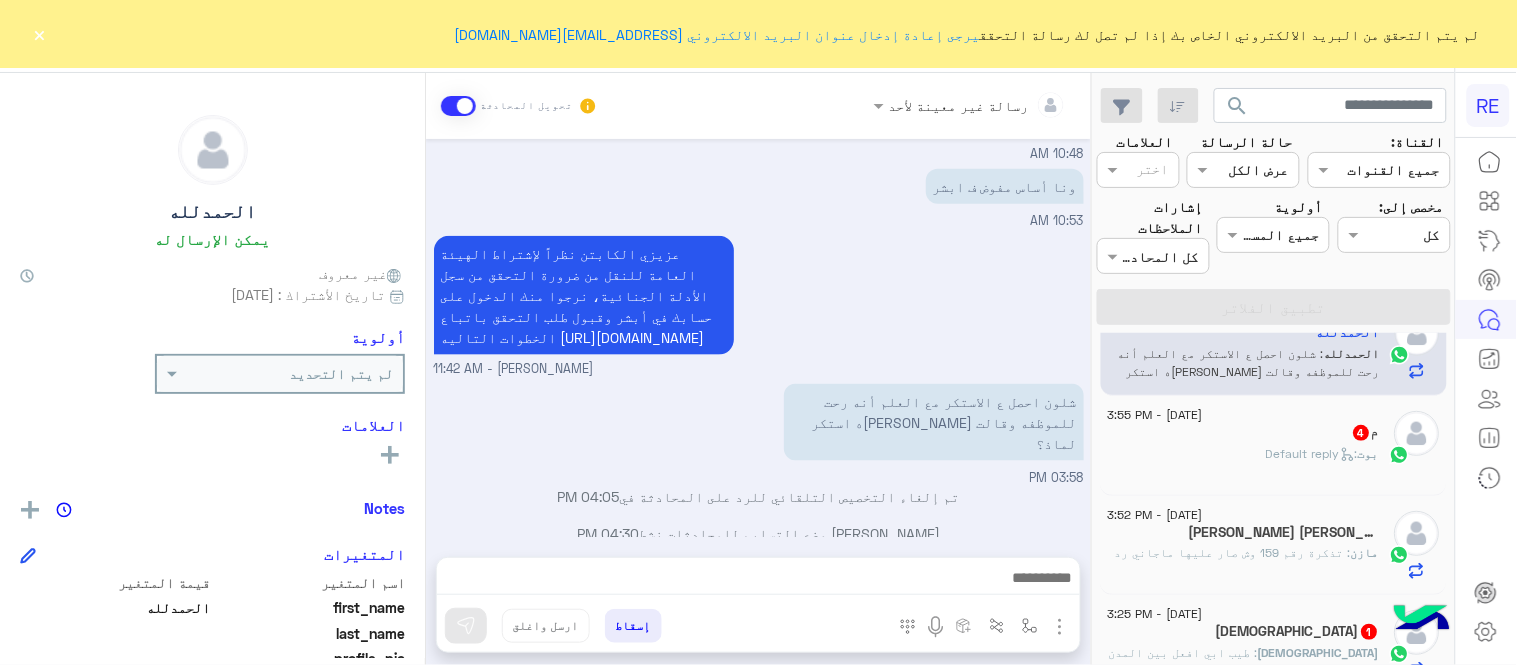 click on "م   4" 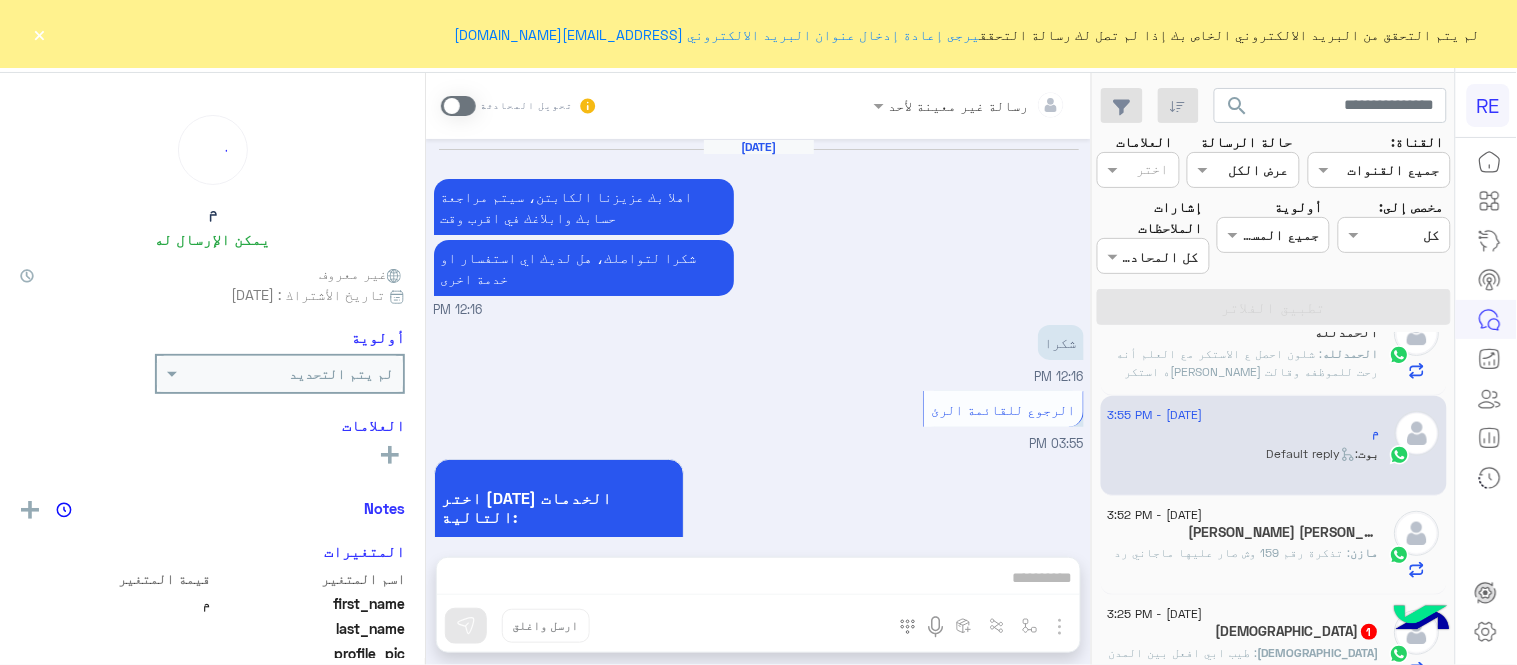 scroll, scrollTop: 1296, scrollLeft: 0, axis: vertical 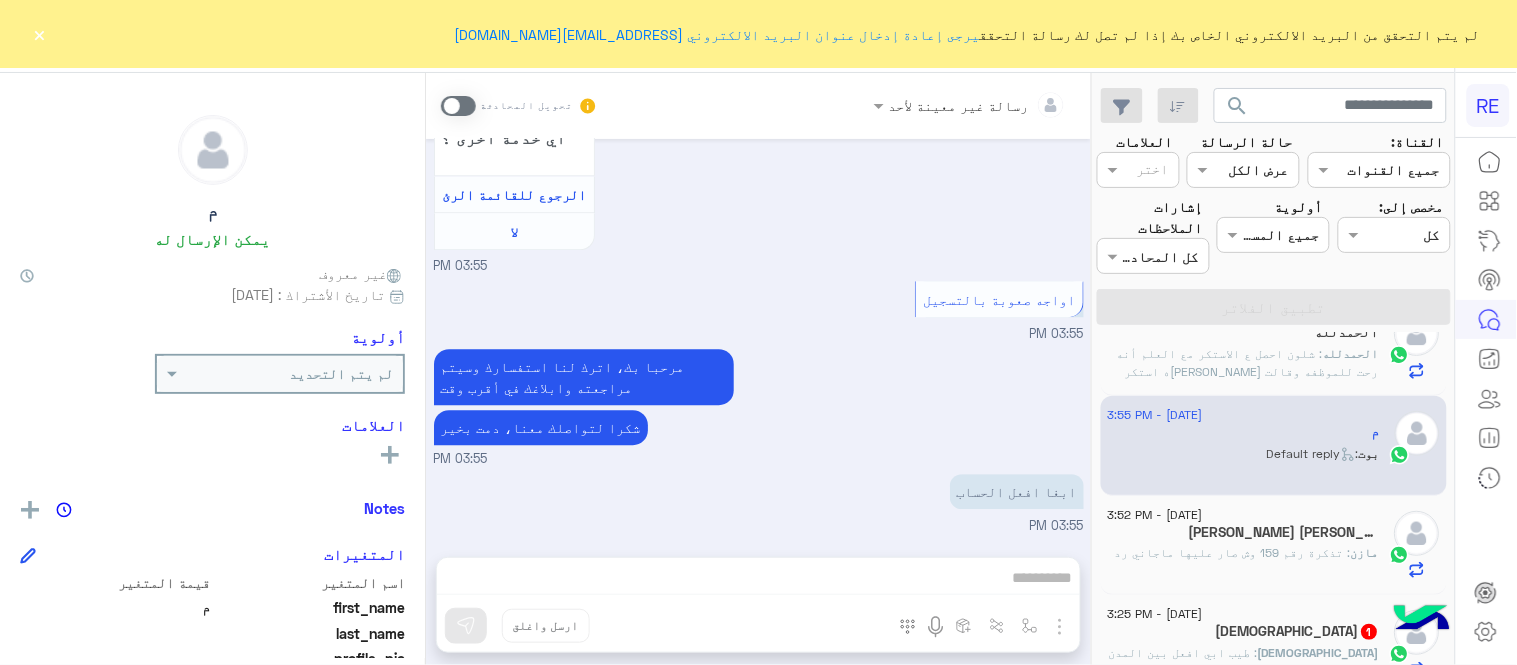 click at bounding box center [458, 106] 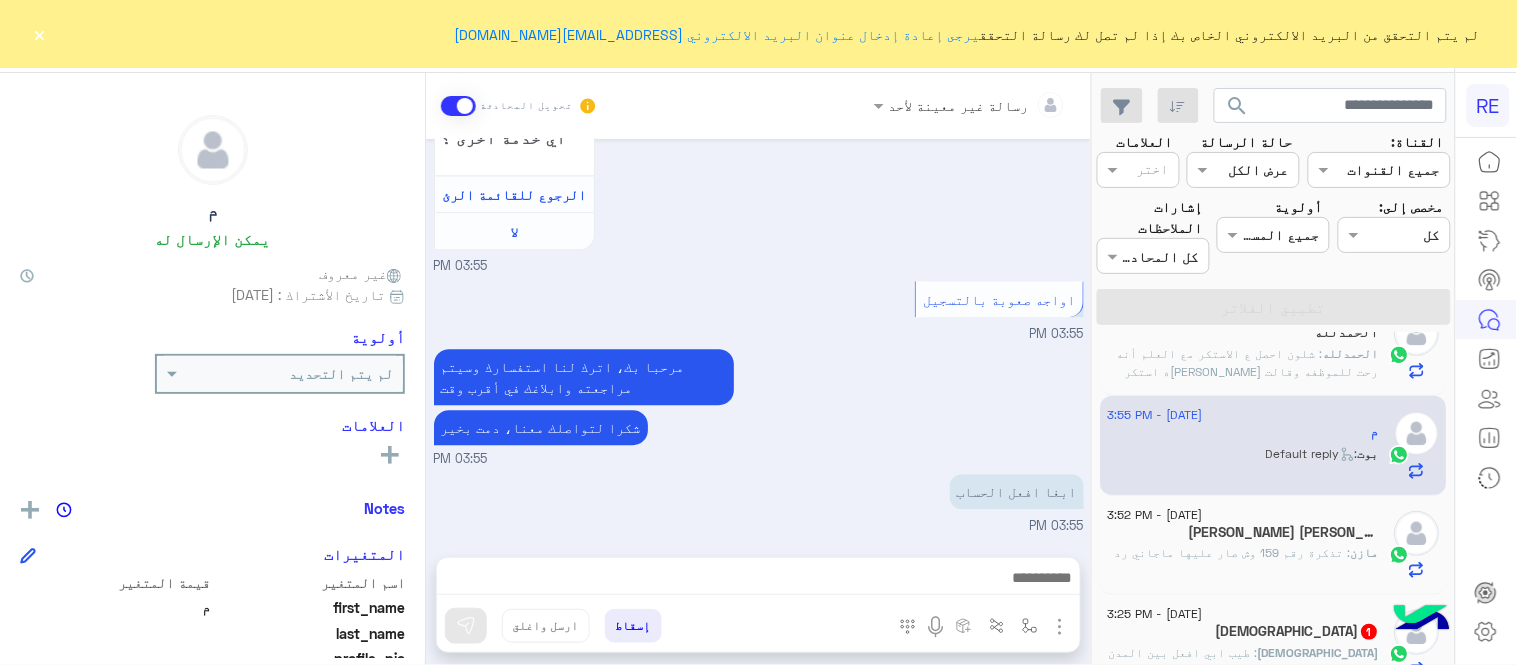 scroll, scrollTop: 1332, scrollLeft: 0, axis: vertical 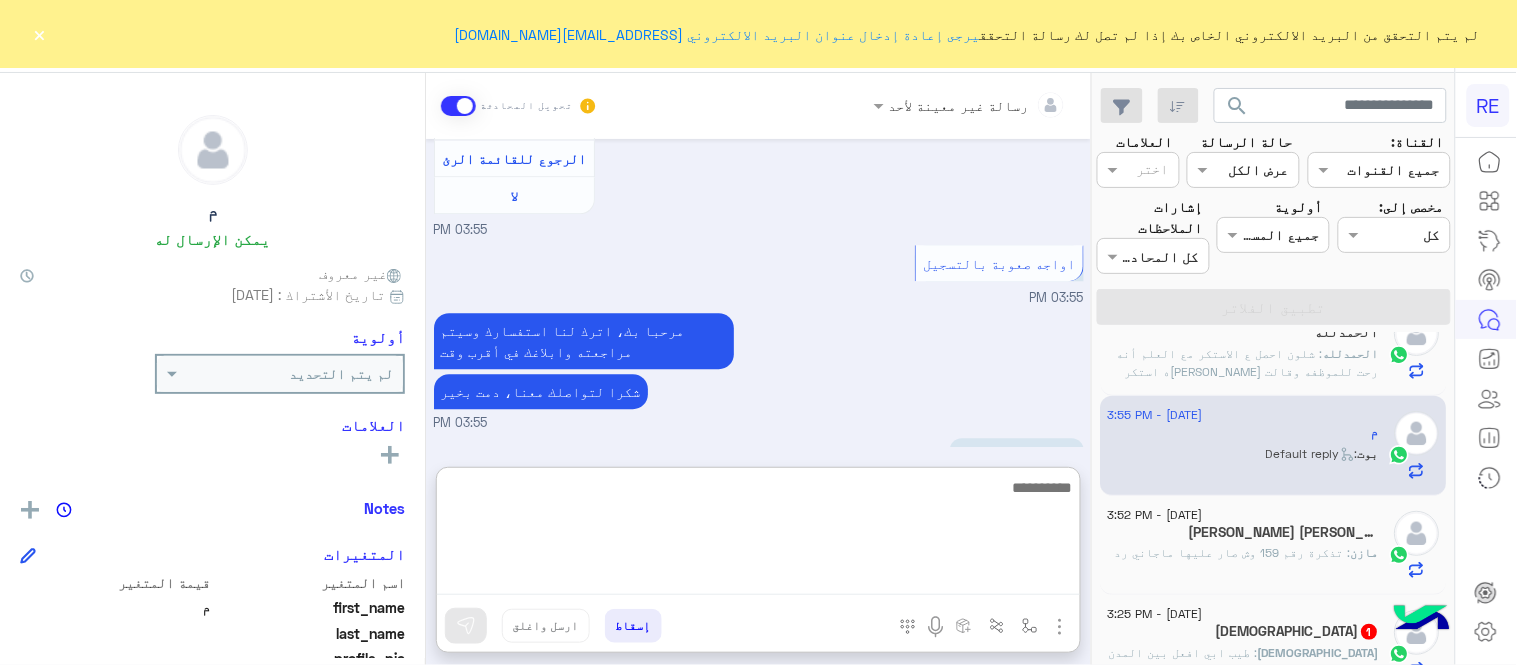 click at bounding box center (758, 535) 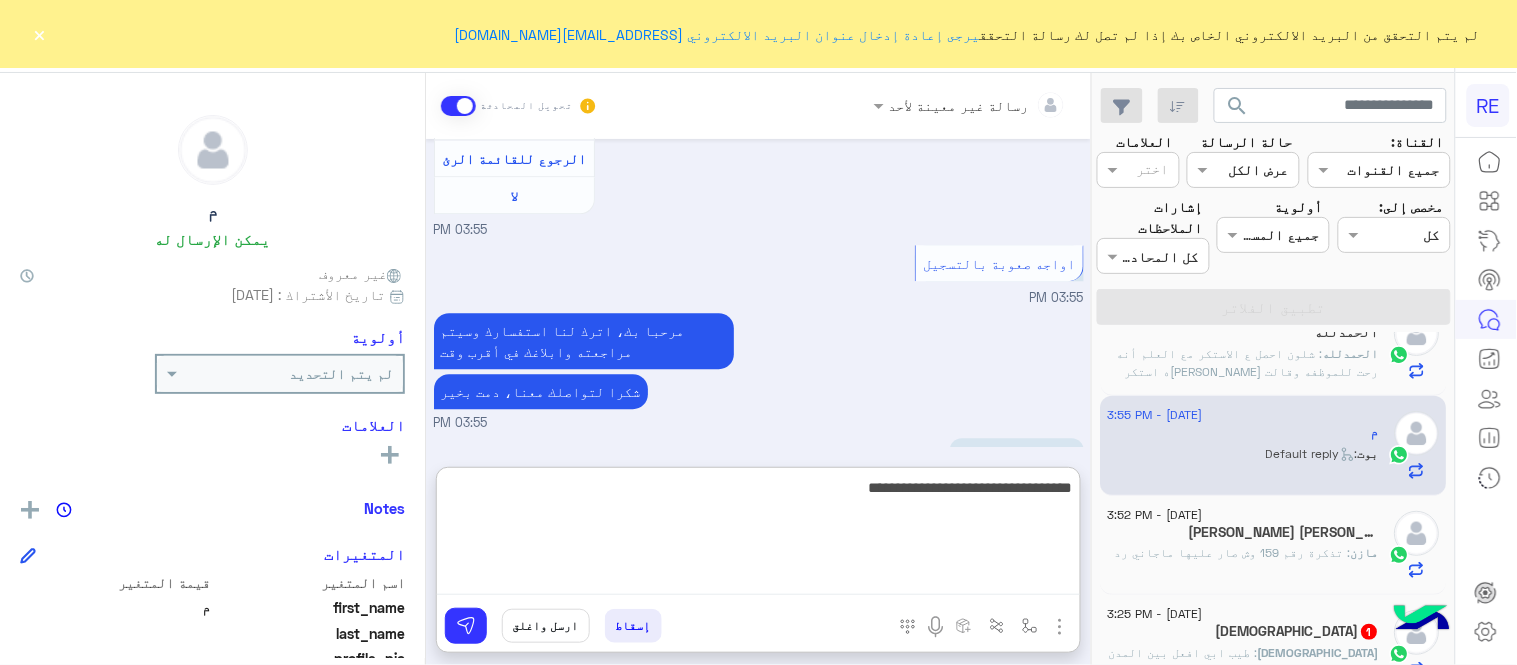 type on "**********" 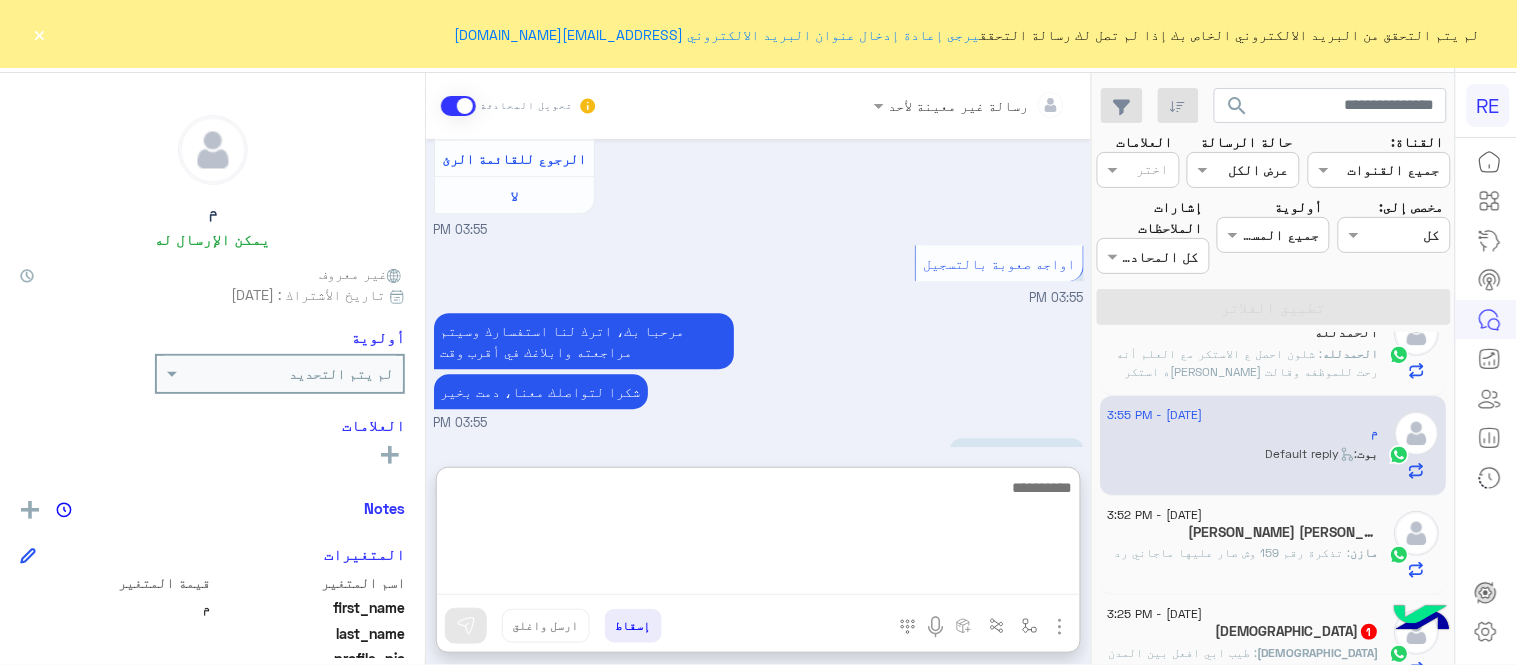 scroll, scrollTop: 1486, scrollLeft: 0, axis: vertical 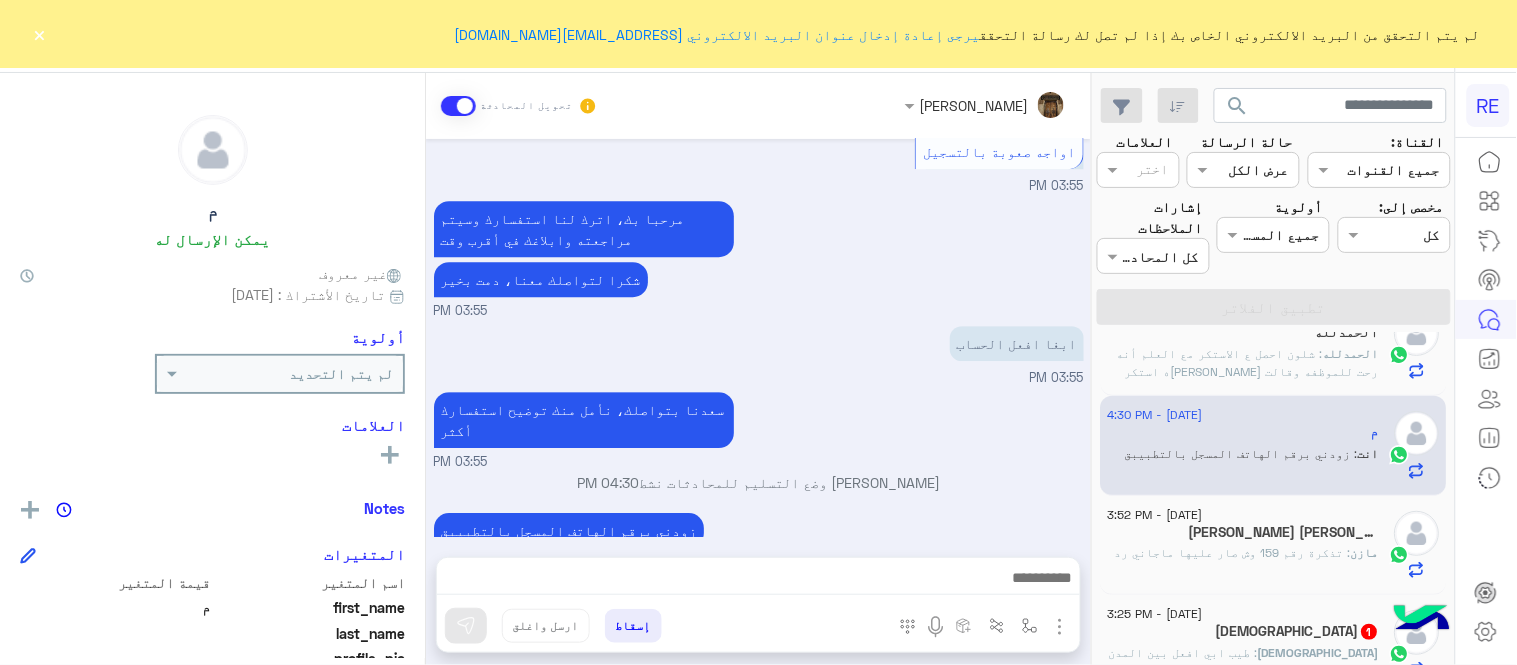 click on "Jul 9, 2025  اهلا بك عزيزنا الكابتن، سيتم مراجعة حسابك وابلاغك في اقرب وقت شكرا لتواصلك، هل لديك اي استفسار او خدمة اخرى    12:16 PM  شكرا   12:16 PM   الرجوع للقائمة الرئ    03:55 PM  اختر احد الخدمات التالية:    03:55 PM   تفعيل حساب    03:55 PM  يمكنك الاطلاع على شروط الانضمام لرحلة ك (كابتن ) الموجودة بالصورة أعلاه،
لتحميل التطبيق عبر الرابط التالي : 📲
http://onelink.to/Rehla    يسعدنا انضمامك لتطبيق رحلة يمكنك اتباع الخطوات الموضحة لتسجيل بيانات سيارتك بالفيديو التالي  : عزيزي الكابتن، فضلًا ، للرغبة بتفعيل الحساب قم برفع البيانات عبر التطبيق والتواصل معنا  تم تسجيل السيارة   اواجه صعوبة بالتسجيل" at bounding box center (758, 338) 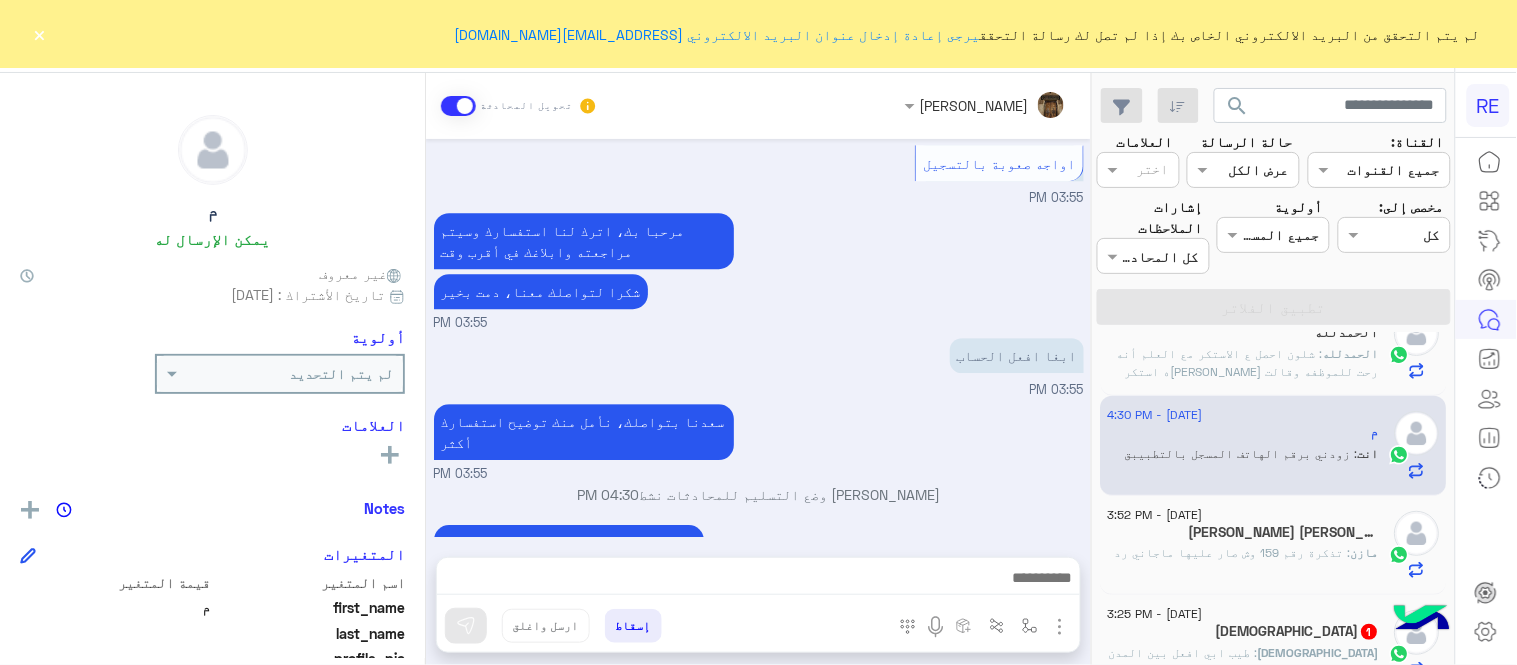 click on ": تذكرة رقم 159 وش صار عليها ماجاني رد" 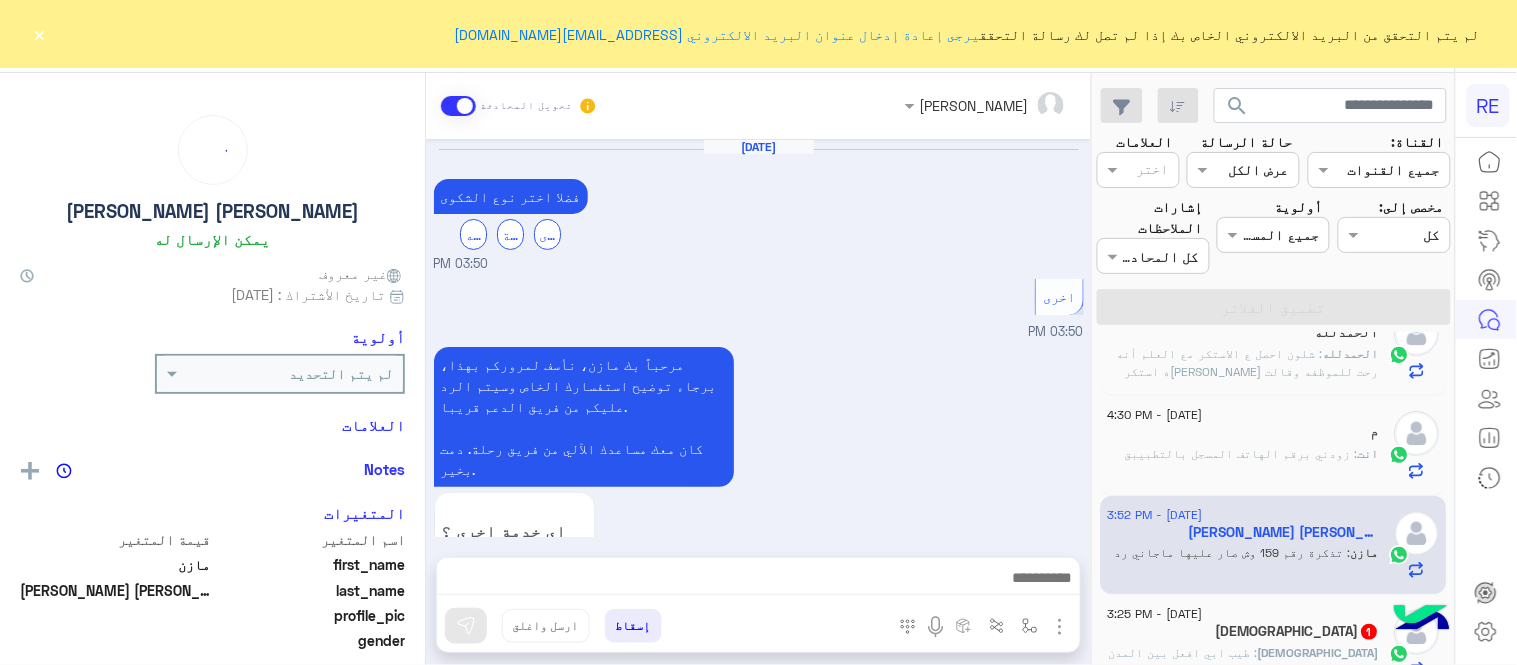 scroll, scrollTop: 588, scrollLeft: 0, axis: vertical 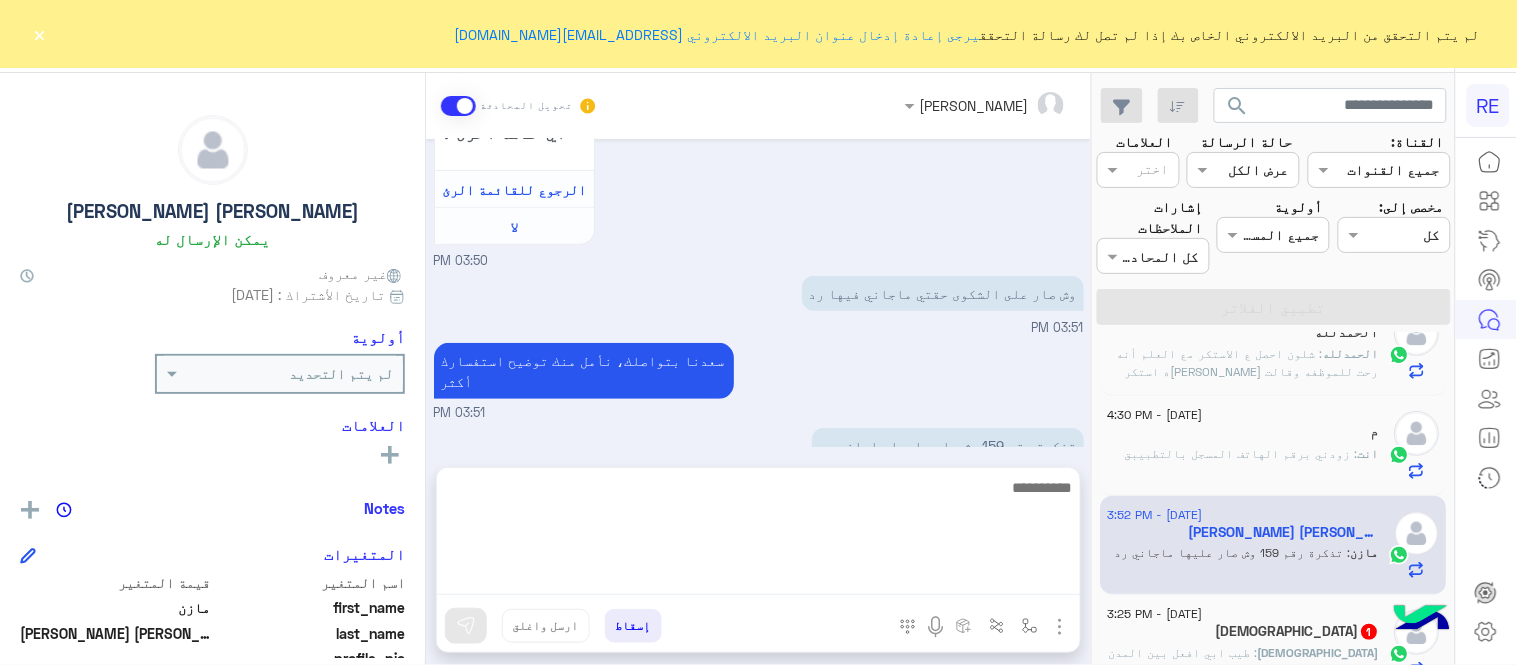 click at bounding box center [758, 535] 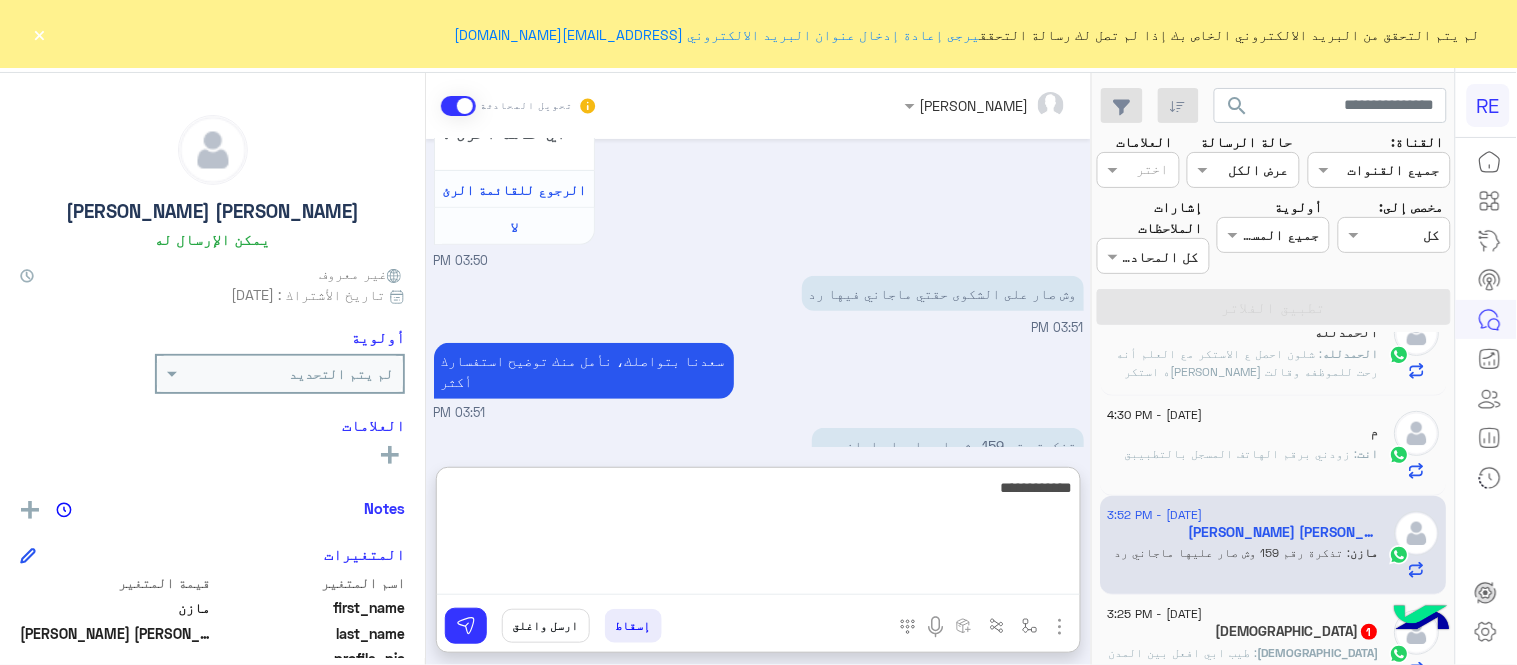 type on "**********" 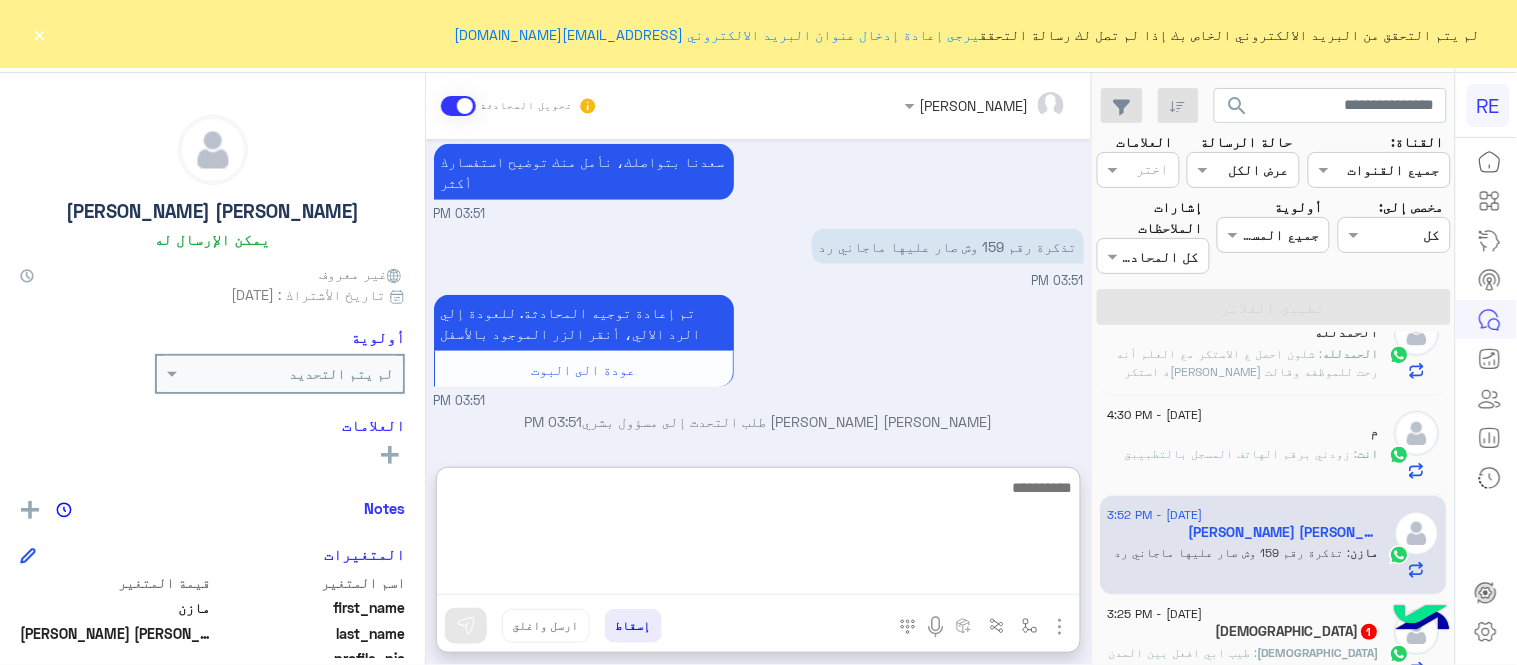 scroll, scrollTop: 4251, scrollLeft: 0, axis: vertical 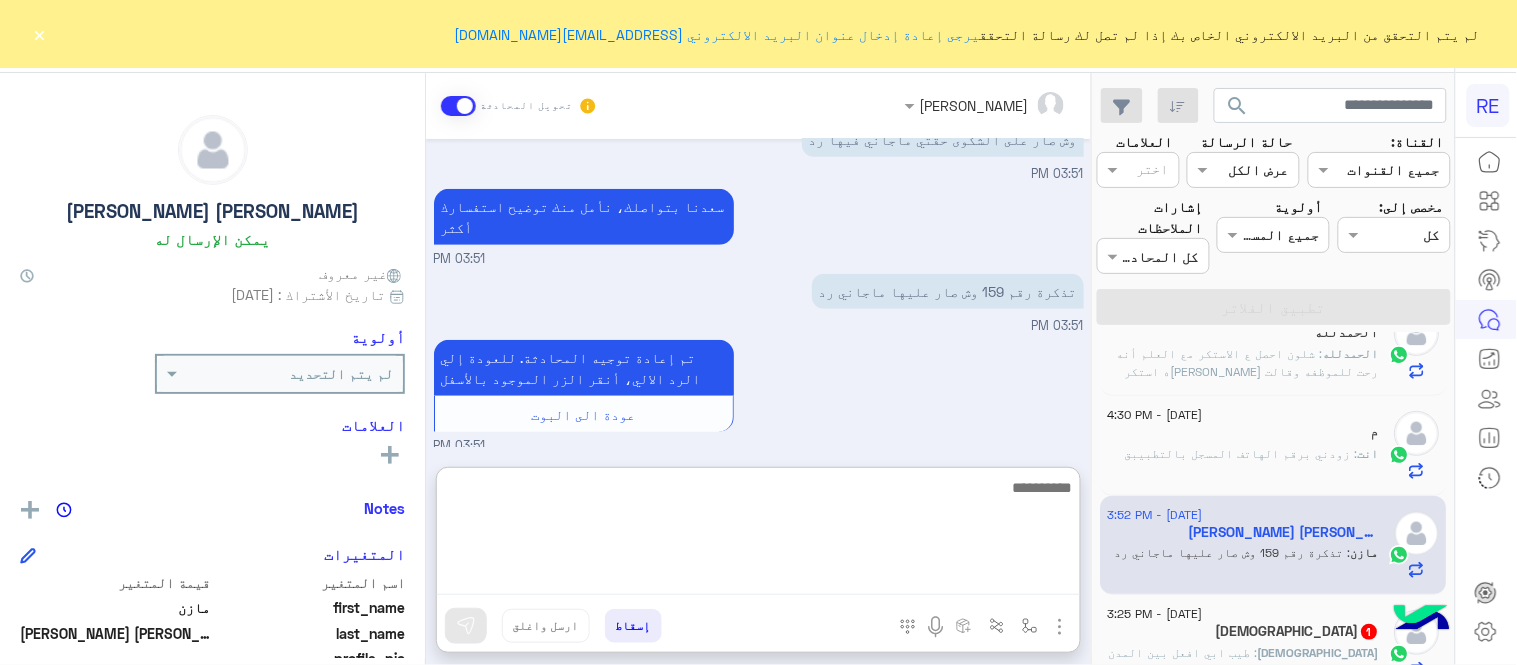 click at bounding box center [758, 535] 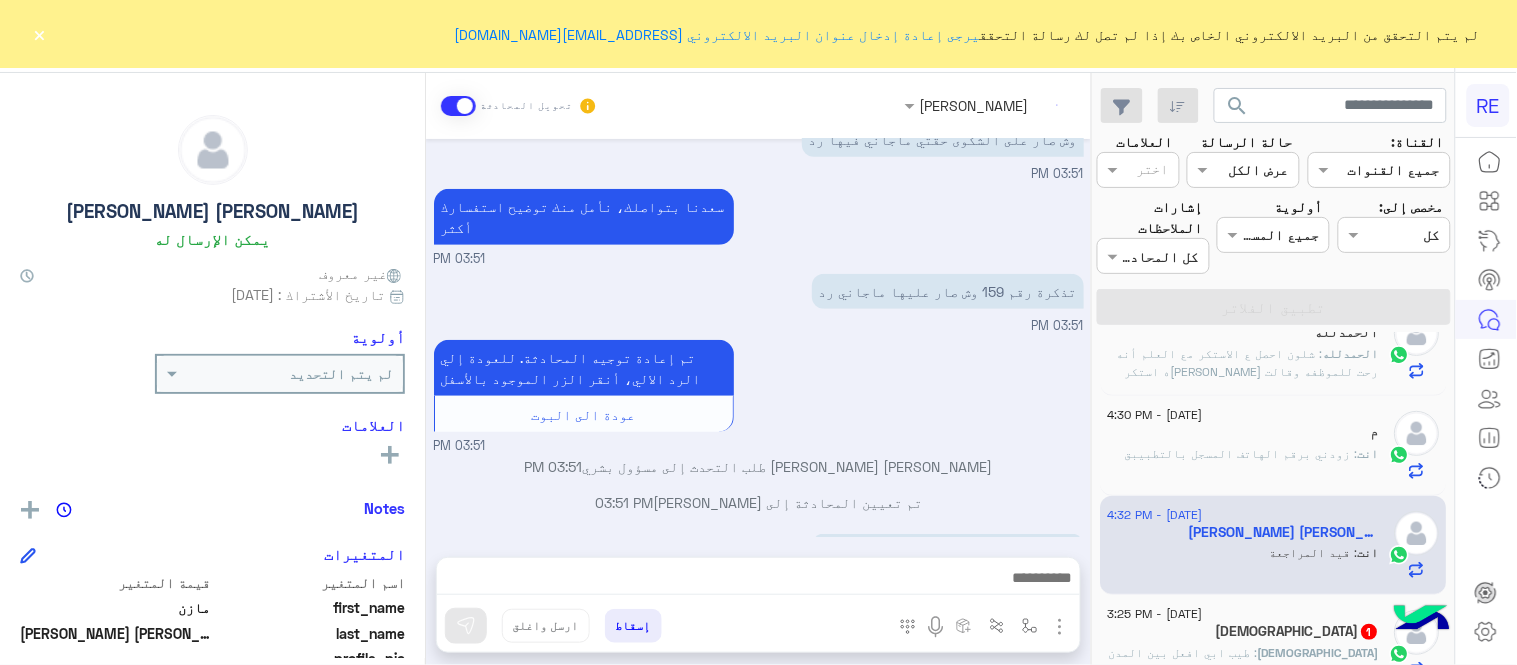click on "عبير زكريا تحويل المحادثة     Jul 8, 2025   Your browser does not support the audio tag.
01:19 AM  اخوي  اذا في مجال ترسل كتابه فضلا ما عليك امر  مروه احمد -  01:21 AM  والله هذي مشكلة ثانية اذا مافيه وقت تسمعون مشاكل الكباتن   04:15 AM  دخلت المطار يوم الإثنين الساعه  ممكن  8:30م وسجلت بالسرا رقمي 12 استغربت رحلات كثيرة وصلت والسرا بطيء جداا  وسمعت ان هناك تلاعب وذا أحد يعرف المنظم بالمكتب يقدمه بالسرا قلت ببالي مستحيل وعاندت نفسي وجلست متصل لين 12 ونص مساء  4 ساعات انتظر وآخر ساعه السرا 2 ماتحرك وشوف اوبر وكريم وسيارات الأجرة شغالين يحركون قلت فيه خلل  مستحيل اربع ساعات مايجي طلب    04:24 AM    04:28 AM  كيف كذا" at bounding box center [758, 373] 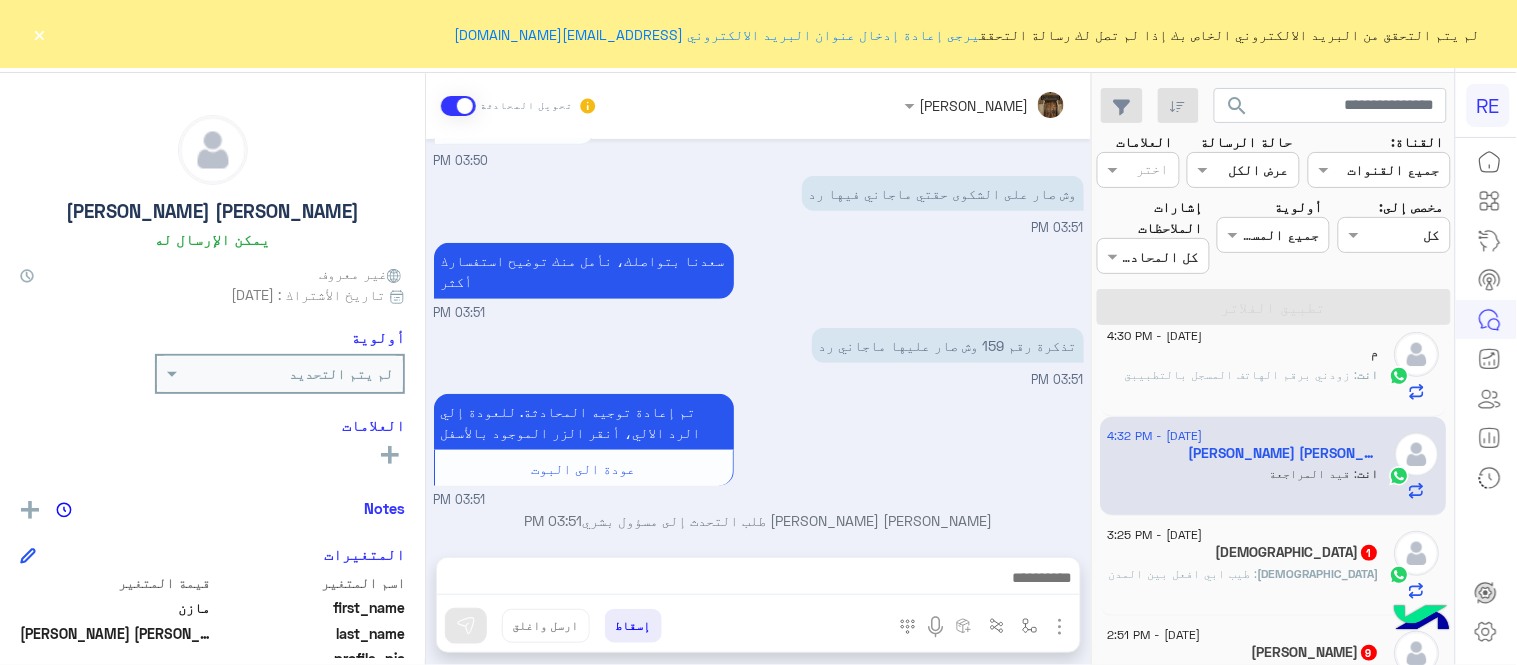 scroll, scrollTop: 394, scrollLeft: 0, axis: vertical 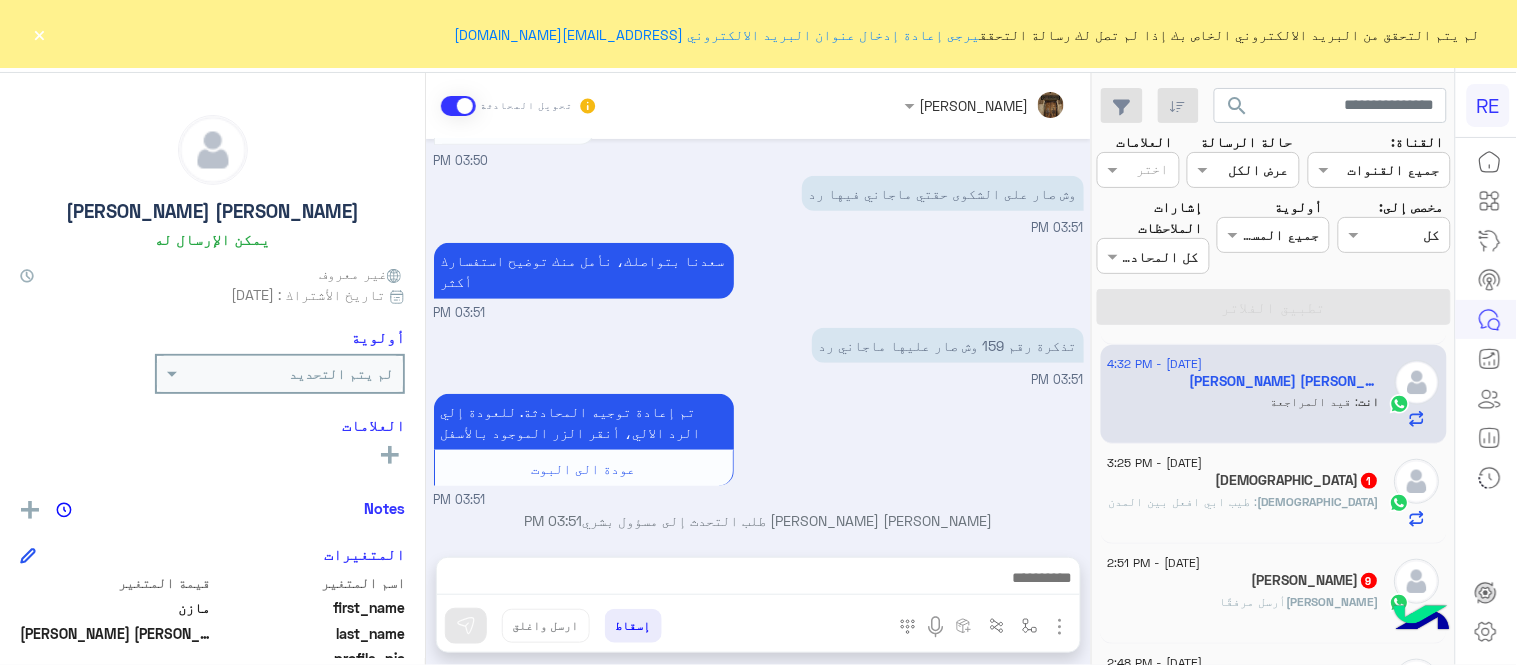 click on ": طيب ابي افعل بين المدن" 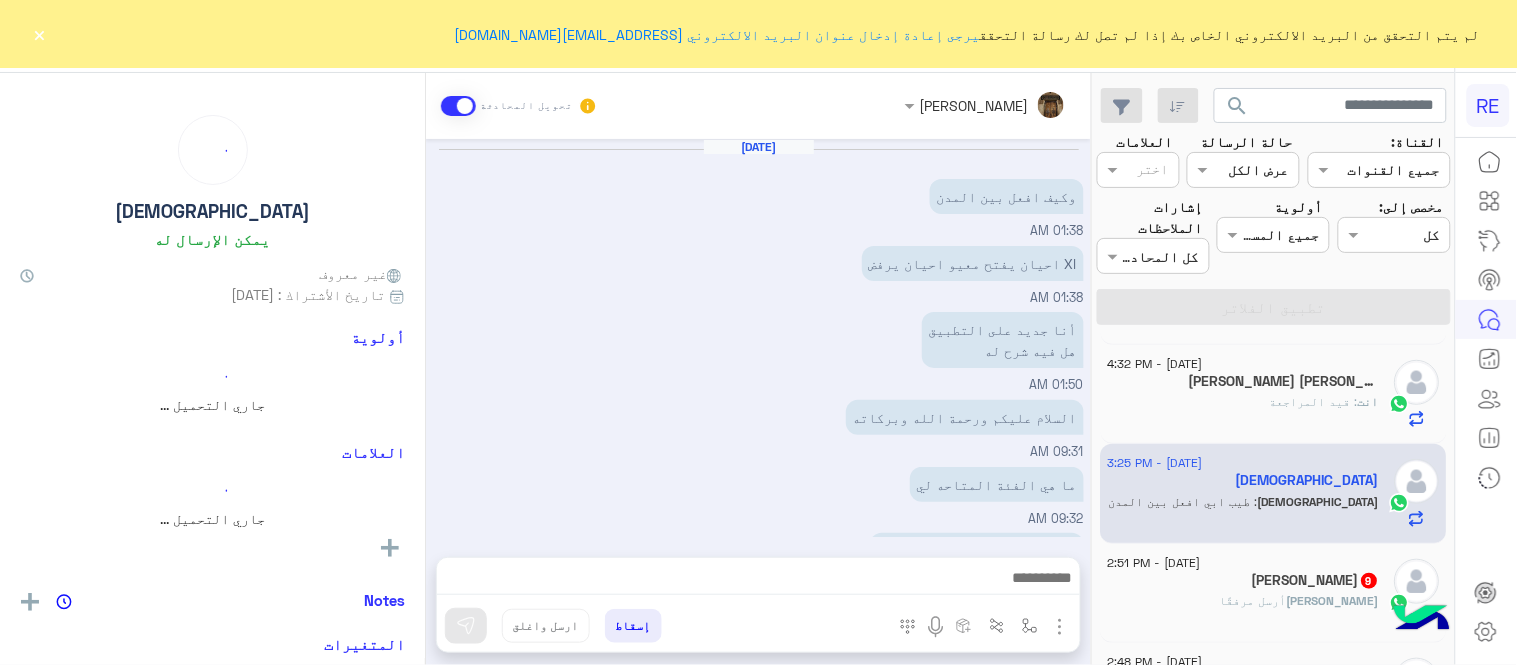 scroll, scrollTop: 1398, scrollLeft: 0, axis: vertical 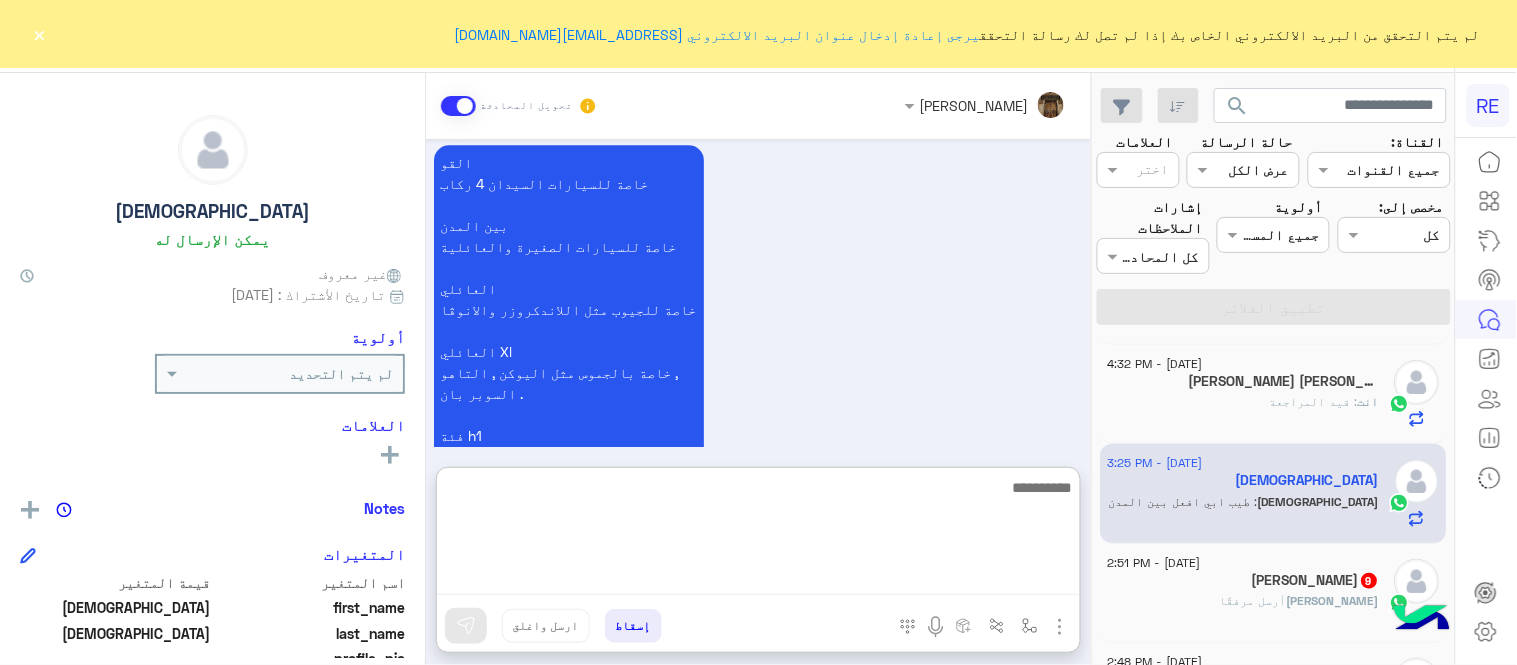 click at bounding box center [758, 535] 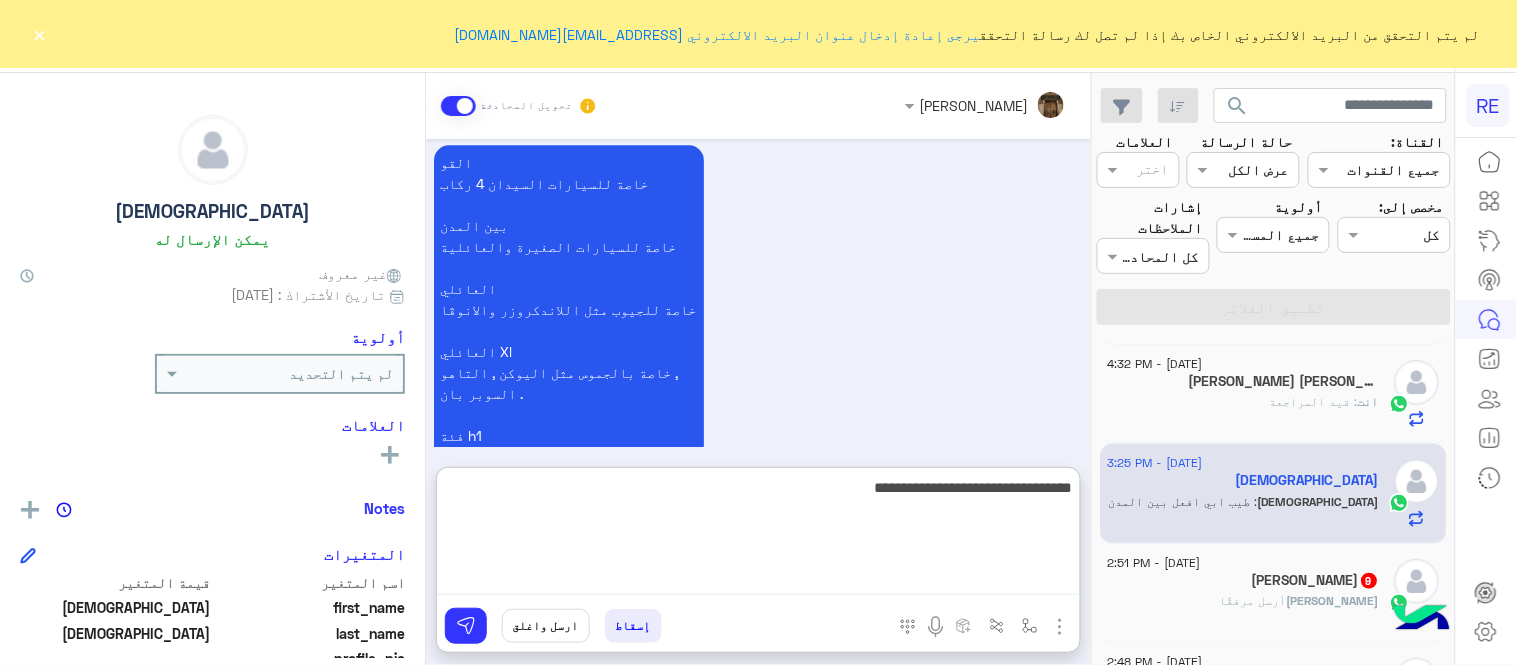 type on "**********" 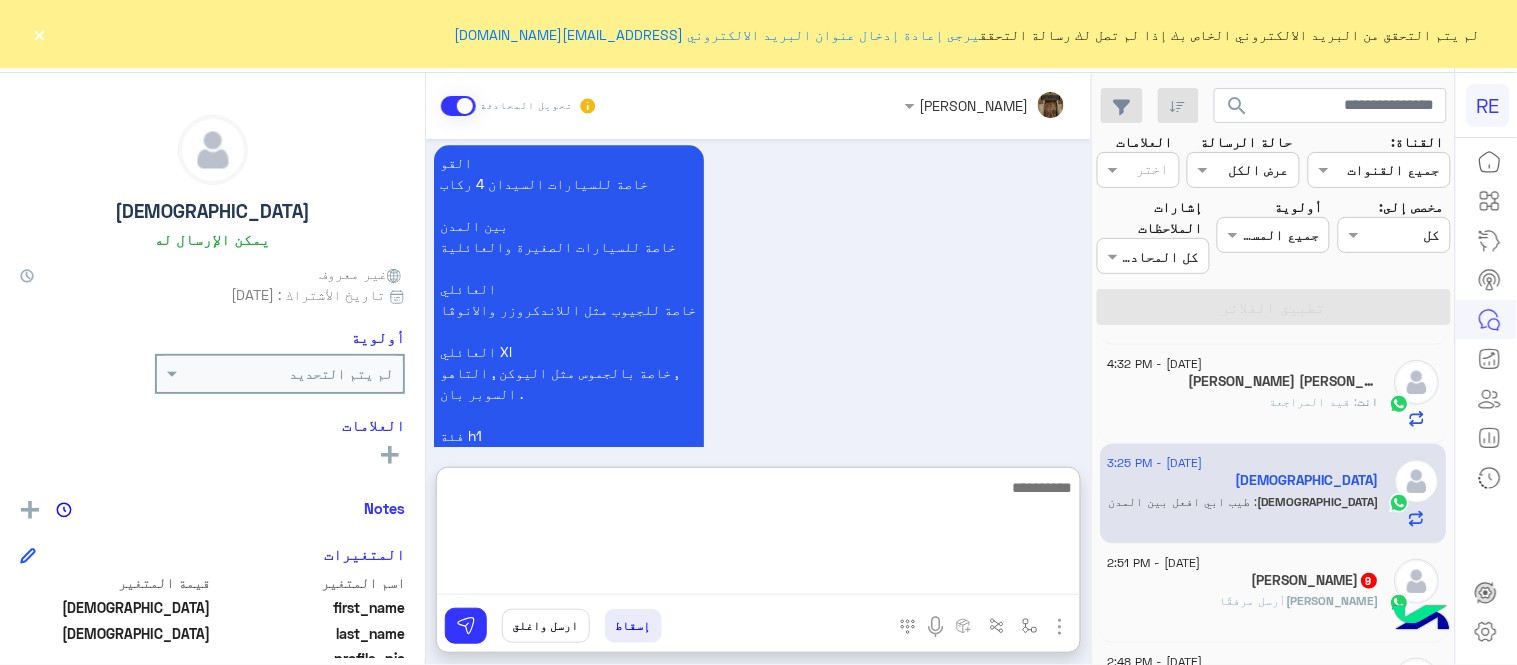 scroll, scrollTop: 1553, scrollLeft: 0, axis: vertical 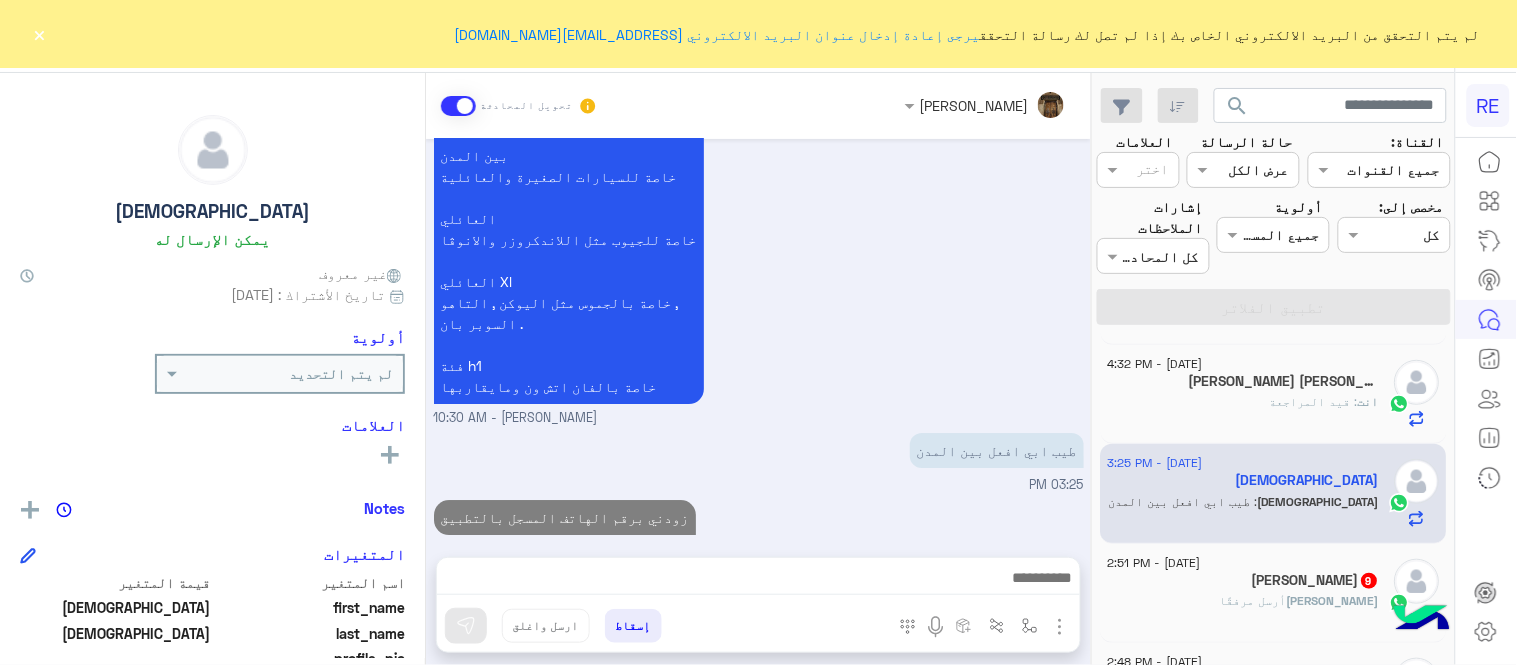 click on "Jul 9, 2025  وكيف افعل بين المدن   01:38 AM  Xl احيان يفتح معيو احيان يرفض   01:38 AM  أنا جديد على التطبيق  هل فيه شرح له   01:50 AM  السلام عليكم ورحمة الله وبركاته   09:31 AM  ما هي الفئة المتاحه لي   09:32 AM  أنا جديد بالبرنامج  و هل اقدر افعل فئة بين المدن   09:33 AM  سعداء بانضمامك، ونتطلع لأن تكون أحد شركائنا المميزين. 🔑 لتبدأ العمل ككابتن، يجب أولاً تفعيل حسابك بعد قبول بياناتك من هيئة النقل. خطوات البدء والدخول في السرا: 1️⃣ حمّل التطبيق وسجل بيانات سيارتك. 2️⃣ بعد قبول بياناتك من هيئة النقل وتفعيل حسابك، توجه إلى أقرب مطار أو محطة قطار. لتفادي مشاكل السرا: ✅ تأكد من الدخول في السرا." at bounding box center [758, 338] 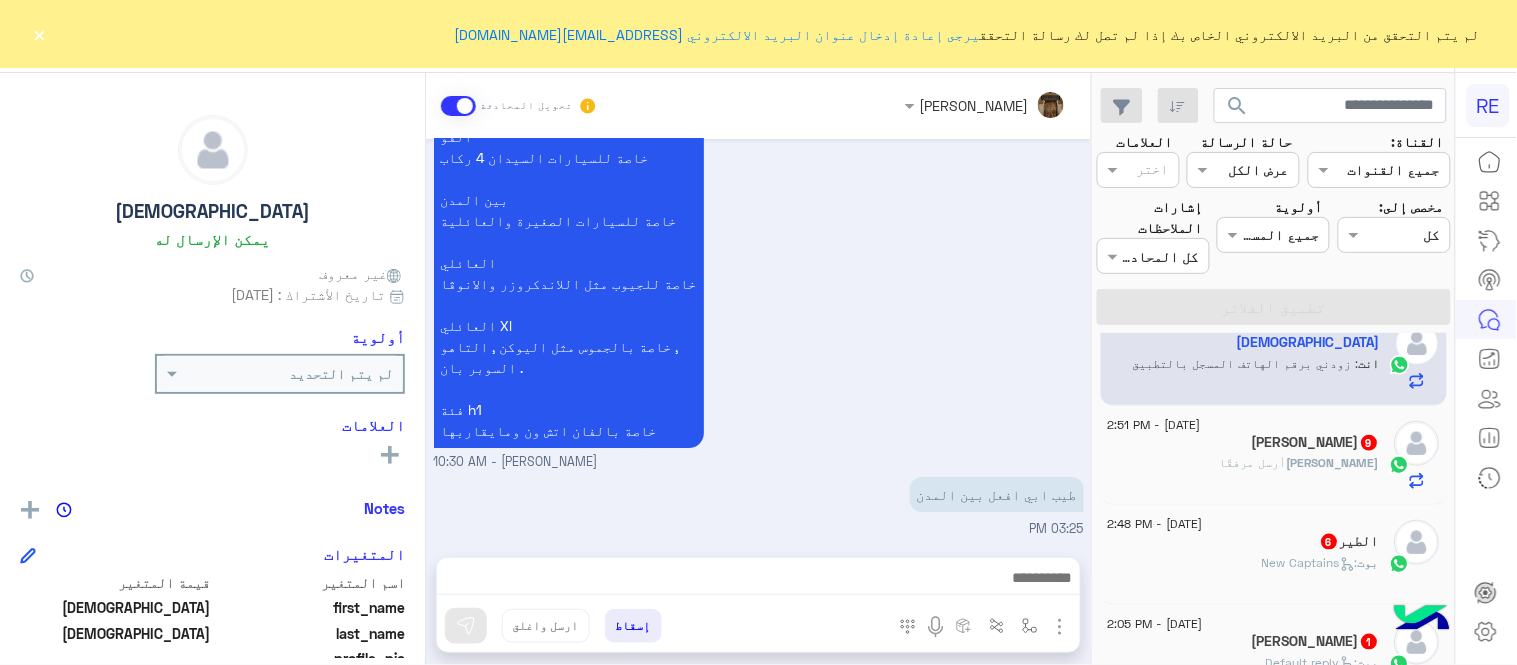 scroll, scrollTop: 545, scrollLeft: 0, axis: vertical 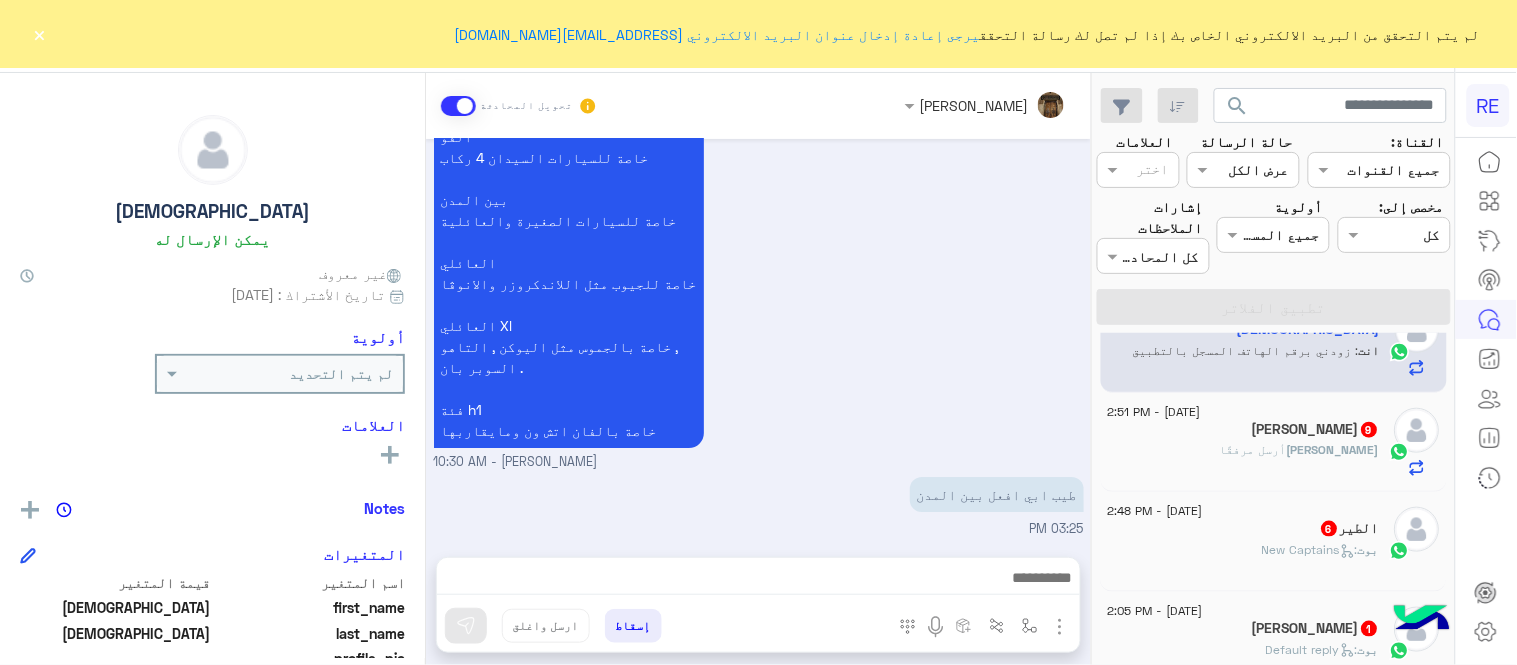 click on "حمدي الجهني  9" 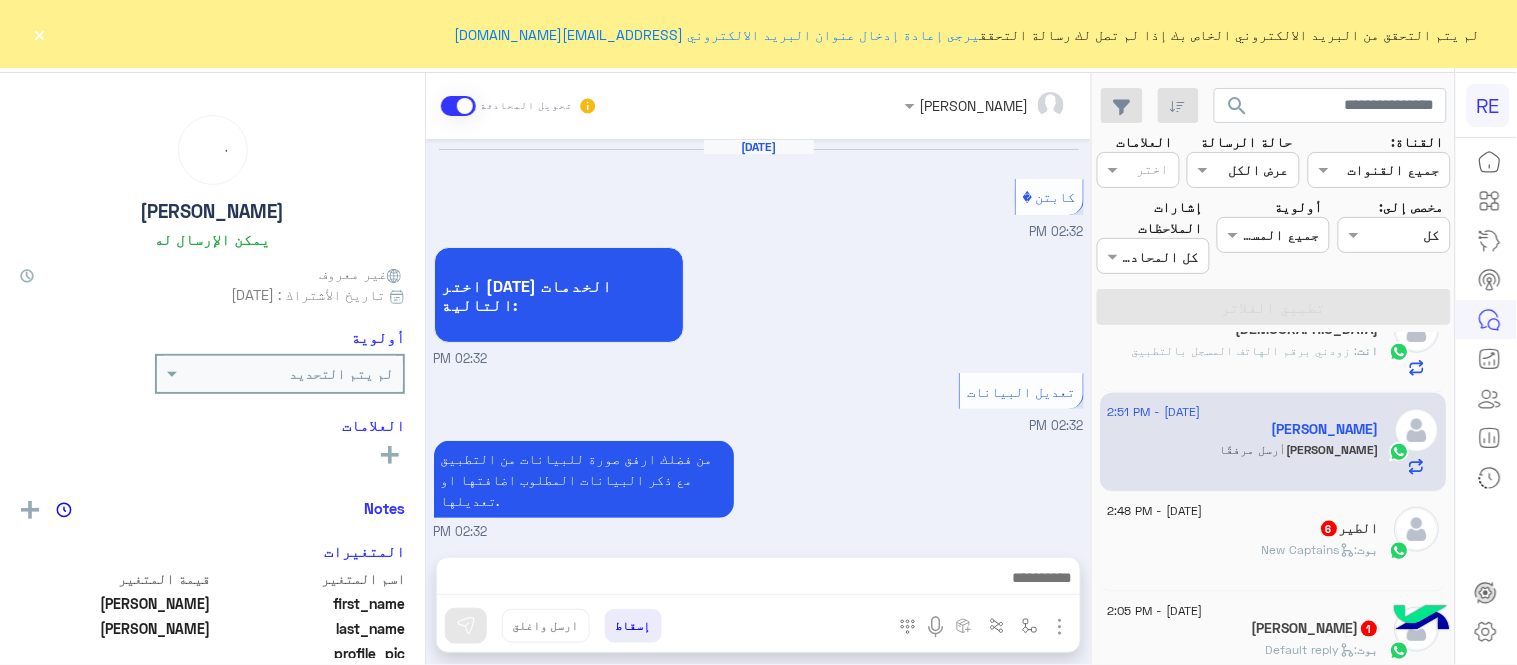 scroll, scrollTop: 793, scrollLeft: 0, axis: vertical 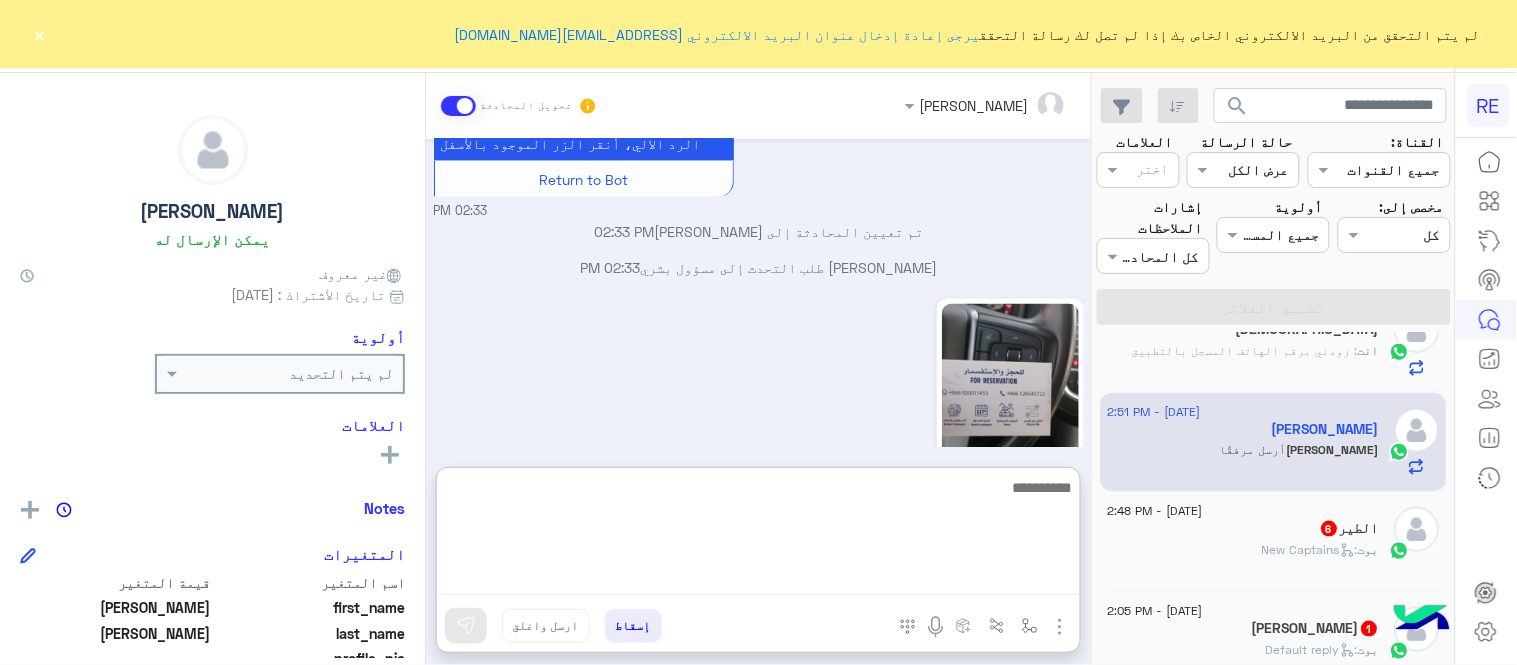 click at bounding box center (758, 535) 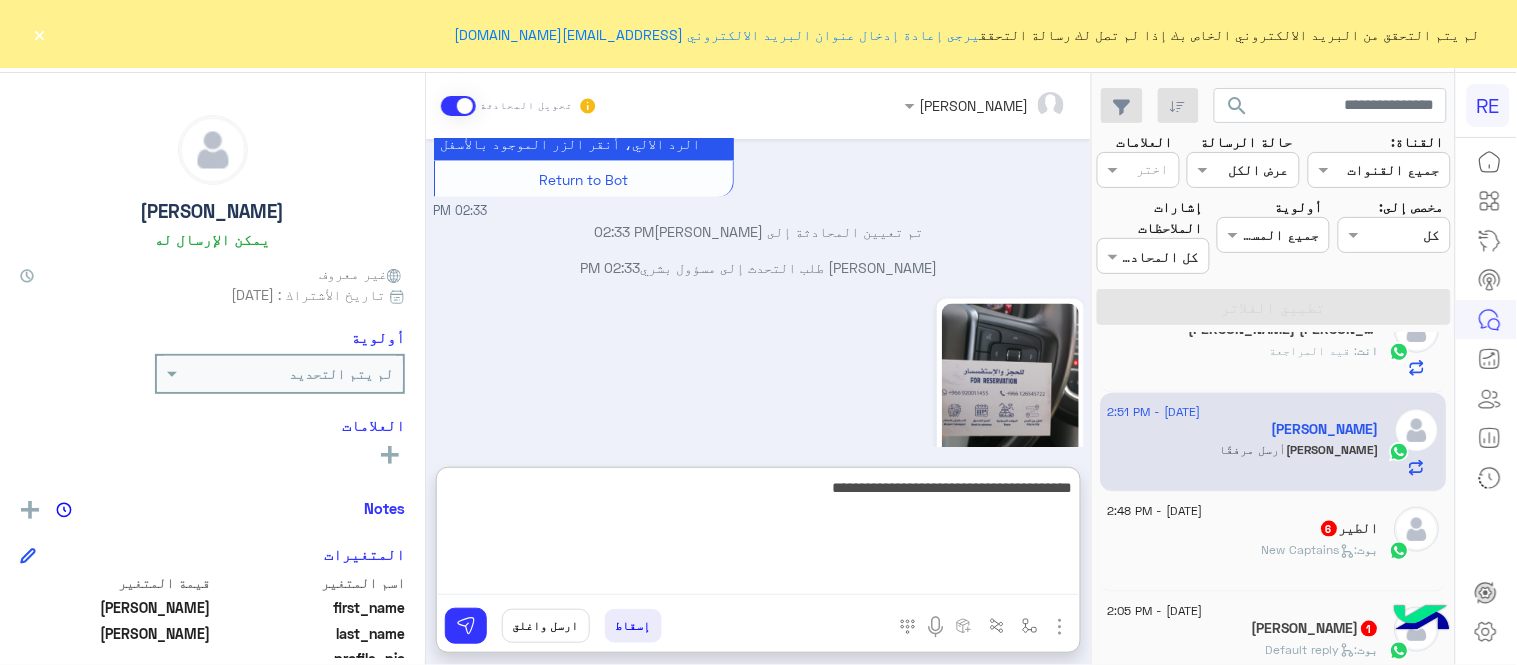 type on "**********" 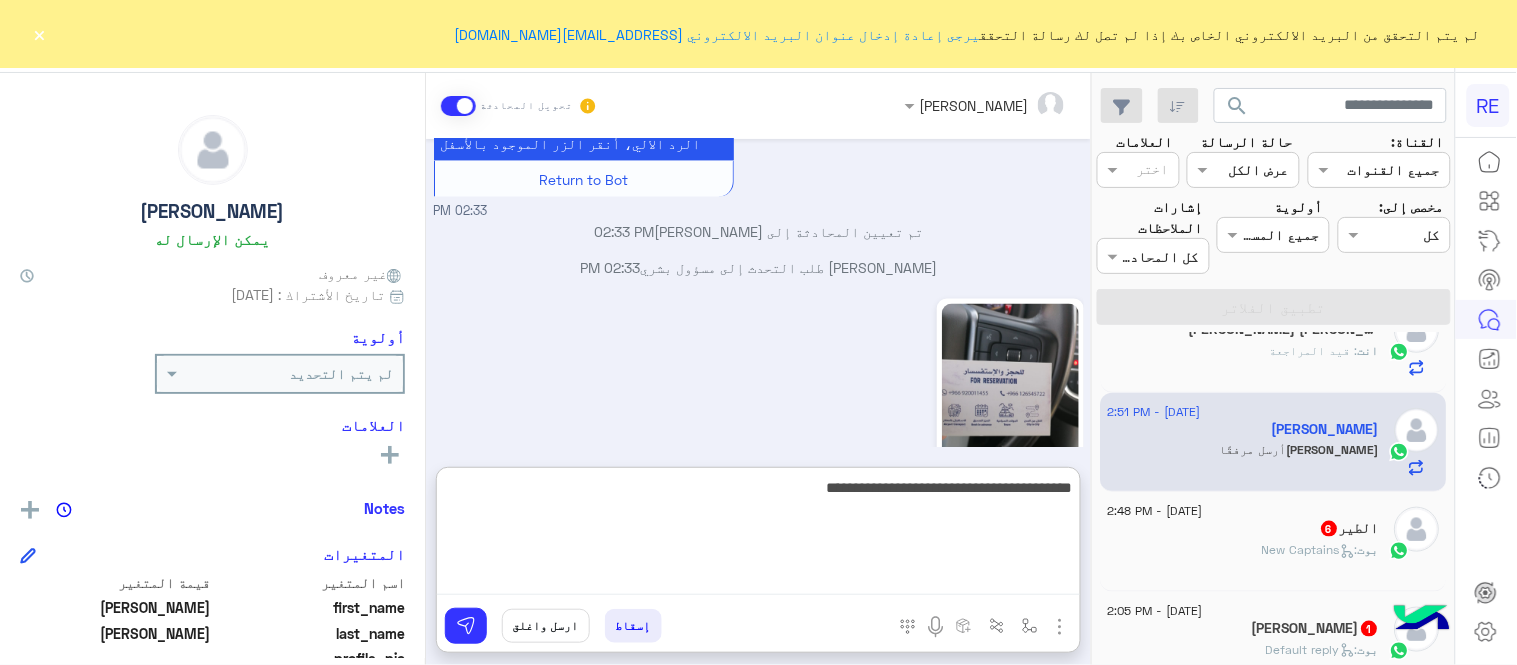 type 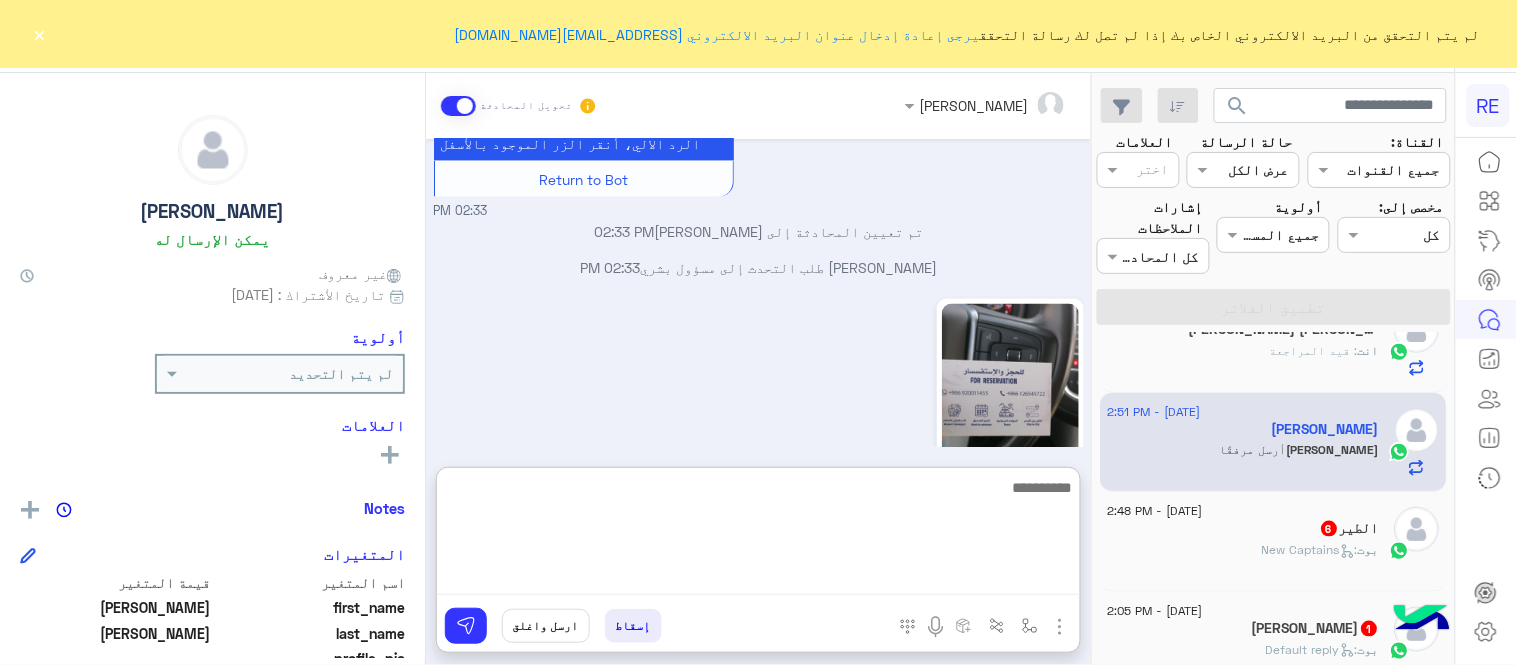 scroll, scrollTop: 946, scrollLeft: 0, axis: vertical 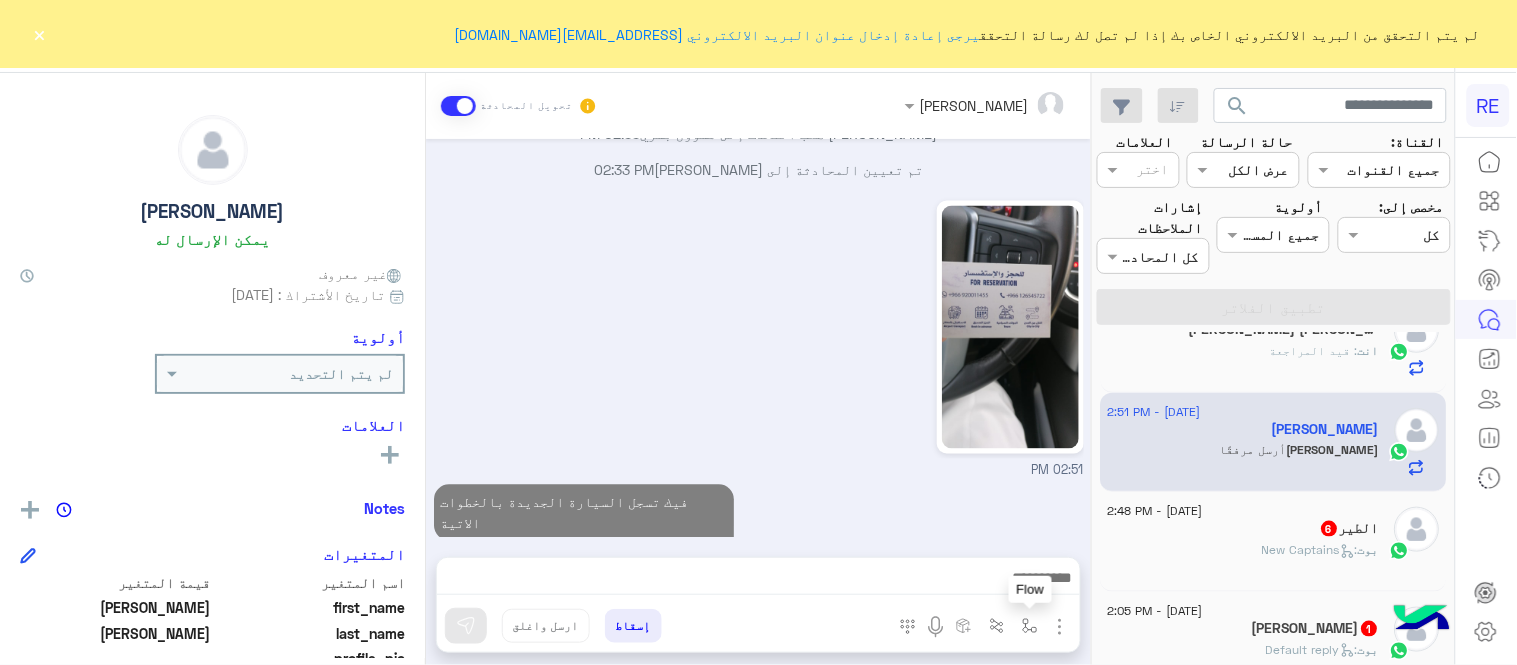 click at bounding box center [1030, 626] 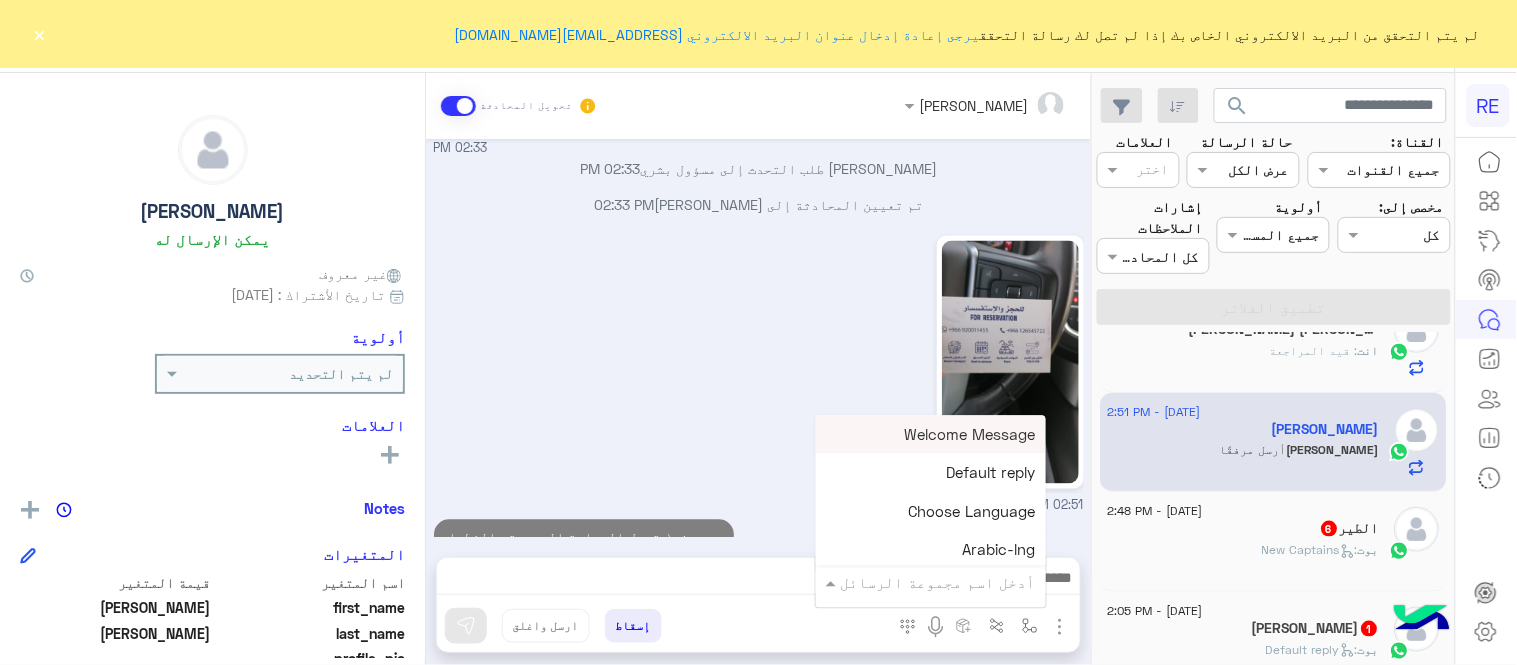 click on "أدخل اسم مجموعة الرسائل" at bounding box center (938, 582) 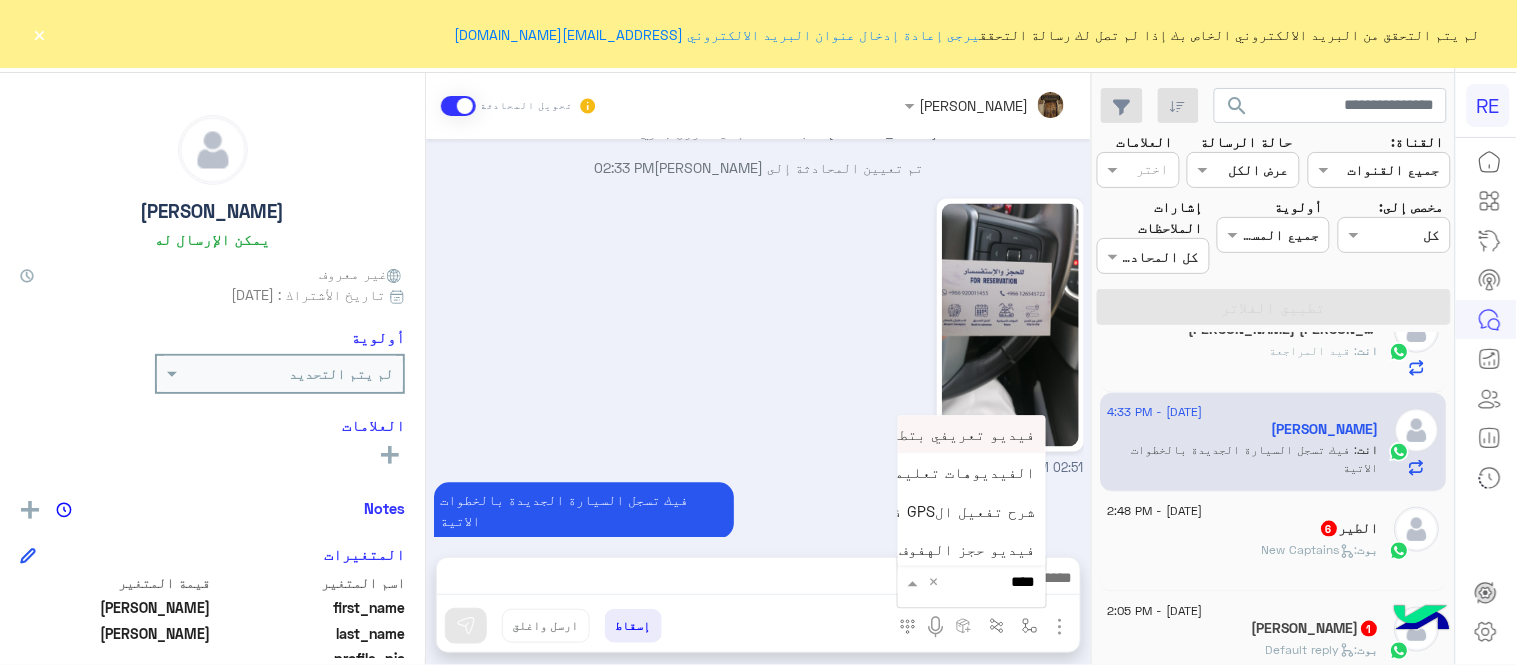 type on "*****" 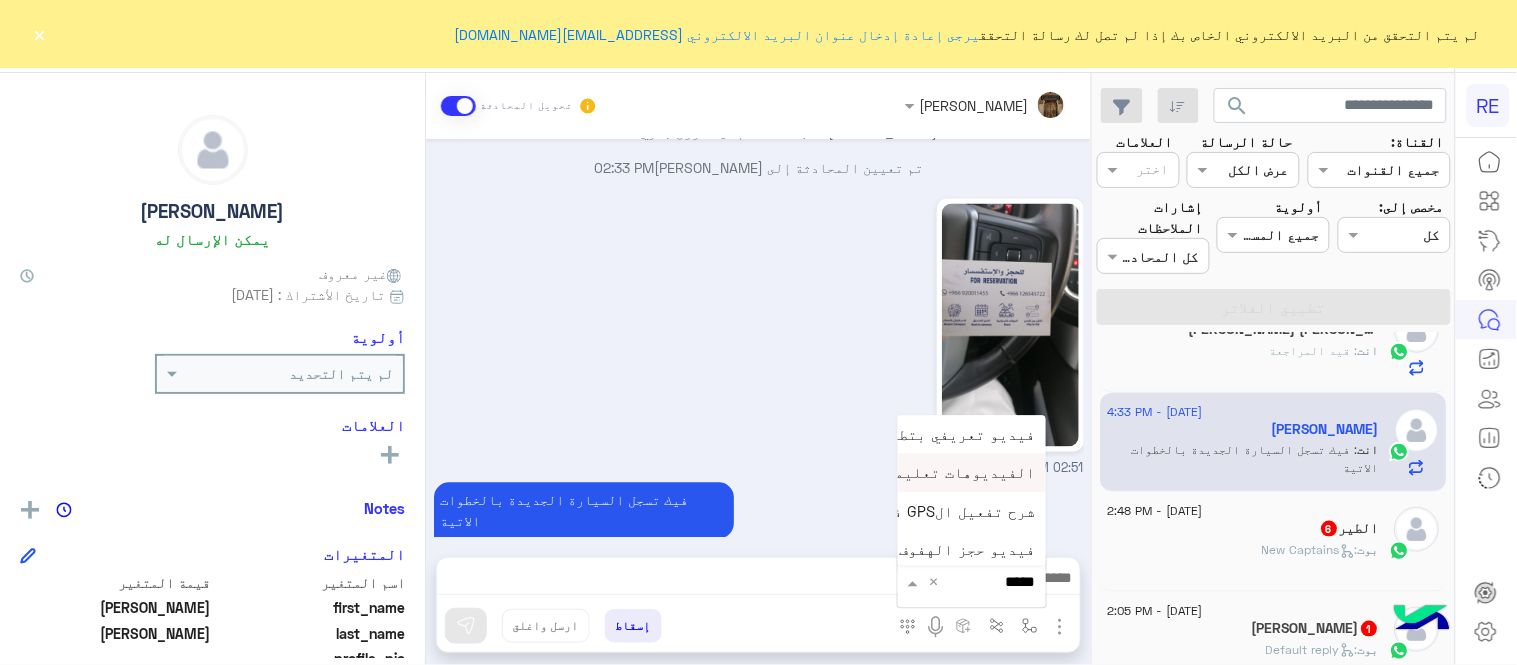 scroll, scrollTop: 81, scrollLeft: 0, axis: vertical 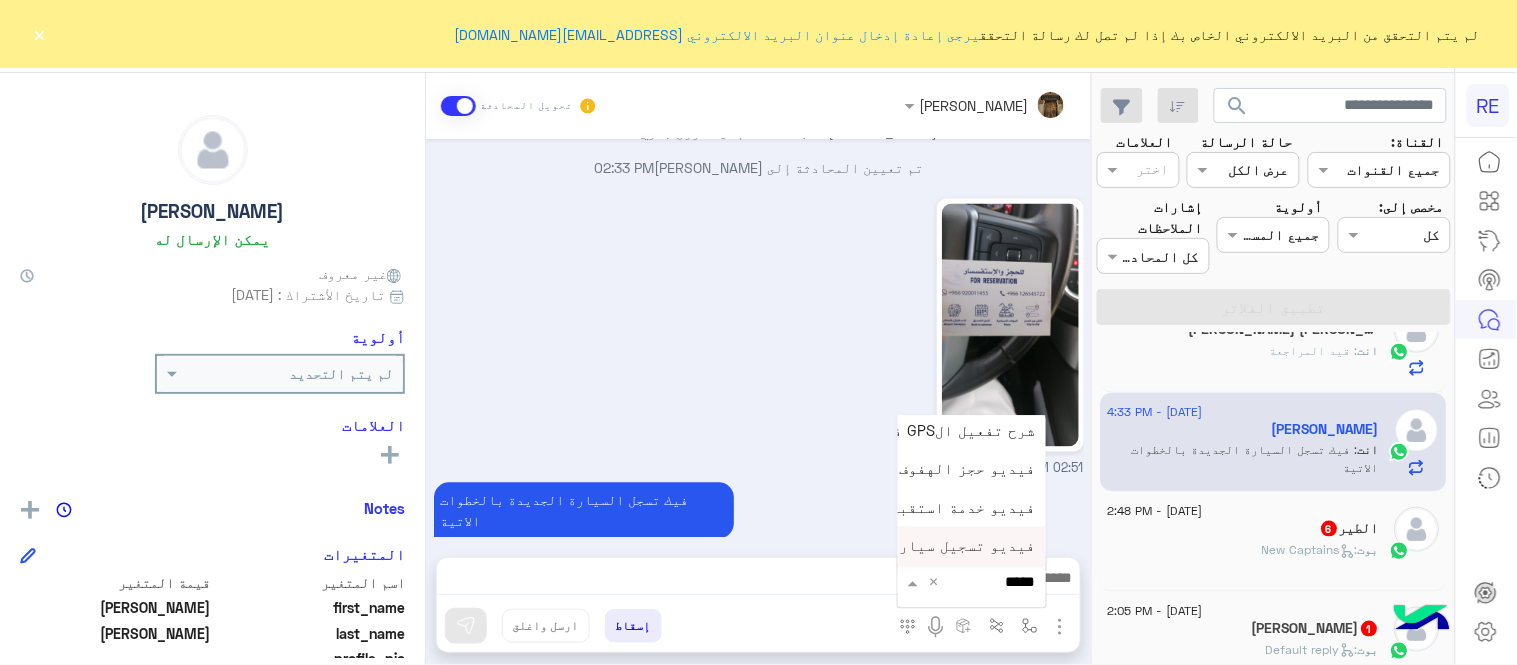click on "فيديو تسجيل سيارة" at bounding box center (963, 546) 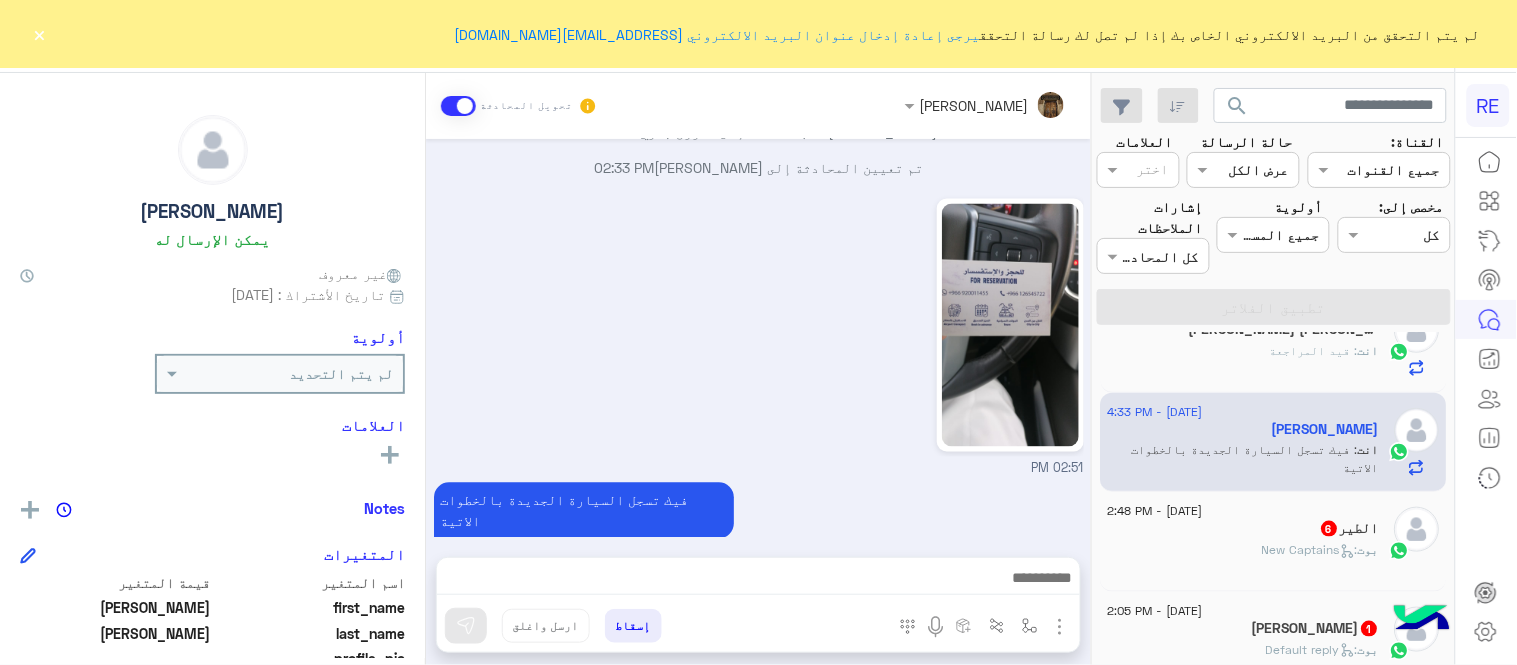 type on "**********" 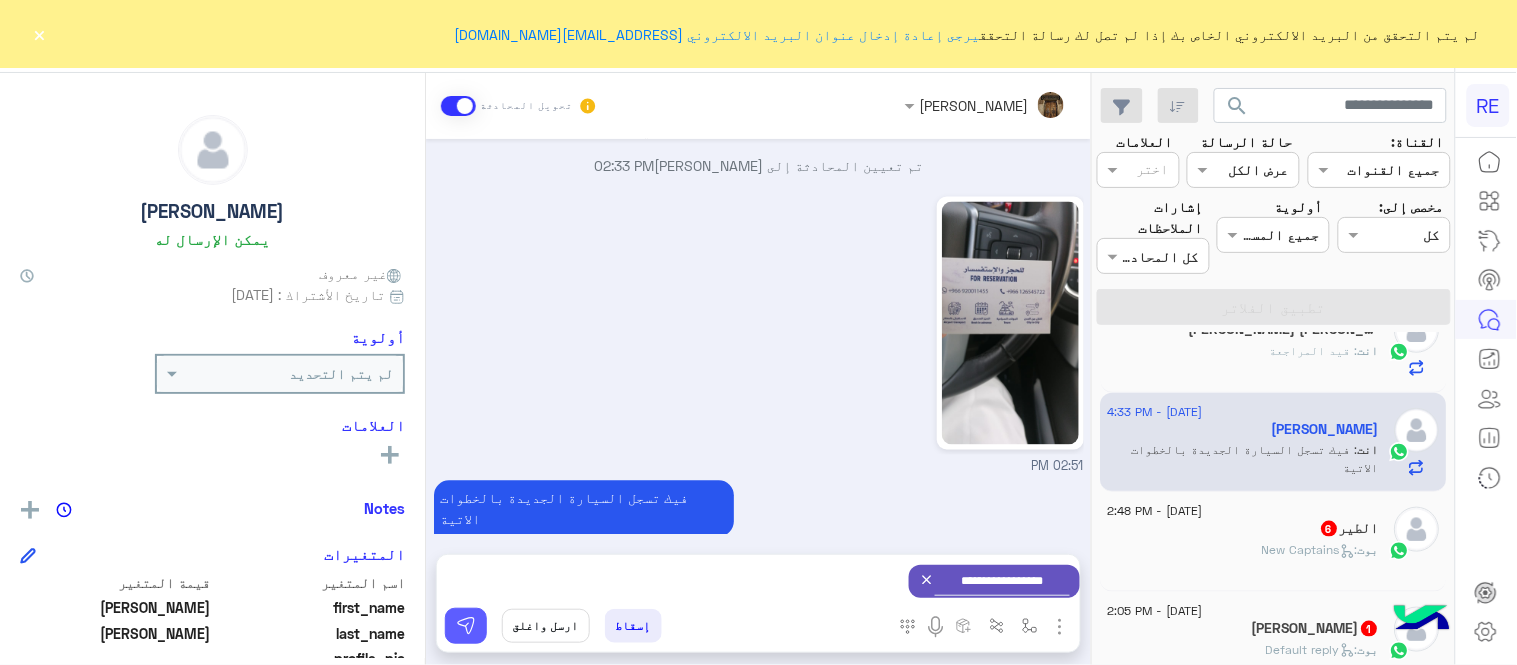 click at bounding box center (466, 626) 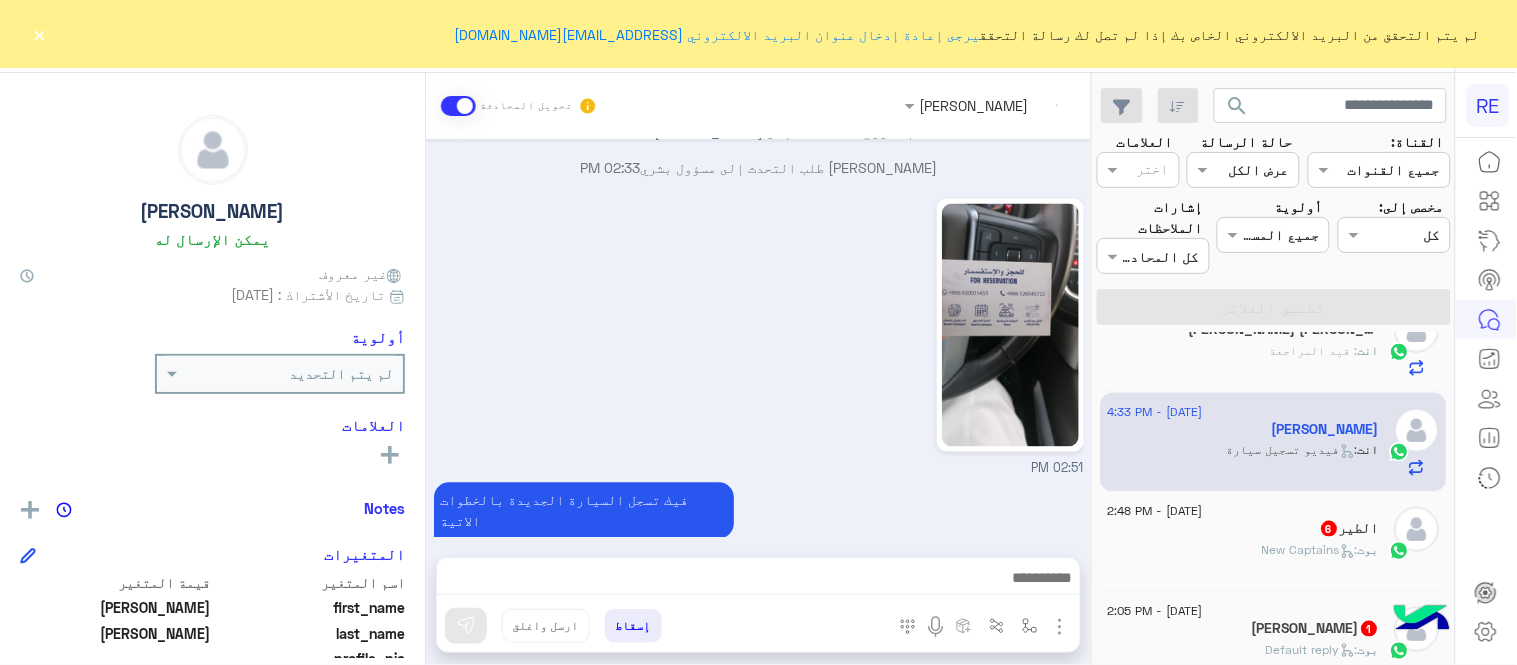 scroll, scrollTop: 1072, scrollLeft: 0, axis: vertical 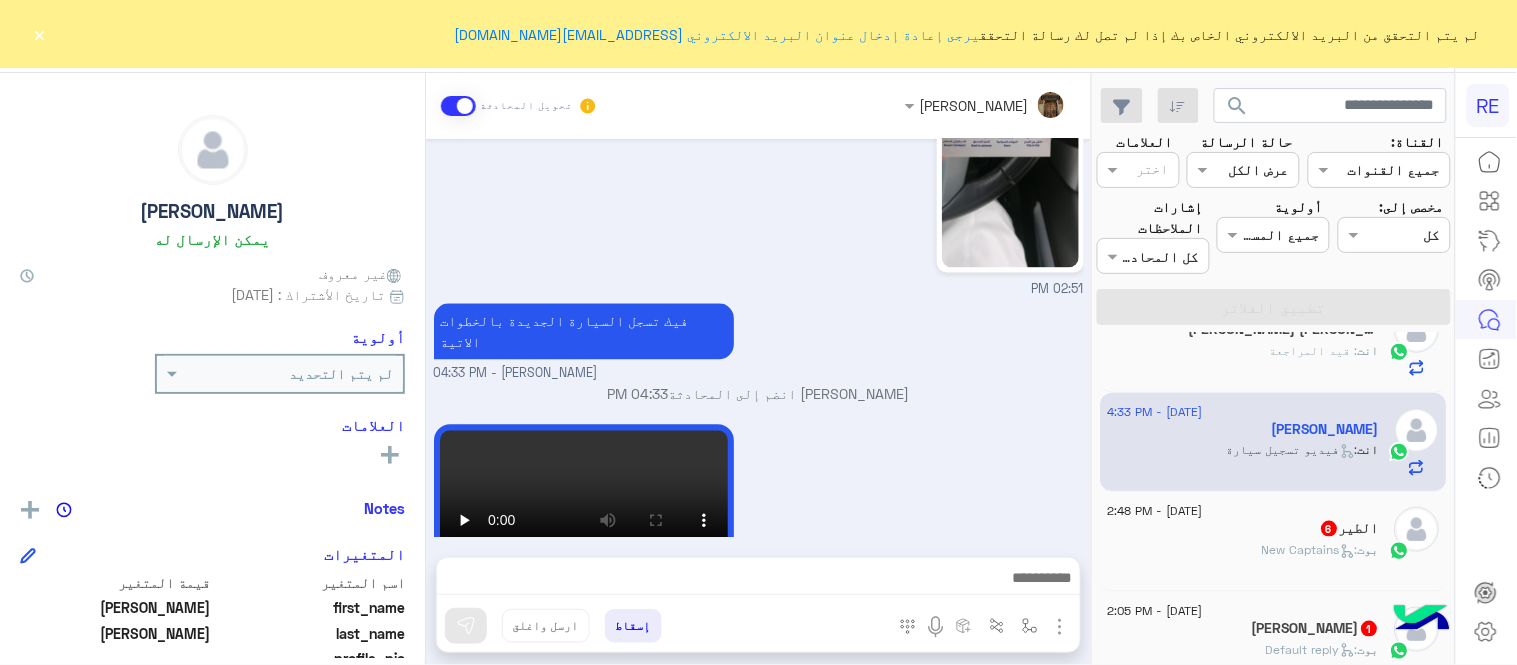 click on "×" 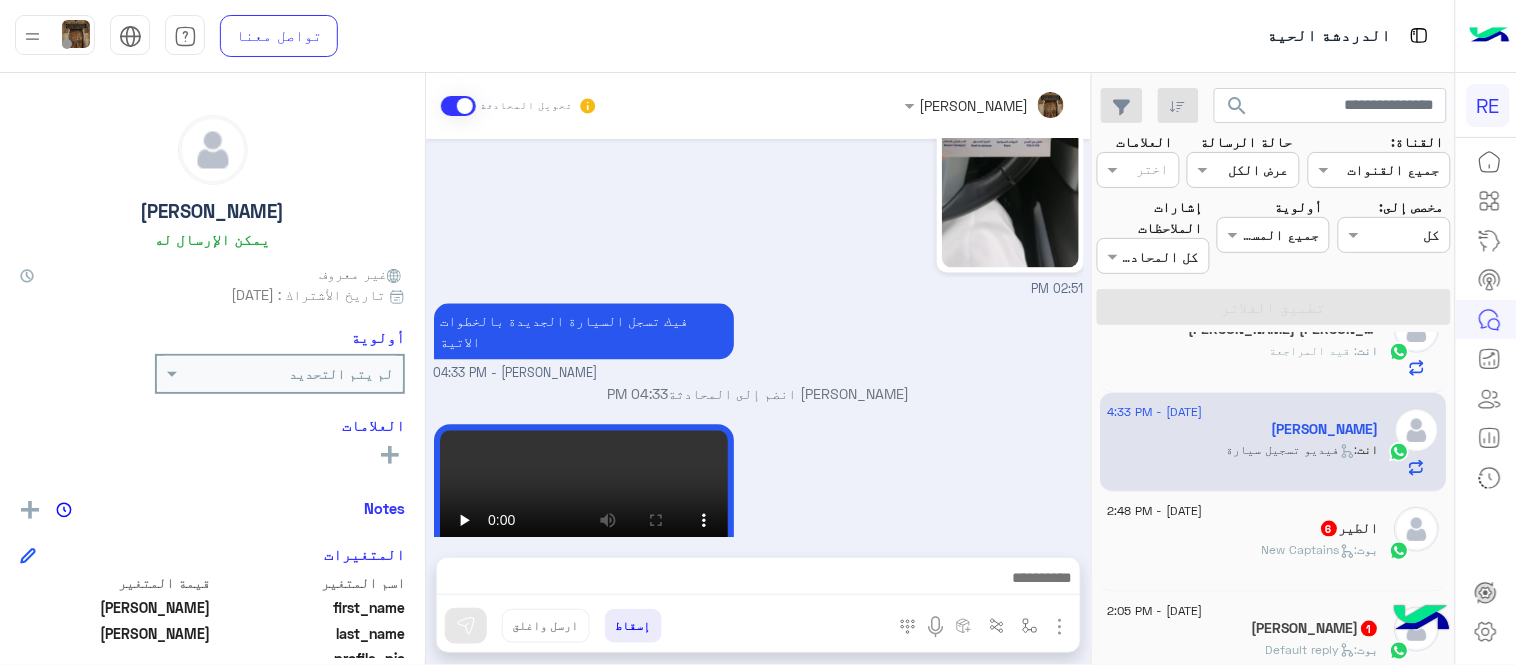 click on "الطير   6" 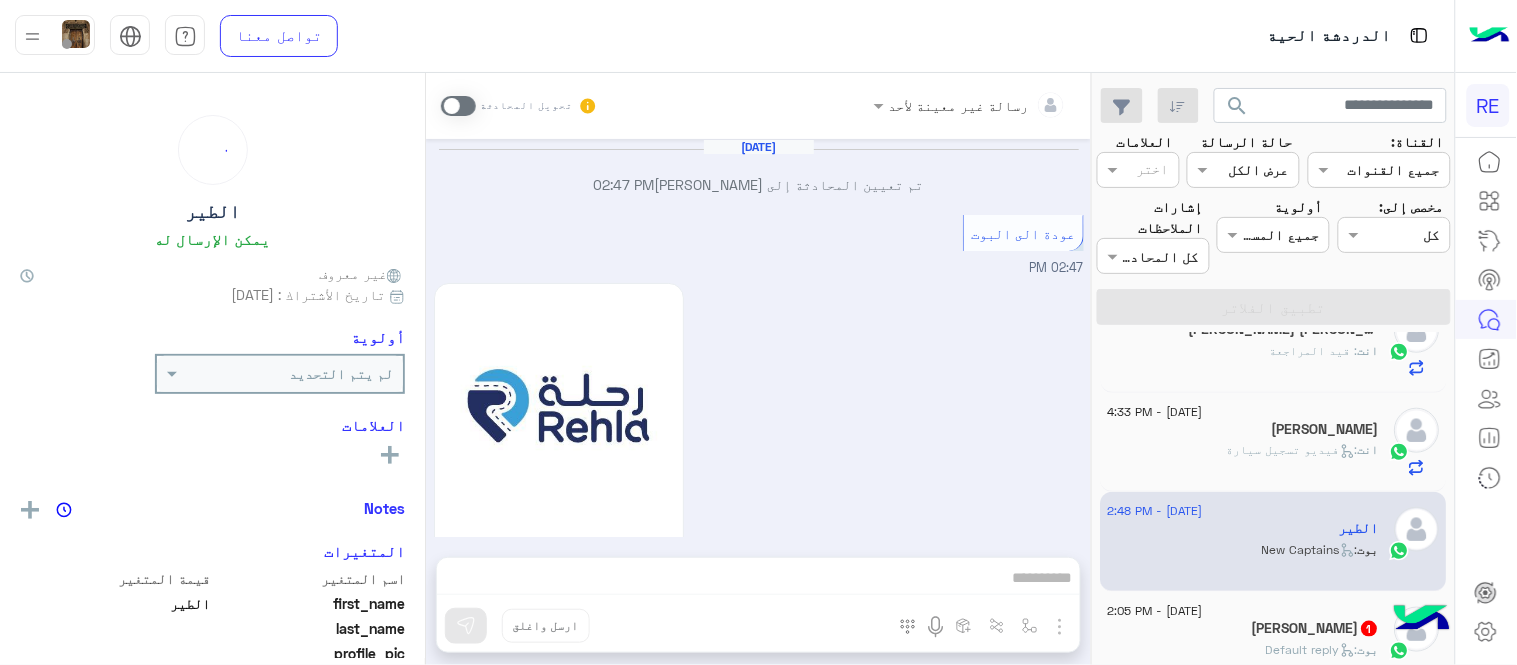 scroll, scrollTop: 1681, scrollLeft: 0, axis: vertical 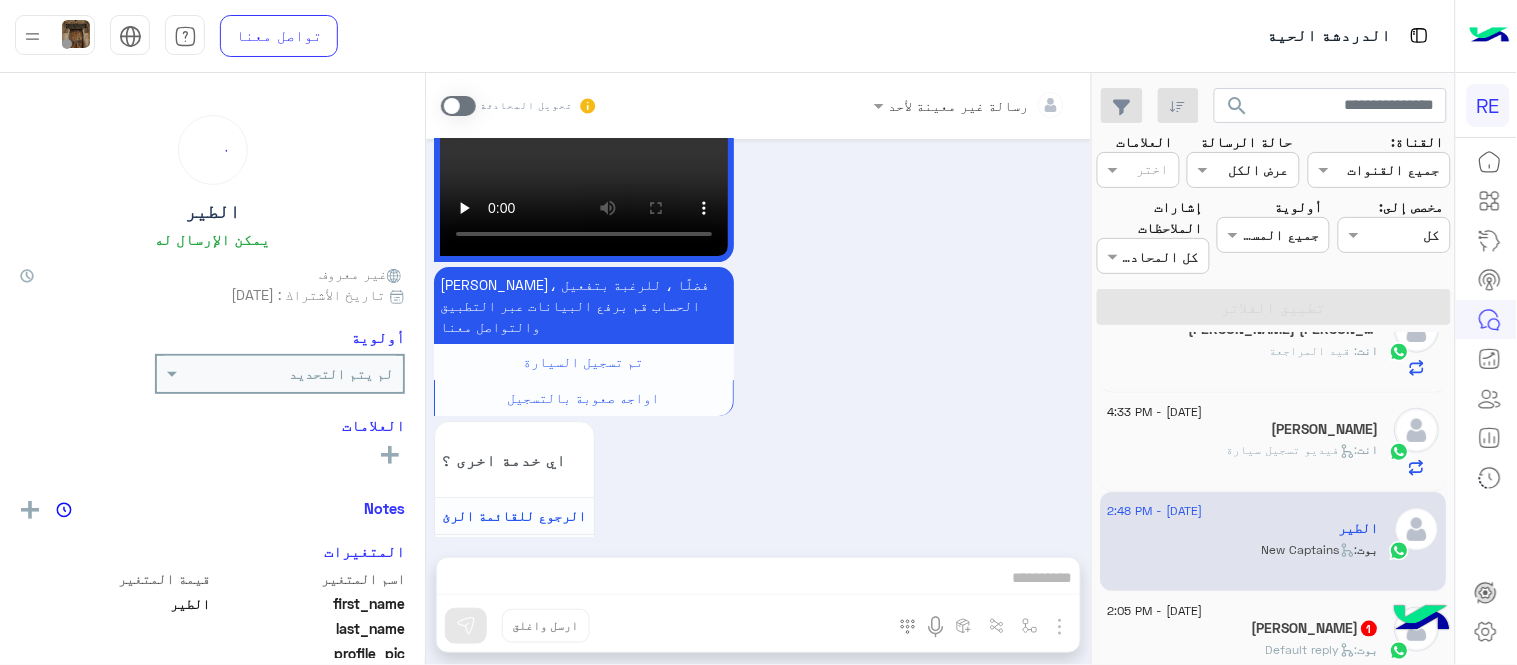 click at bounding box center (458, 106) 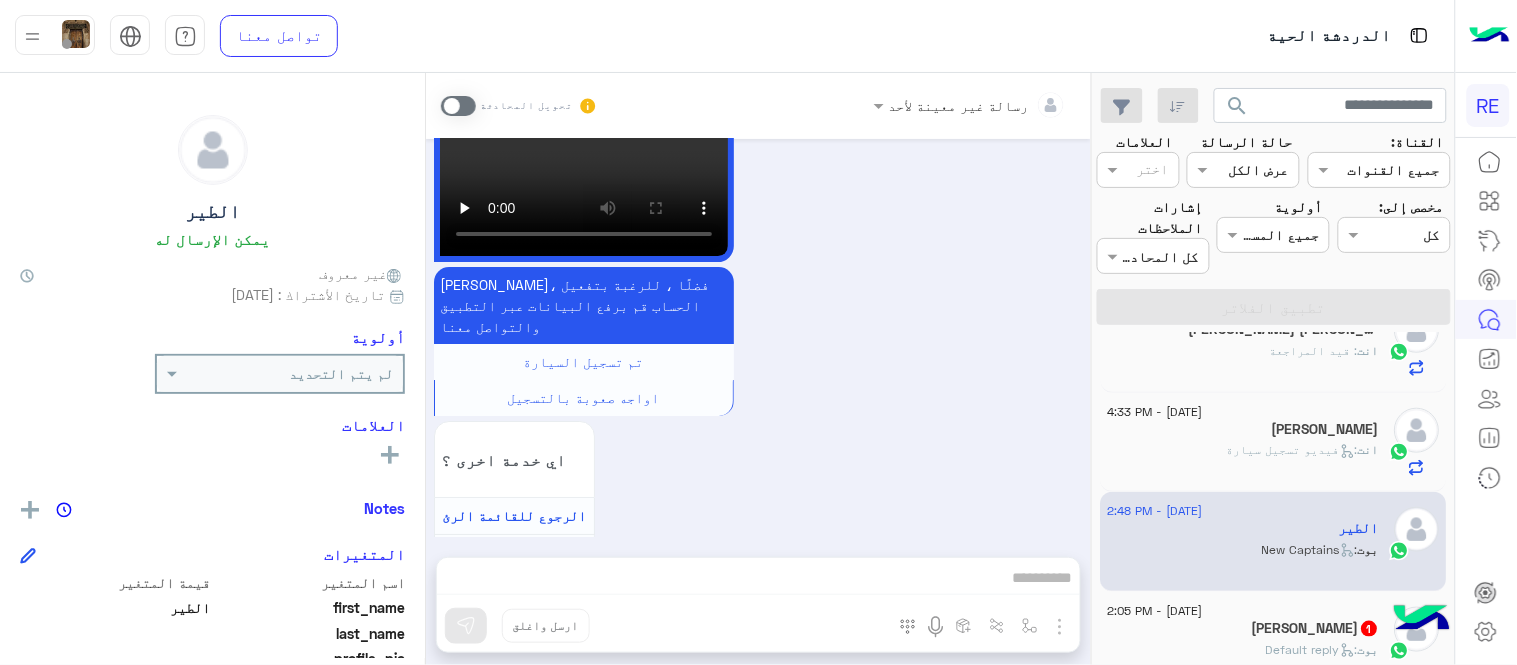 scroll, scrollTop: 1716, scrollLeft: 0, axis: vertical 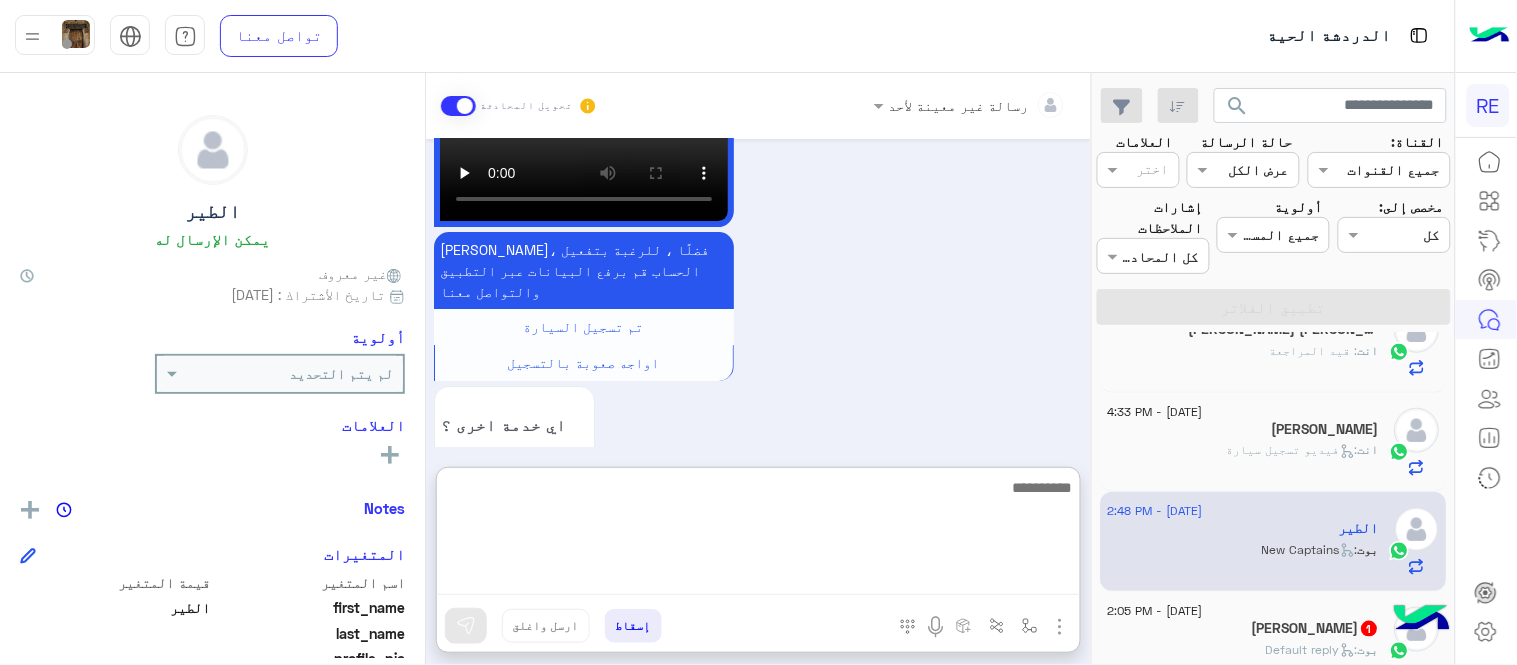 click at bounding box center [758, 535] 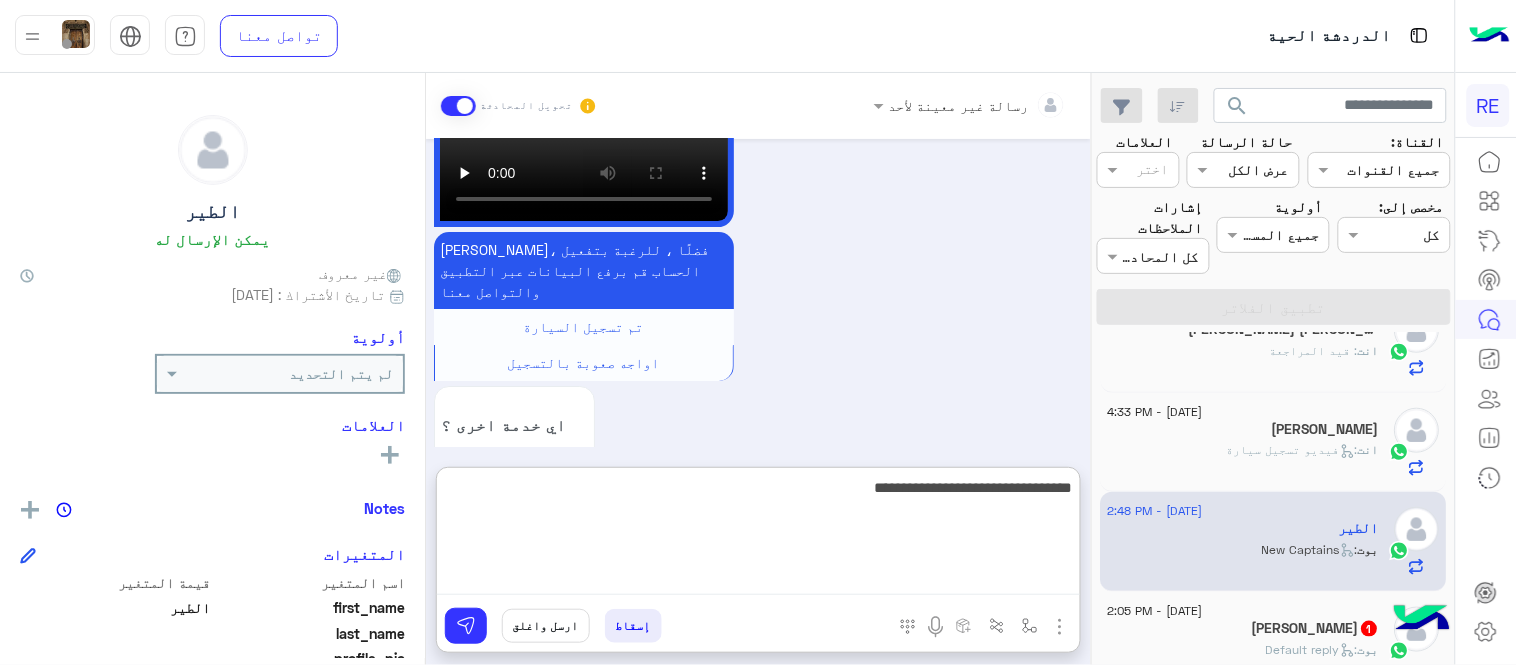 type on "**********" 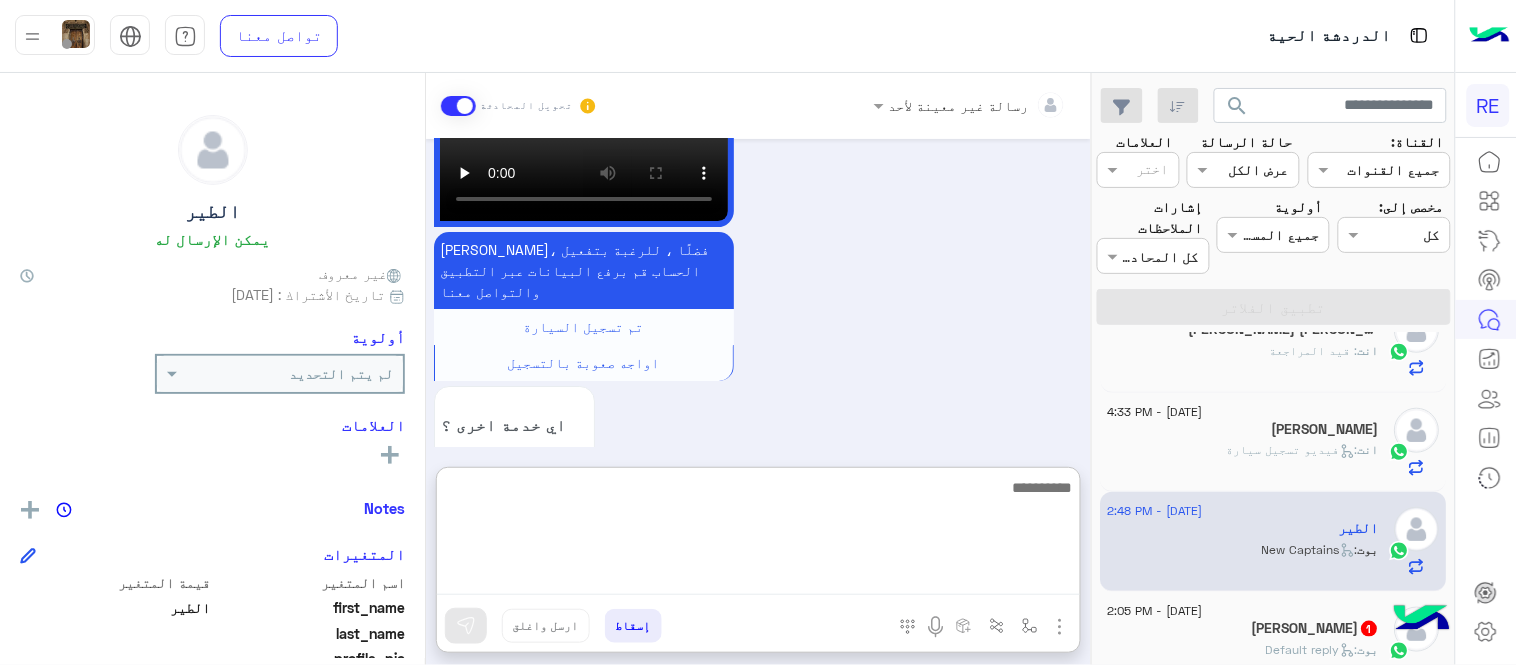 scroll, scrollTop: 1871, scrollLeft: 0, axis: vertical 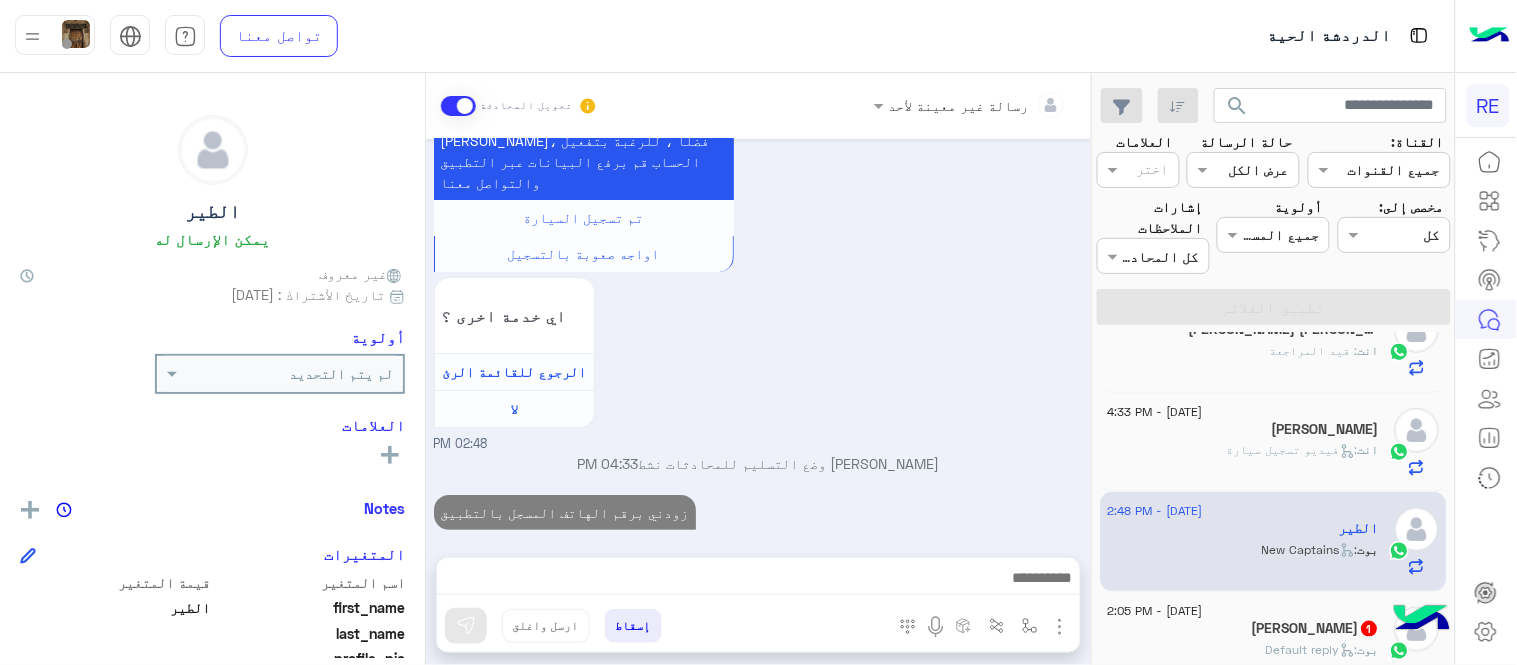 click on "Jul 9, 2025   تم تعيين المحادثة إلى Zahraa Alfadhl   02:47 PM       عودة الى البوت    02:47 PM
اهلًا بك في تطبيق رحلة 👋
Welcome to Rehla  👋
من فضلك أختر لغة التواصل
Please choose your preferred Language
English   عربي     02:47 PM   الطير  غادر المحادثة   02:47 PM       عربي    02:47 PM  هل أنت ؟   كابتن 👨🏻‍✈️   عميل 🧳   رحال (مرشد مرخص) 🏖️     02:47 PM   كابتن �    02:47 PM  اختر احد الخدمات التالية:    02:47 PM   تفعيل حساب    02:48 PM  يمكنك الاطلاع على شروط الانضمام لرحلة ك (كابتن ) الموجودة بالصورة أعلاه،
لتحميل التطبيق عبر الرابط التالي : 📲
http://onelink.to/Rehla    عزيزي الكابتن، فضلًا ، للرغبة بتفعيل الحساب قم برفع البيانات عبر التطبيق والتواصل معنا" at bounding box center [758, 338] 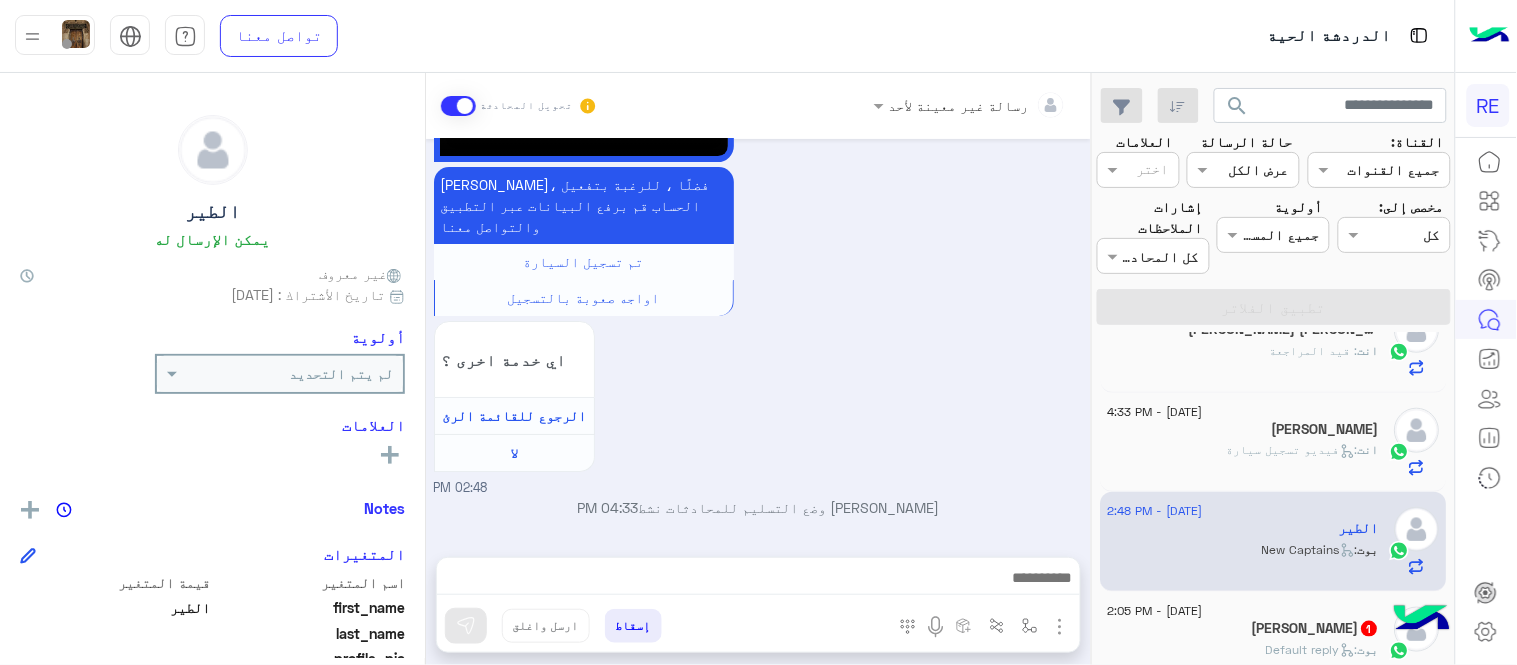 scroll, scrollTop: 1816, scrollLeft: 0, axis: vertical 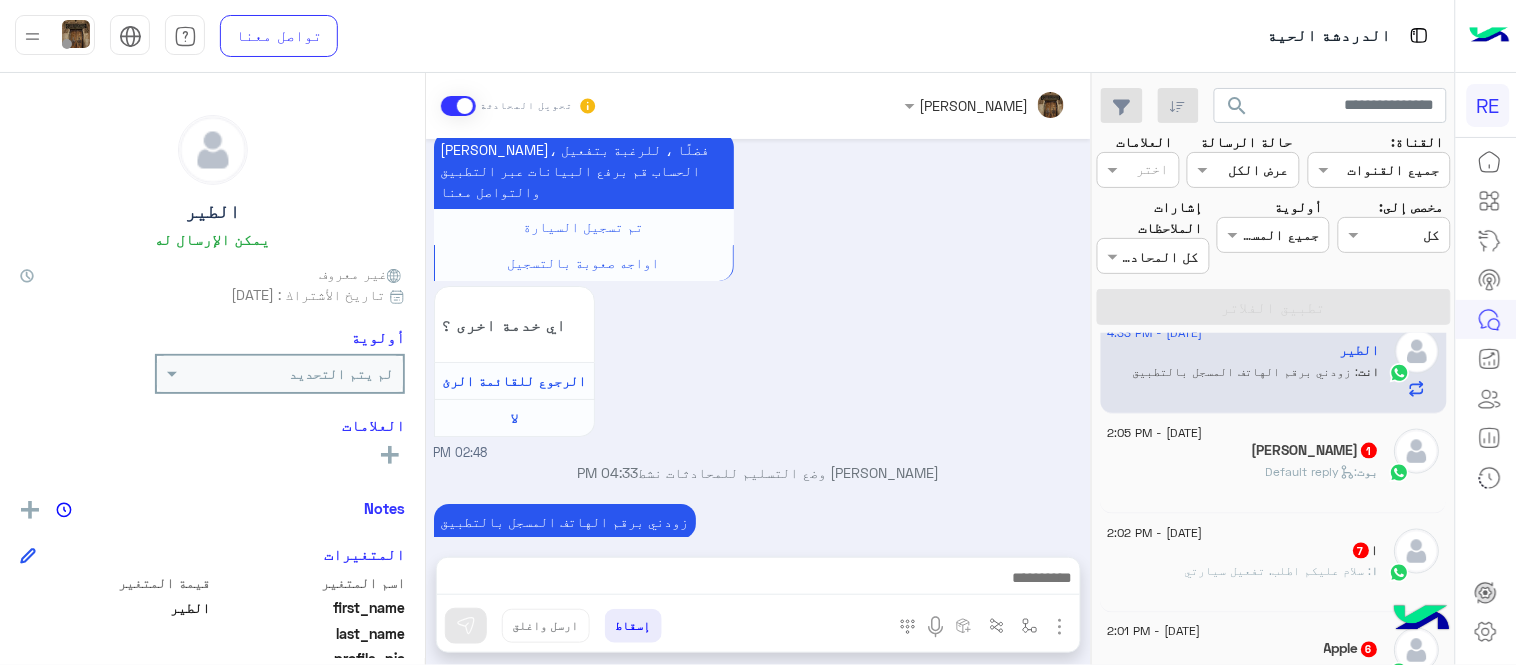 click on "محمد السيد  1" 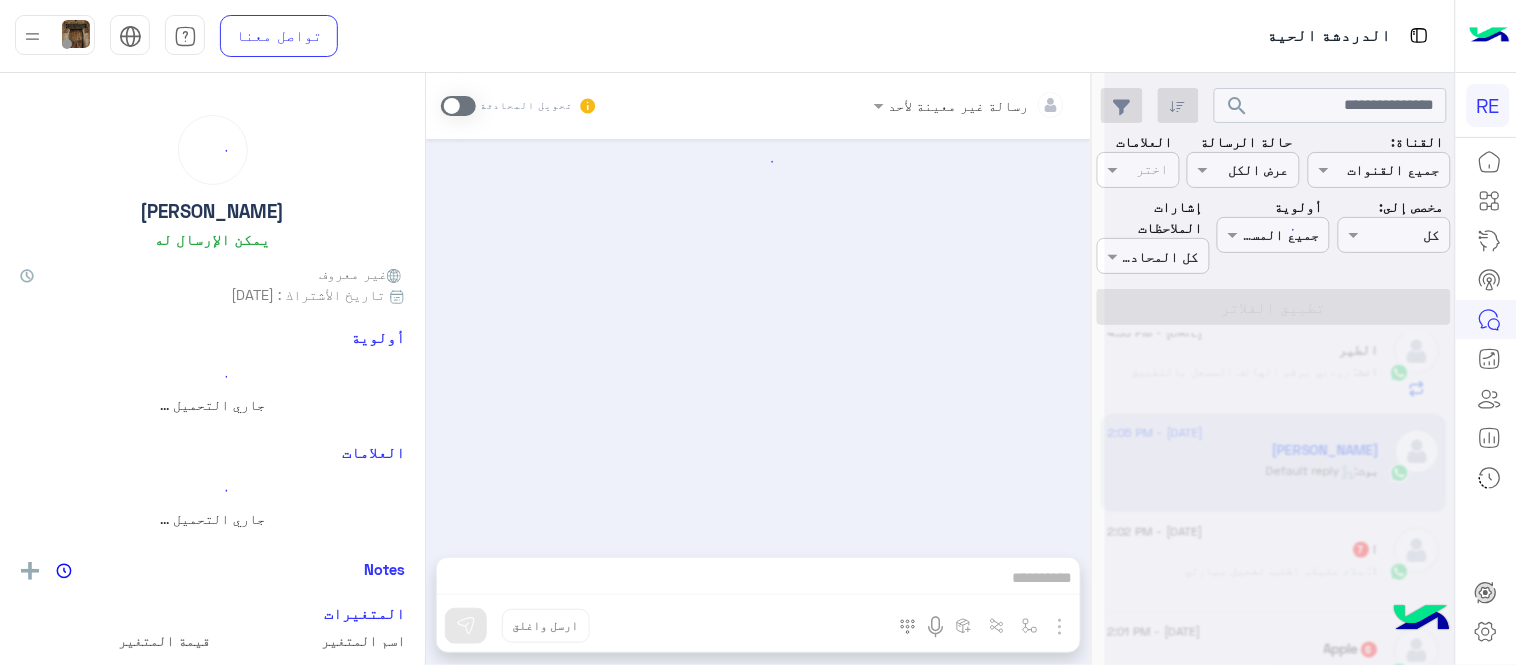 scroll, scrollTop: 0, scrollLeft: 0, axis: both 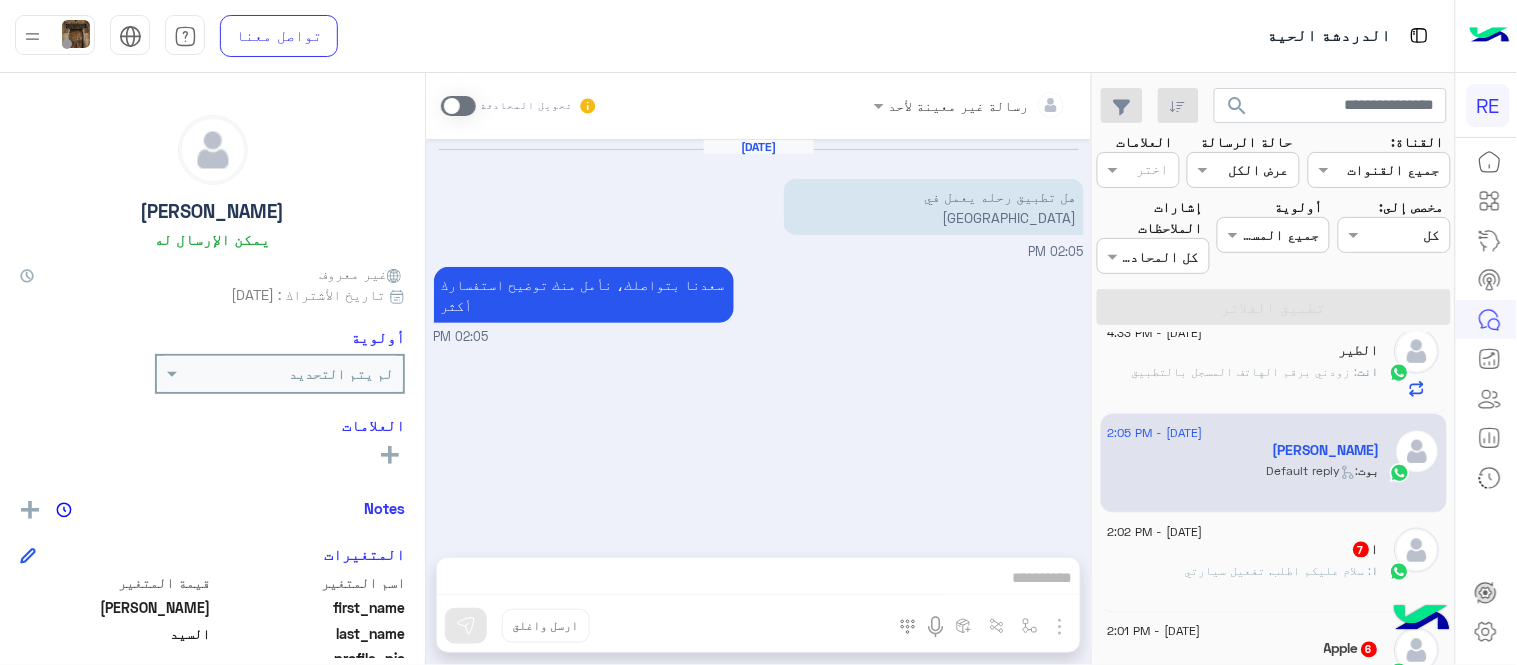 click at bounding box center (458, 106) 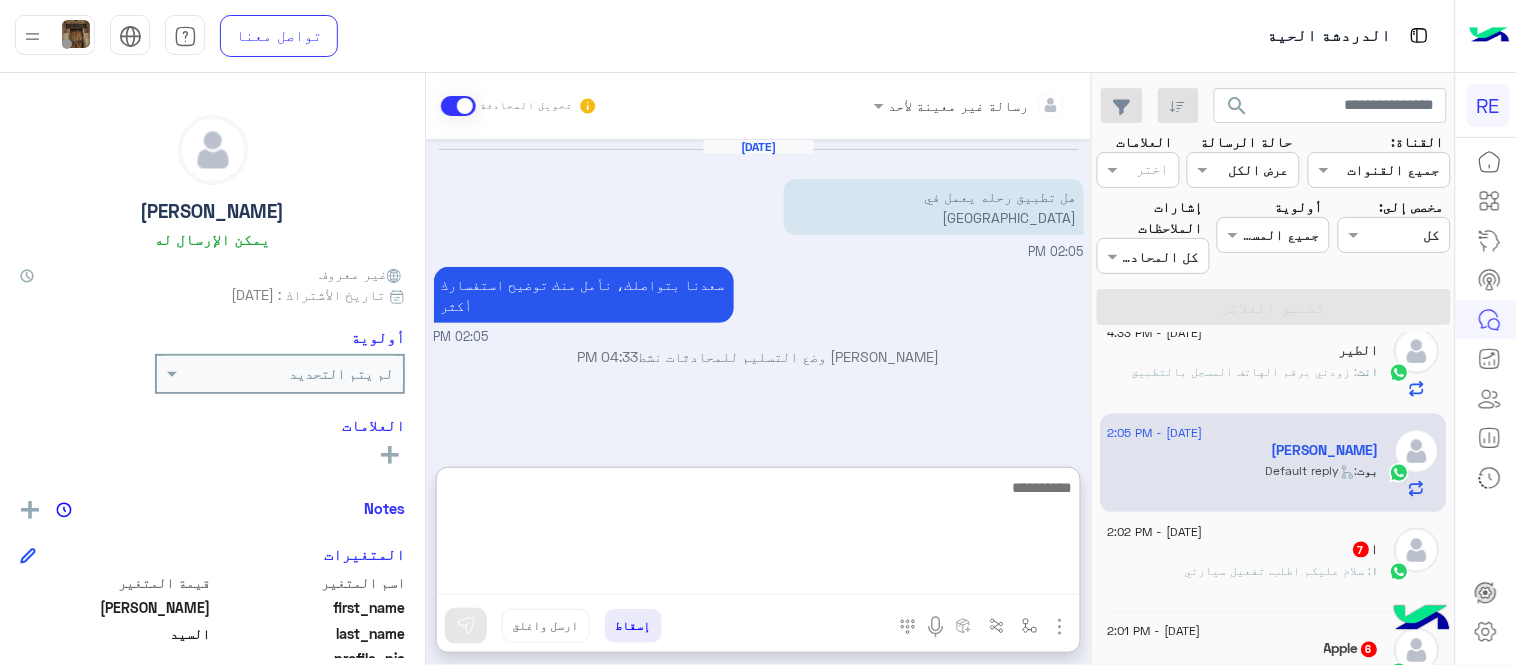 click at bounding box center (758, 535) 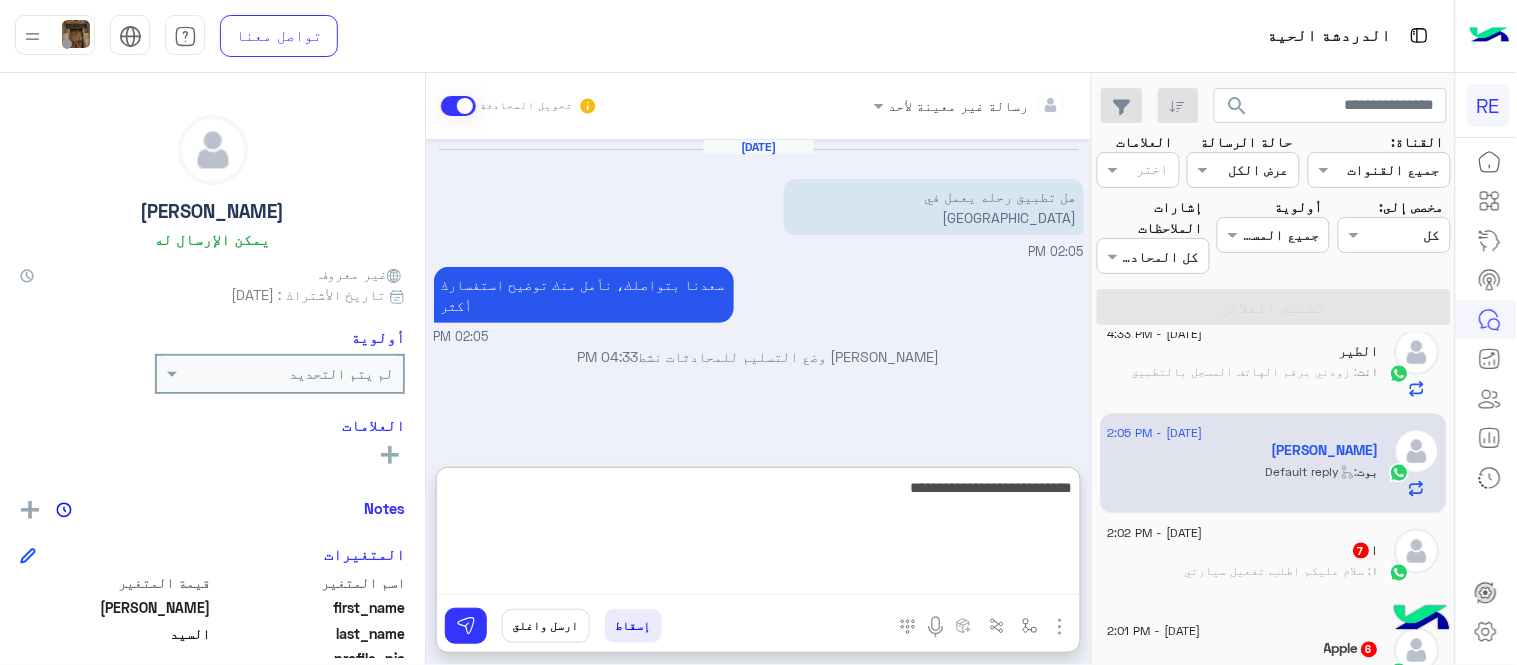 type on "**********" 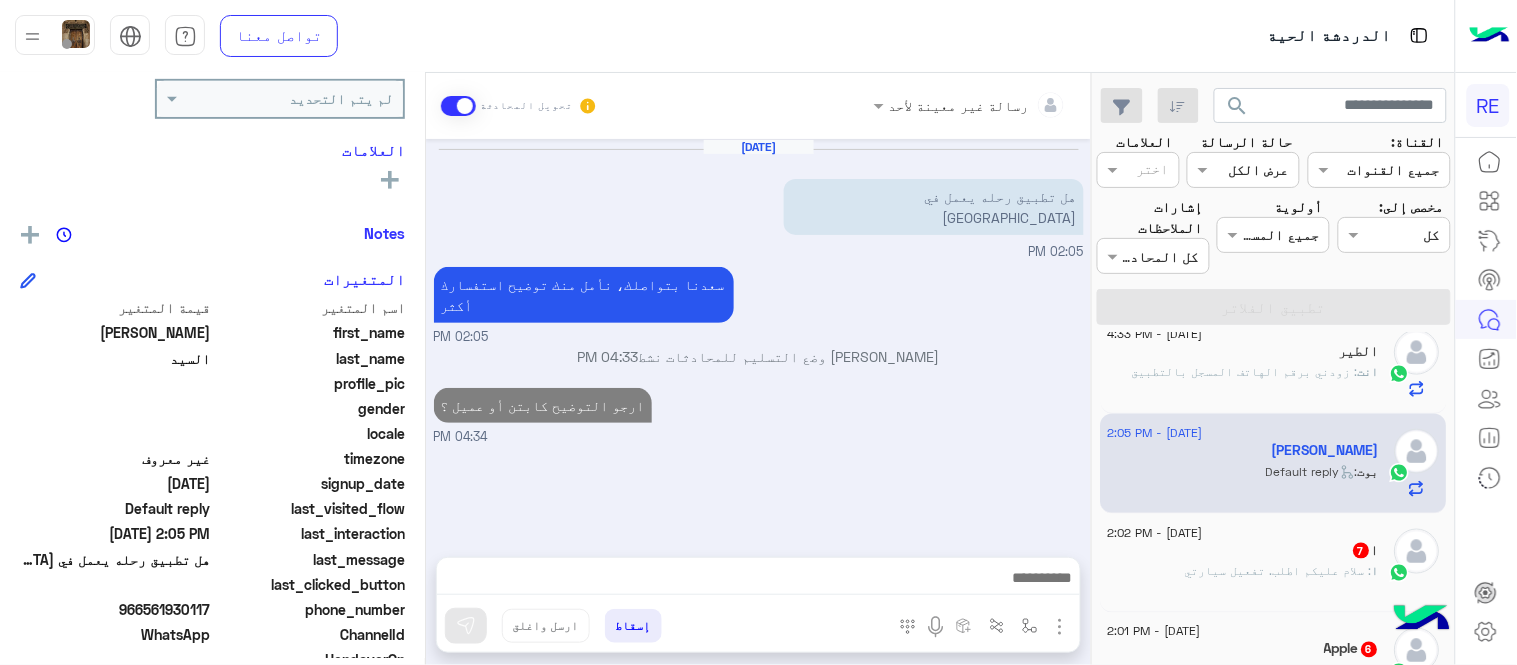 scroll, scrollTop: 304, scrollLeft: 0, axis: vertical 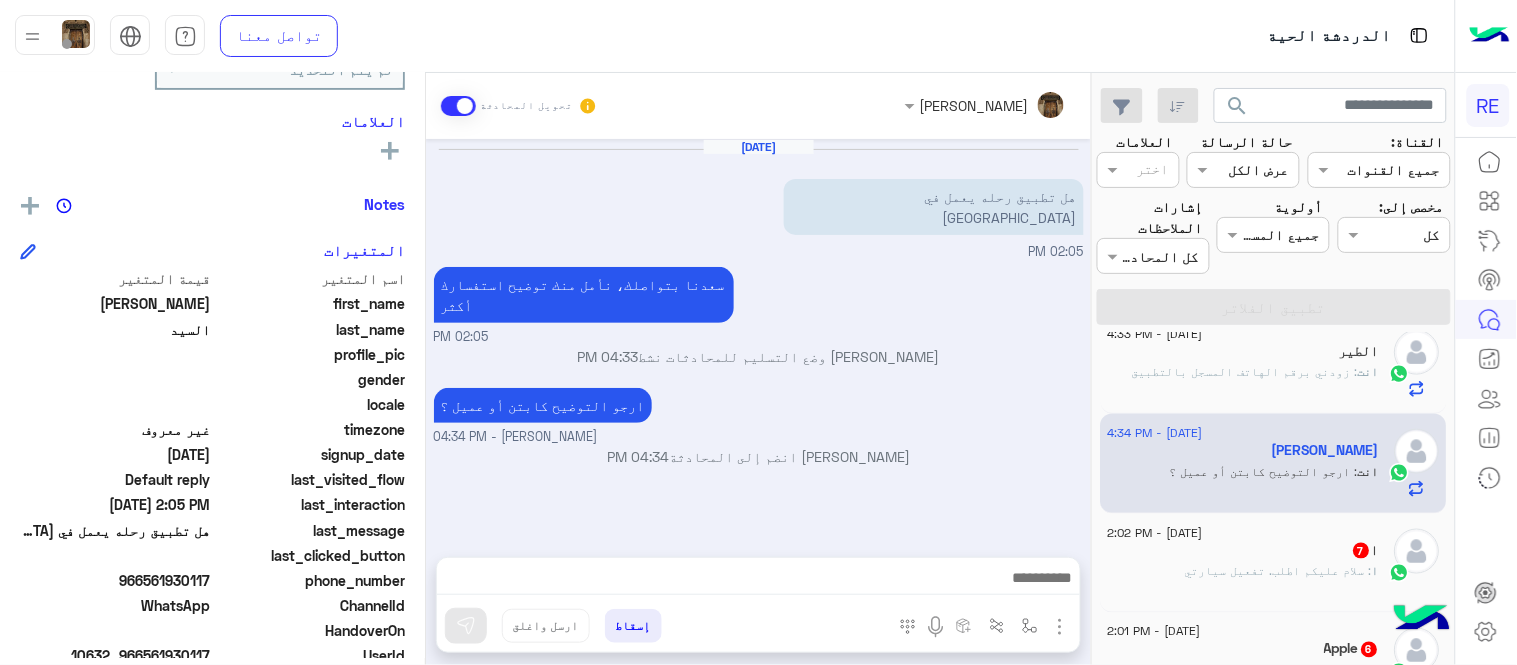 click on "Jul 9, 2025  هل تطبيق رحله يعمل في مصر   02:05 PM  سعدنا بتواصلك، نأمل منك توضيح استفسارك أكثر    02:05 PM   عبير زكريا وضع التسليم للمحادثات نشط   04:33 PM      ارجو التوضيح كابتن أو عميل ؟  عبير زكريا -  04:34 PM   عبير زكريا انضم إلى المحادثة   04:34 PM" at bounding box center [758, 338] 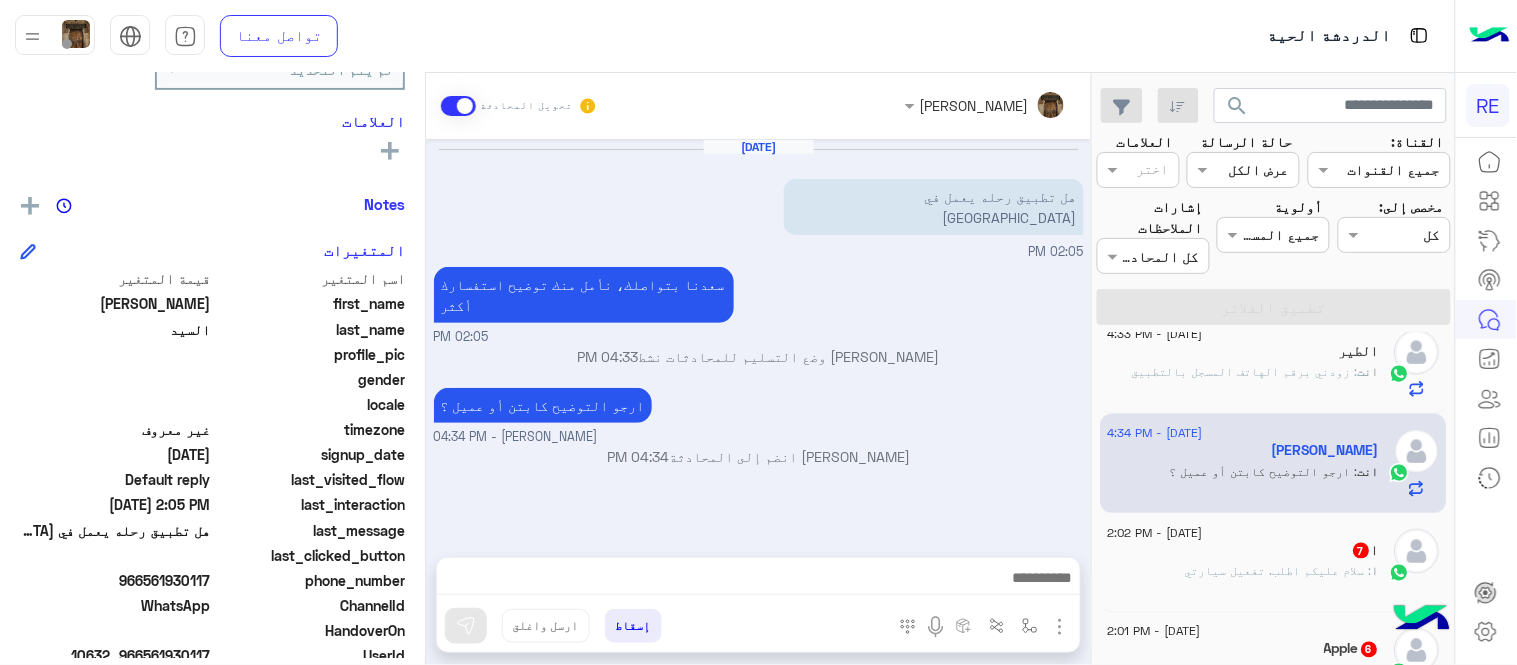 click on "ا   7" 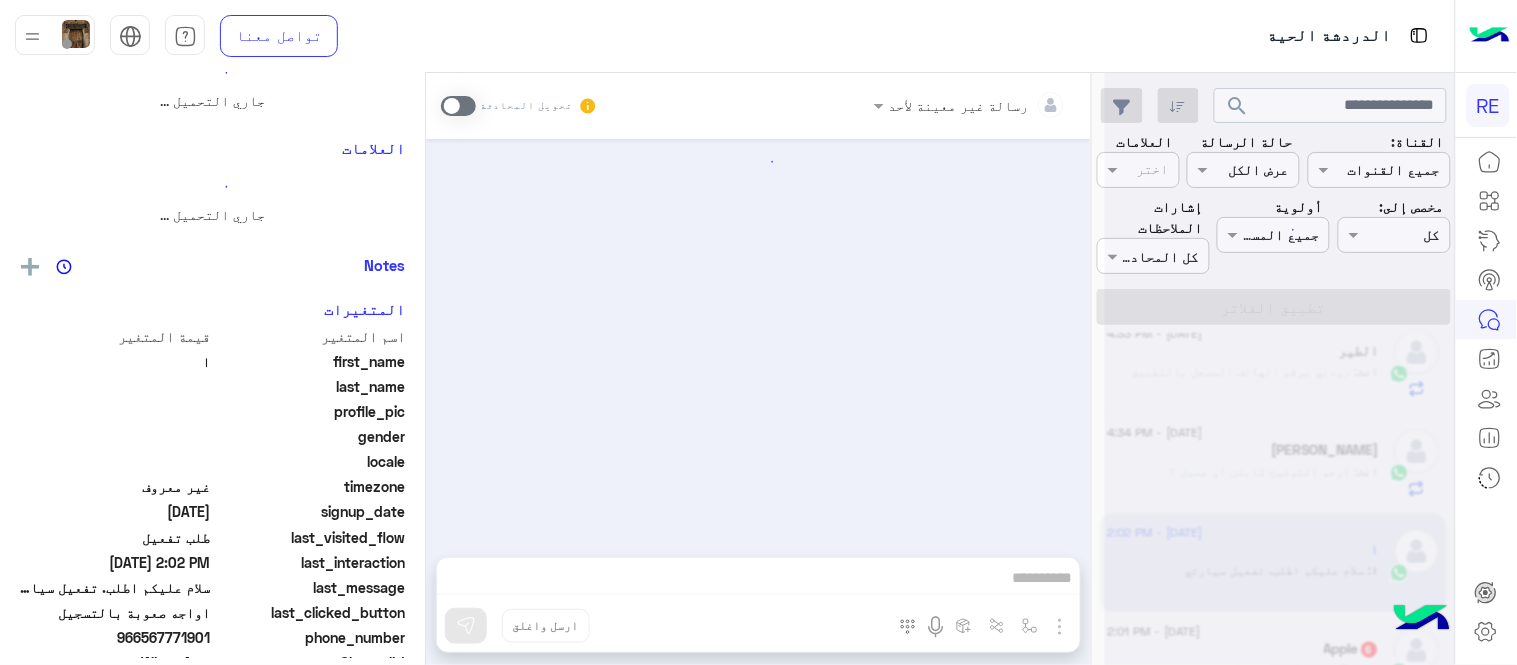 scroll, scrollTop: 370, scrollLeft: 0, axis: vertical 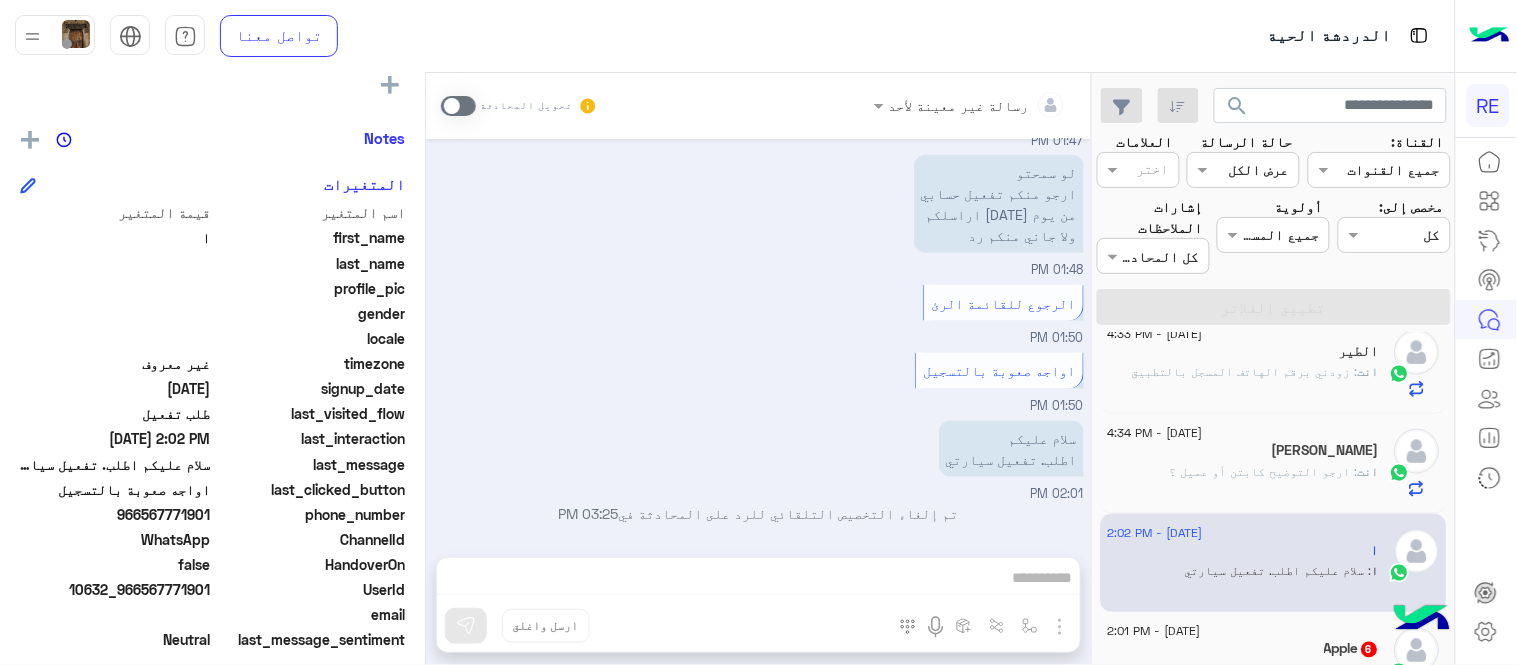 click at bounding box center [458, 106] 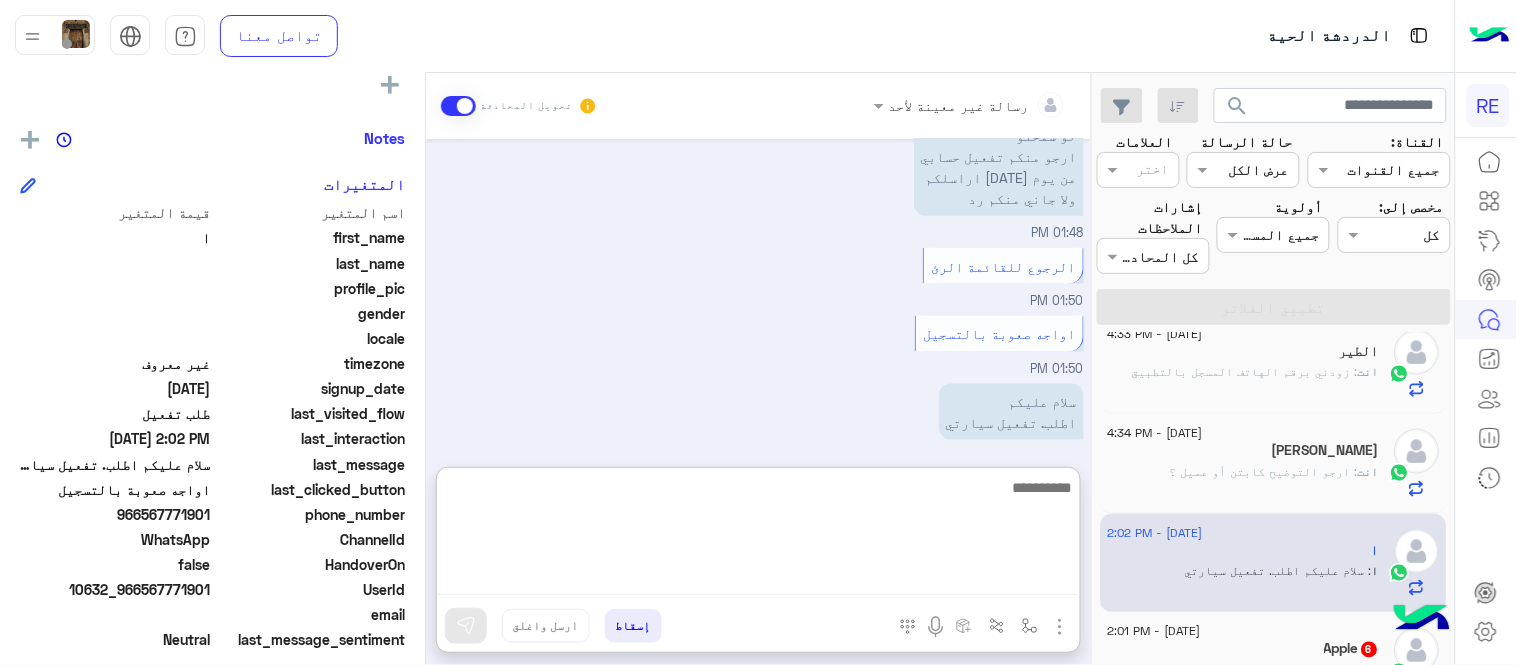 click at bounding box center (758, 535) 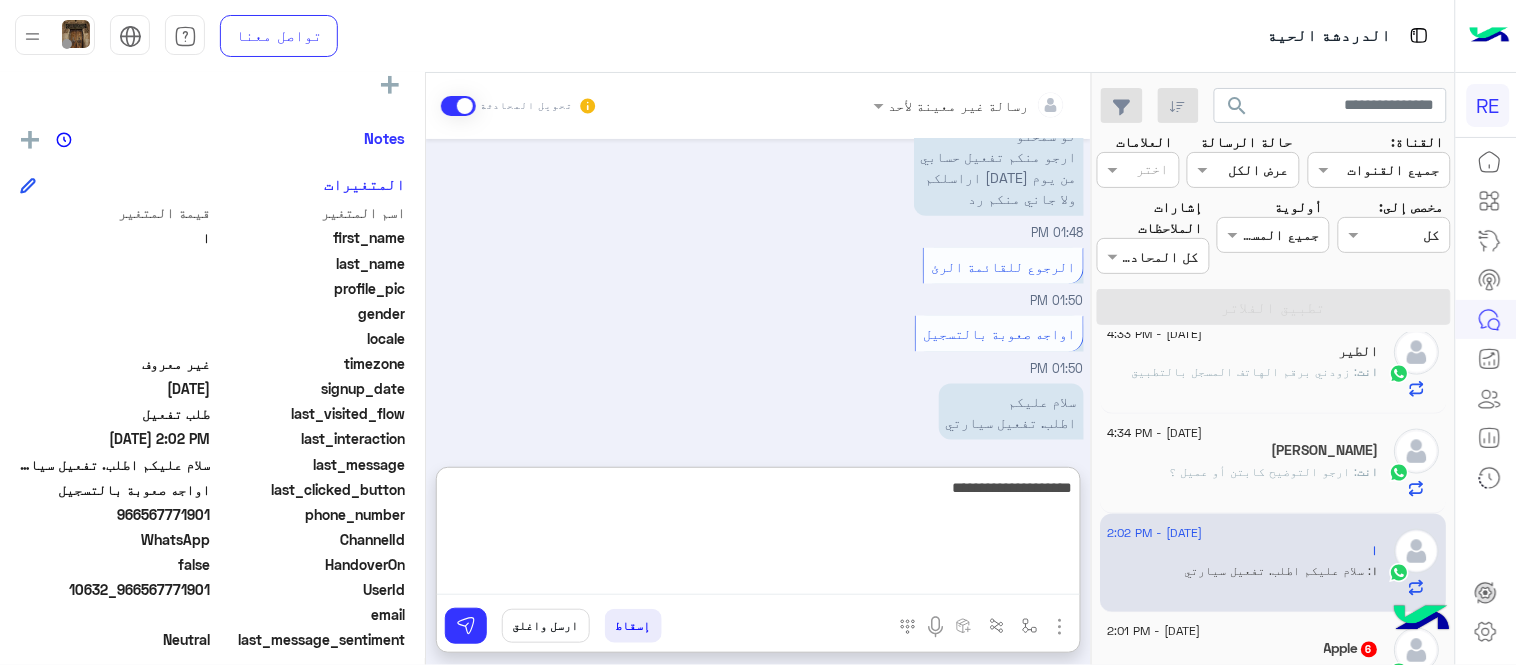 type on "**********" 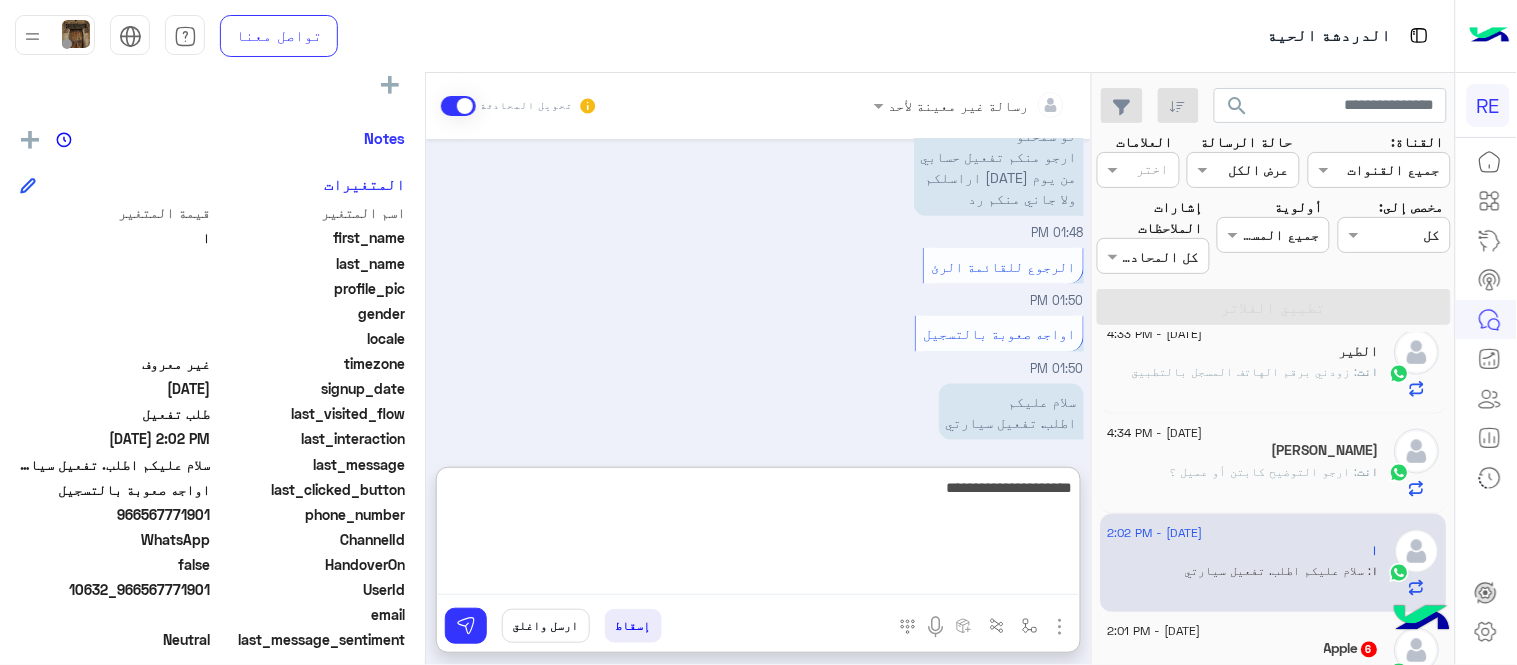 type 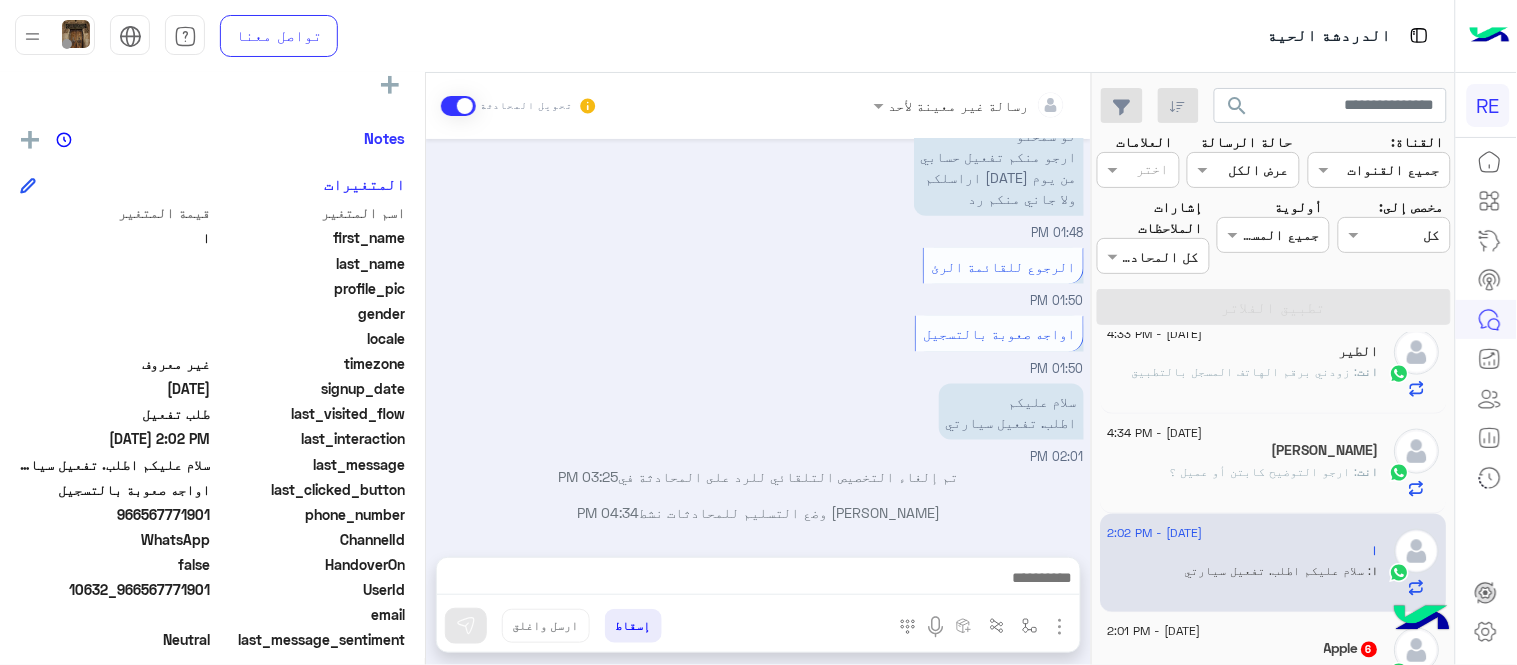 drag, startPoint x: 145, startPoint y: 513, endPoint x: 213, endPoint y: 526, distance: 69.2315 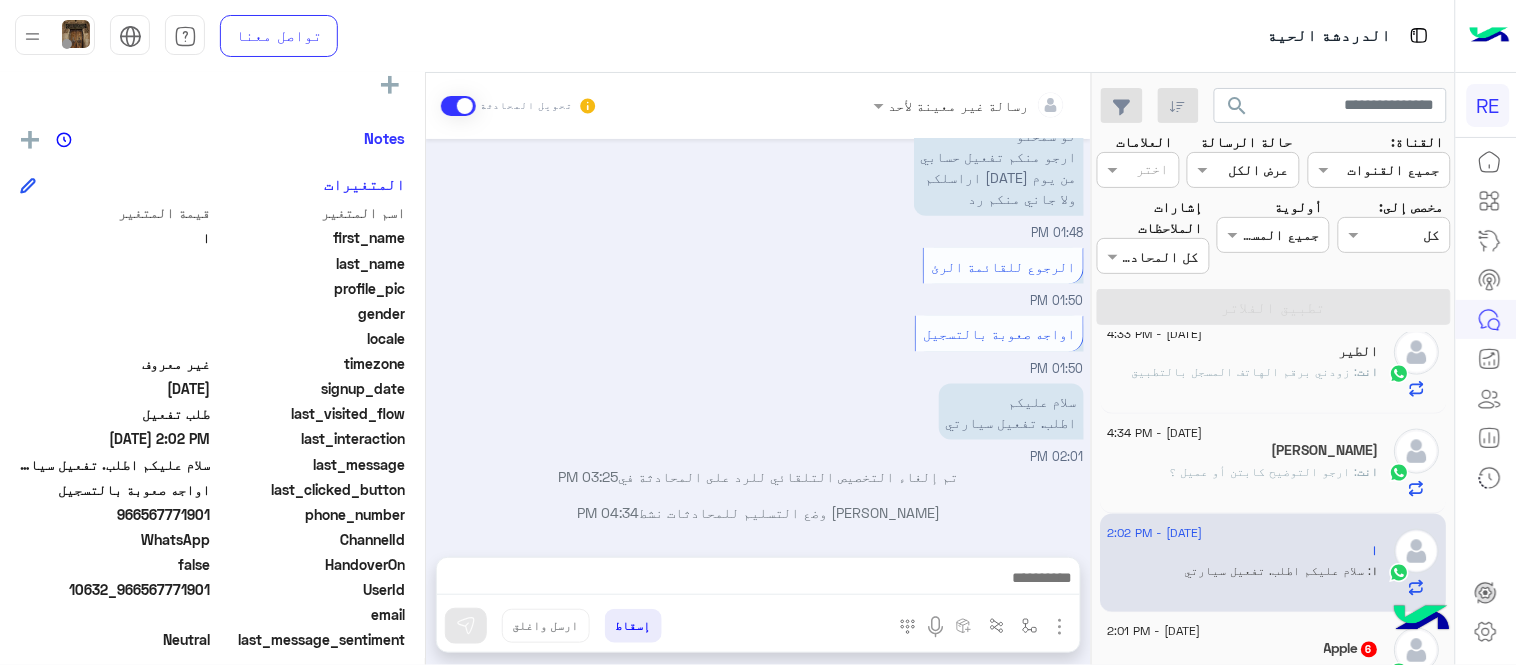 drag, startPoint x: 147, startPoint y: 511, endPoint x: 212, endPoint y: 512, distance: 65.00769 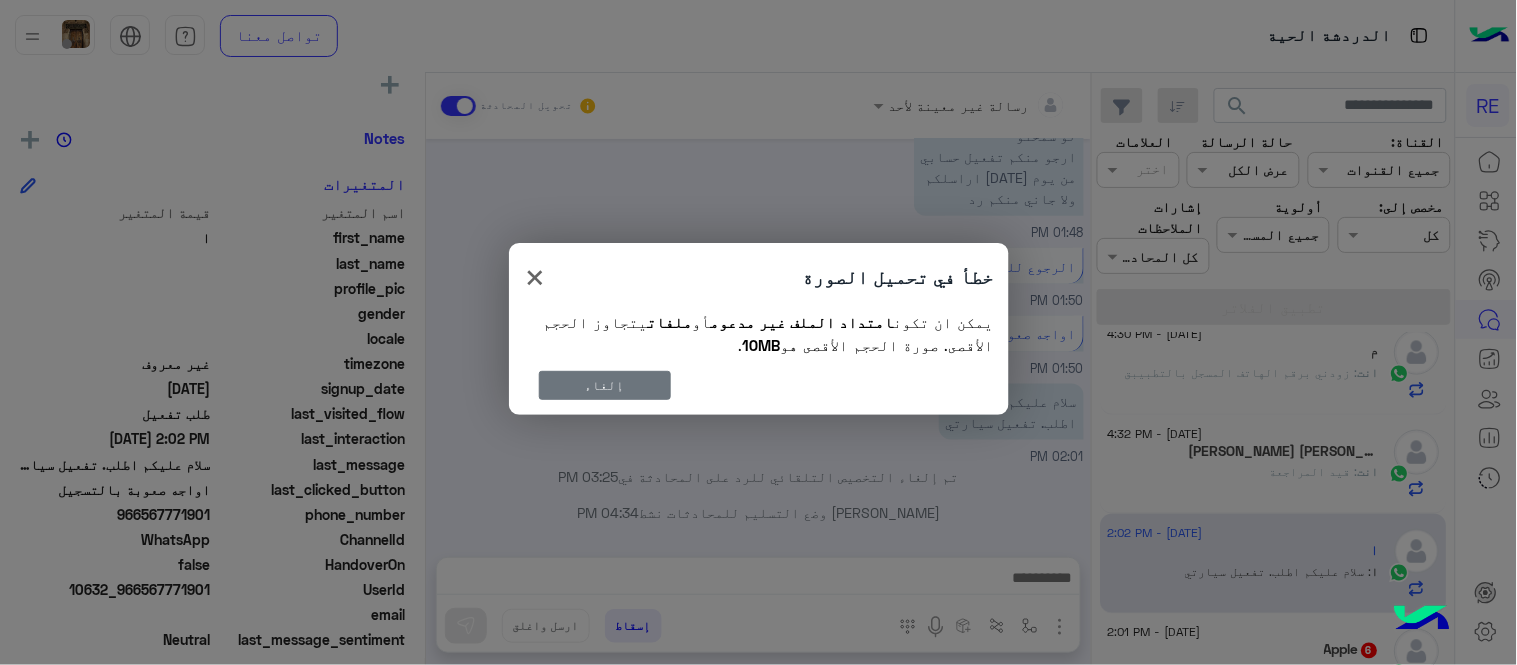 click on "إلغاء" 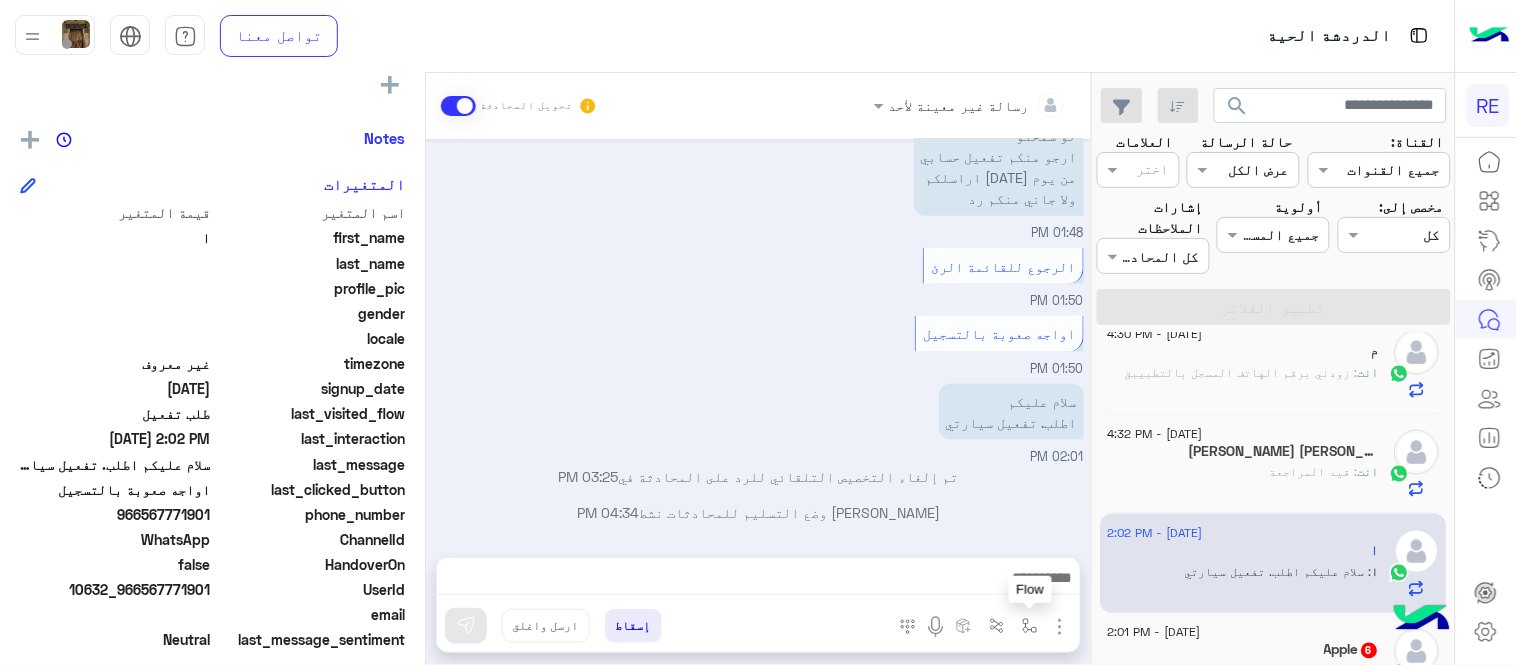 click at bounding box center (1030, 625) 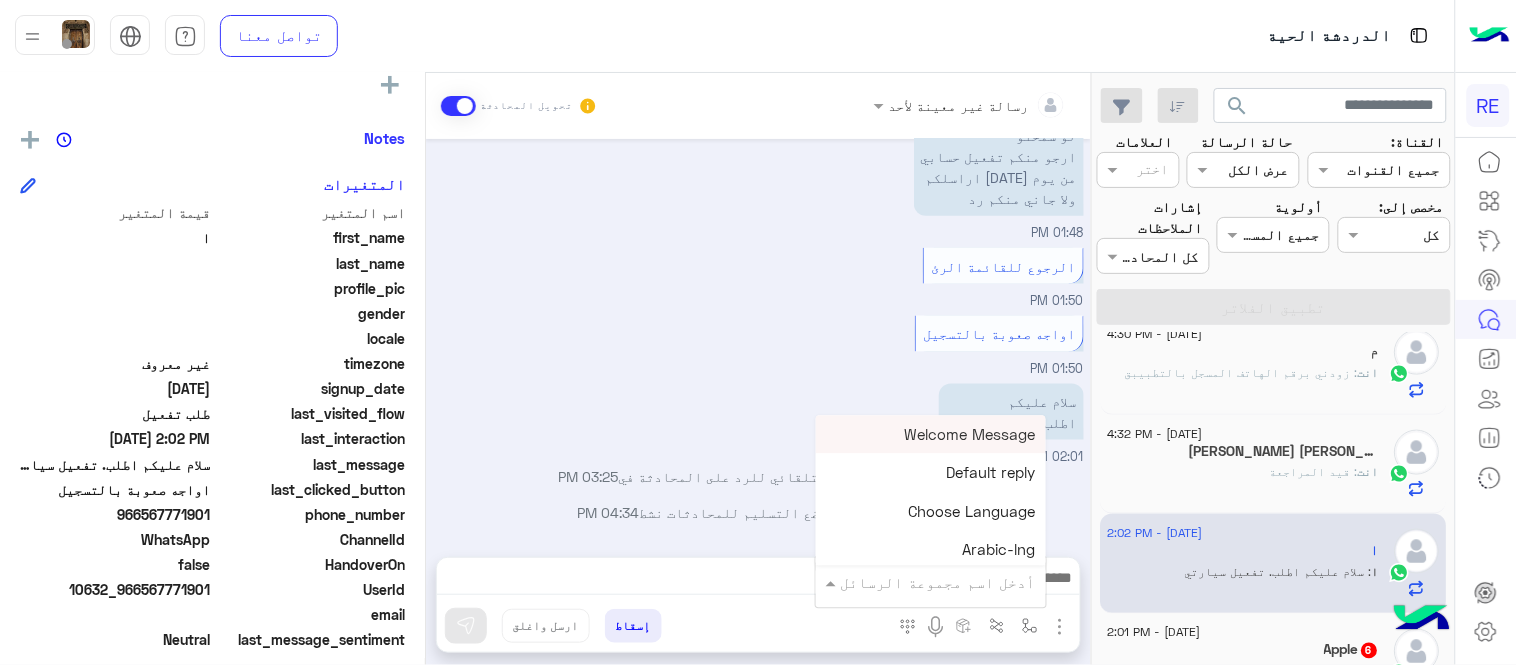 click at bounding box center (959, 582) 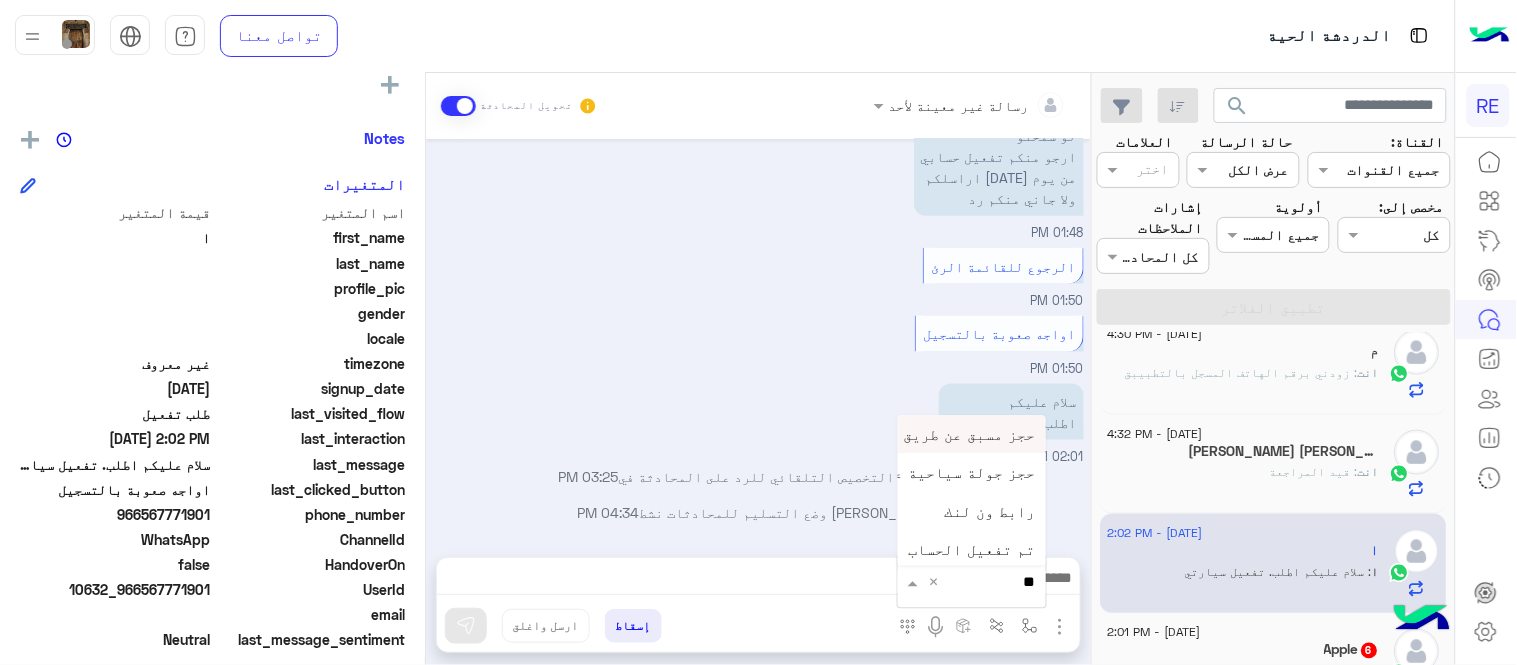 type on "***" 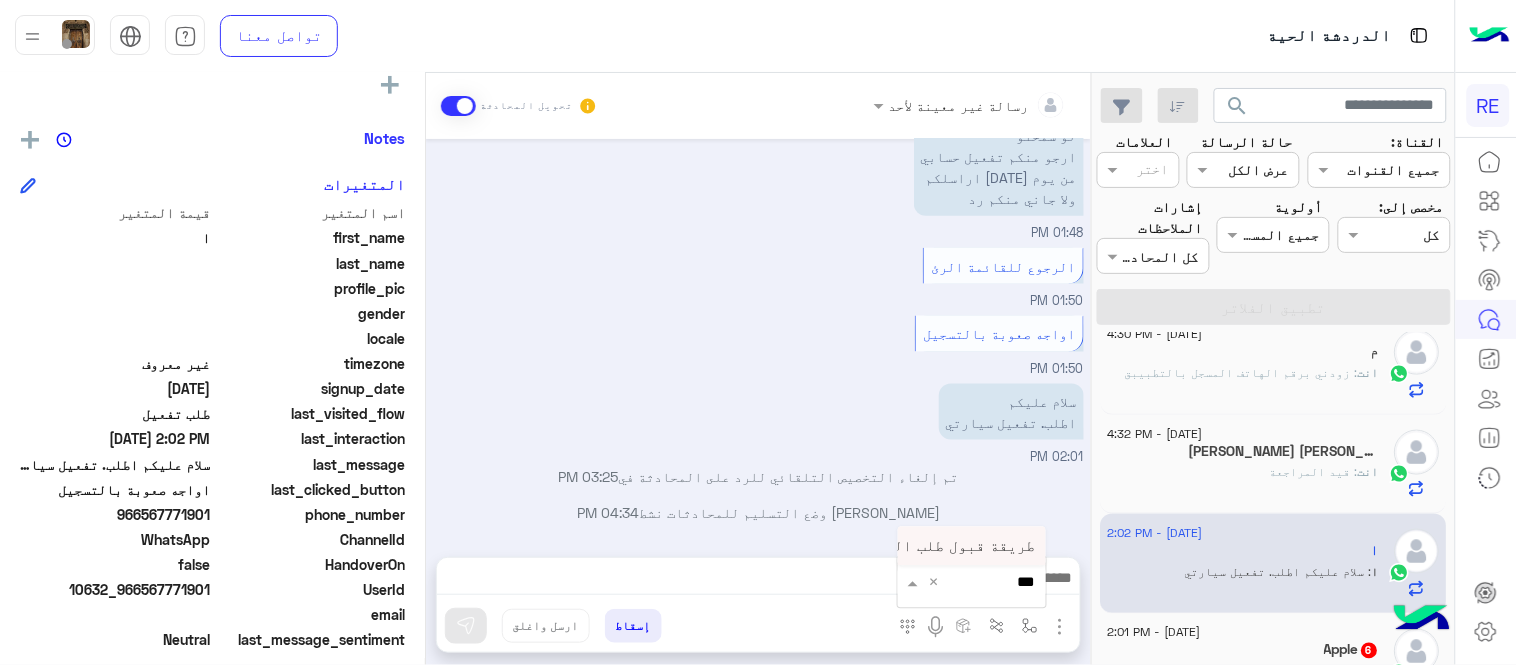 click on "طريقة قبول طلب التحقق تفعيل ابشر ككابتن" at bounding box center [972, 546] 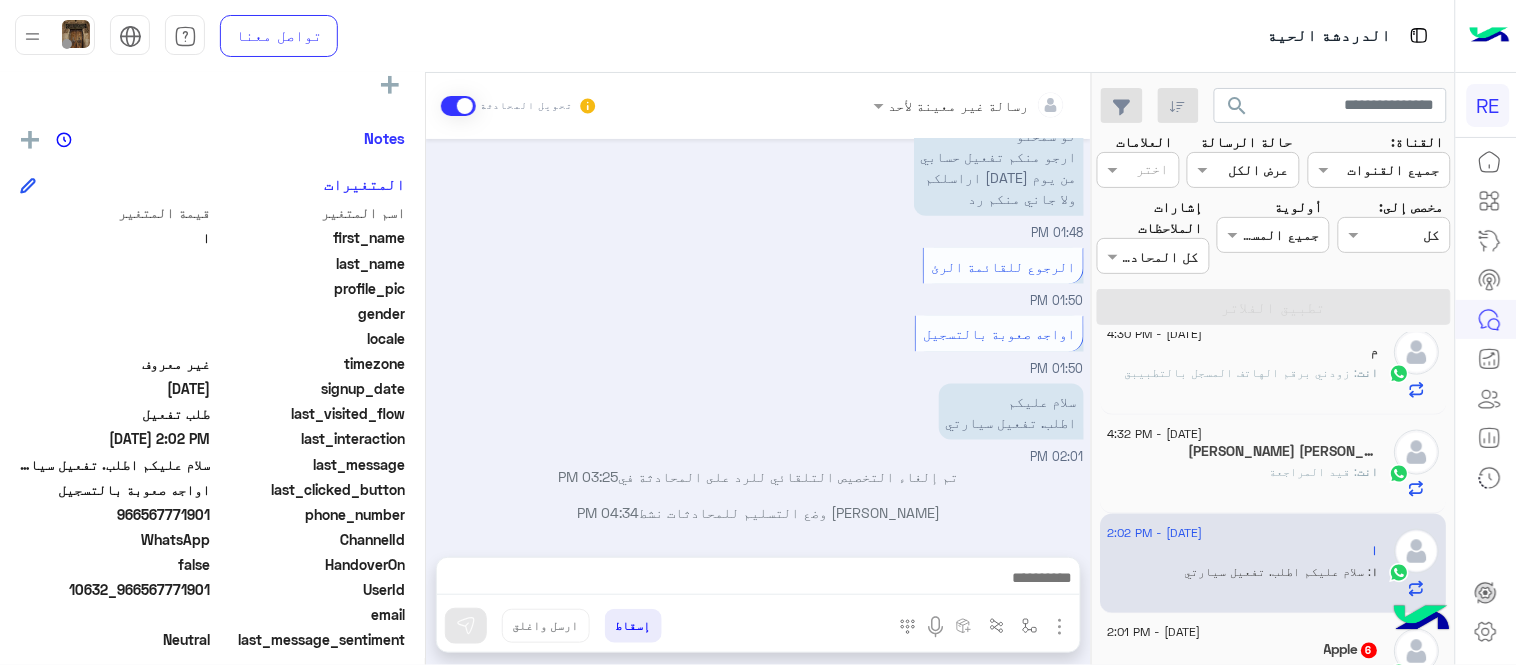 type on "**********" 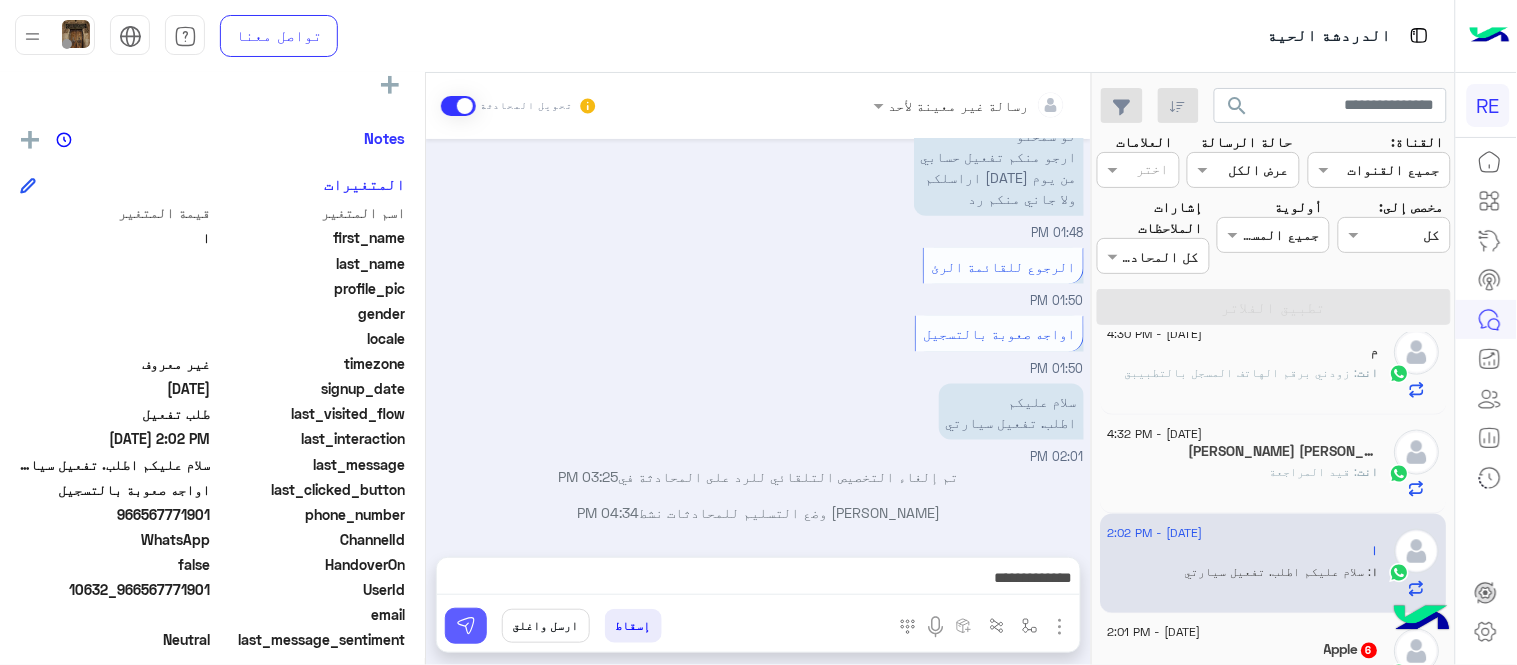 click at bounding box center [466, 626] 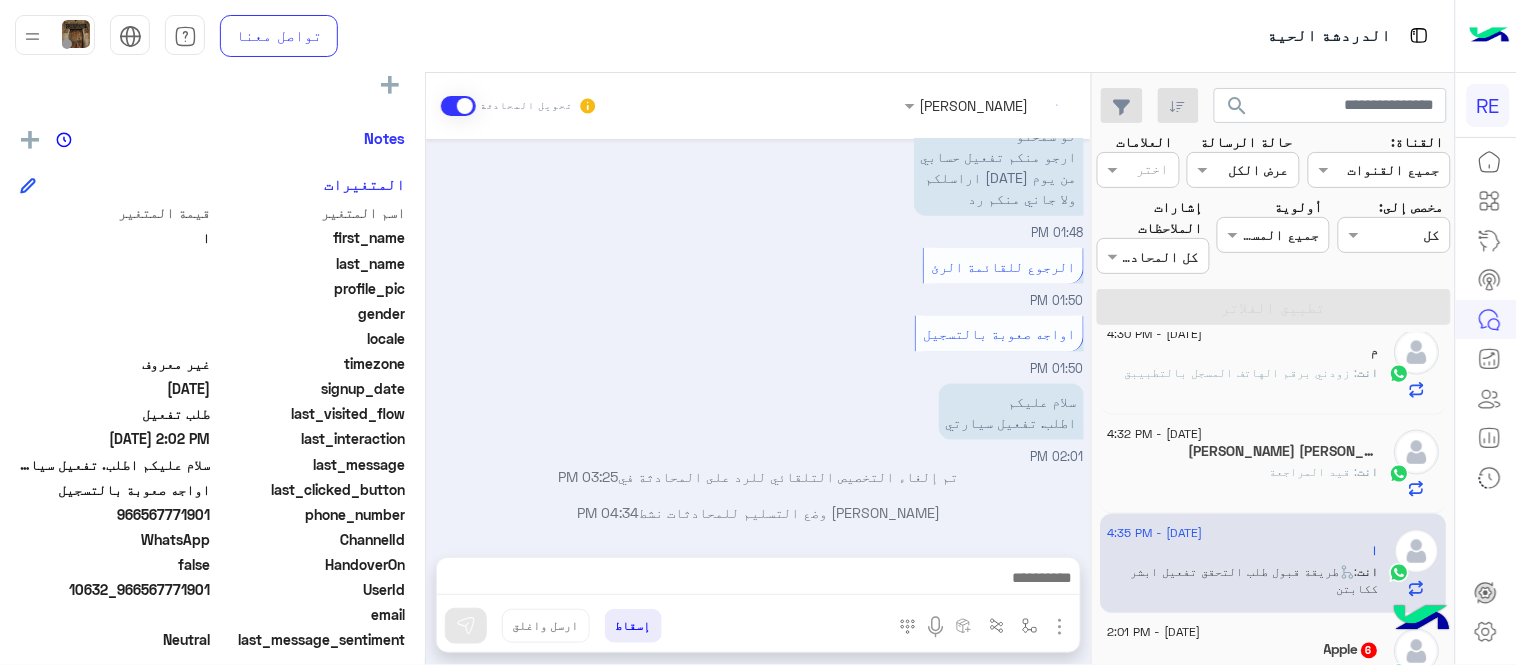 scroll, scrollTop: 798, scrollLeft: 0, axis: vertical 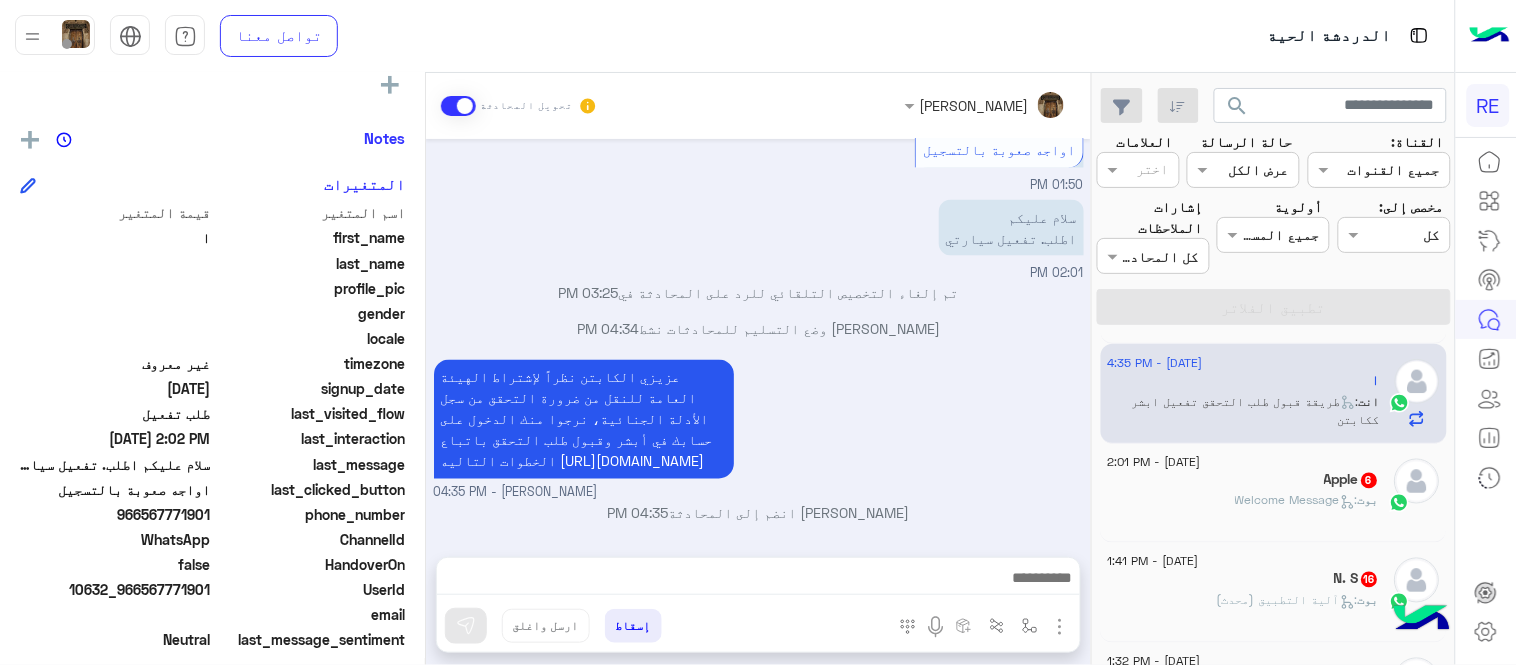 click on "Apple   6" 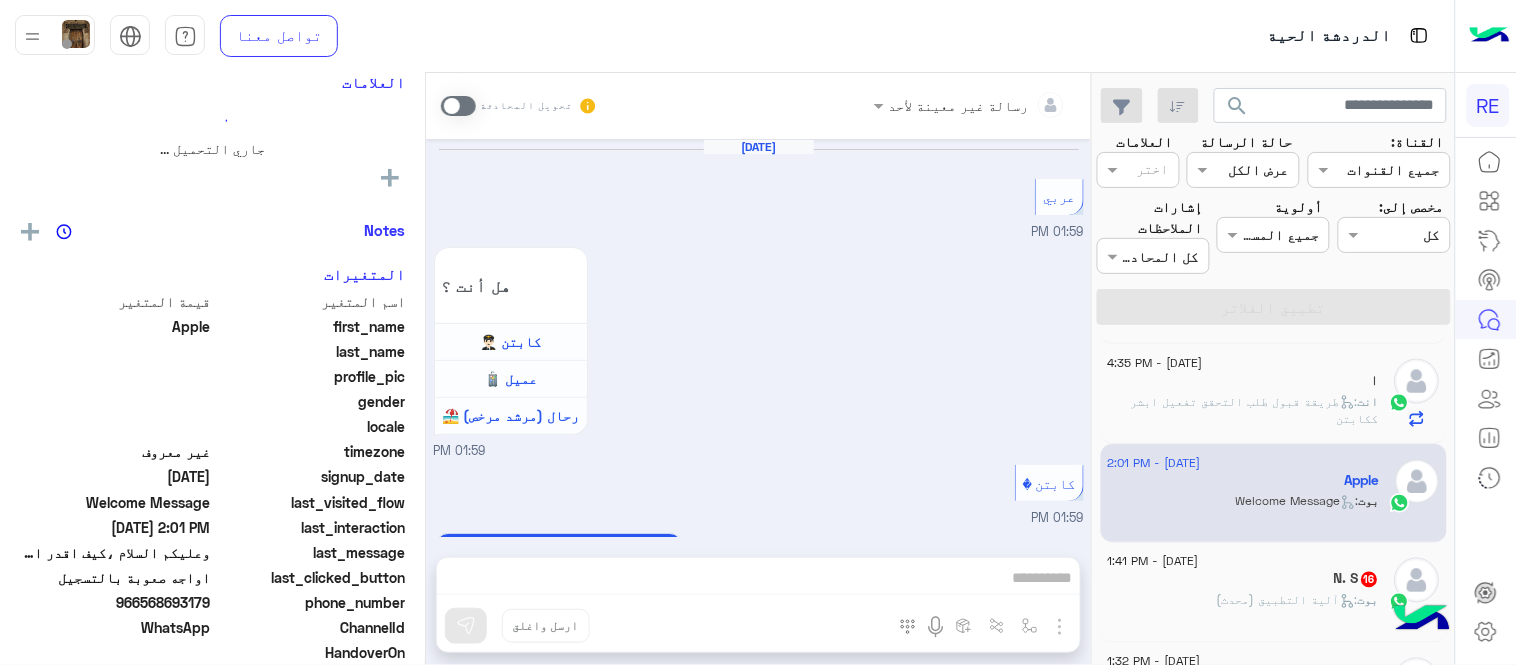 scroll, scrollTop: 1923, scrollLeft: 0, axis: vertical 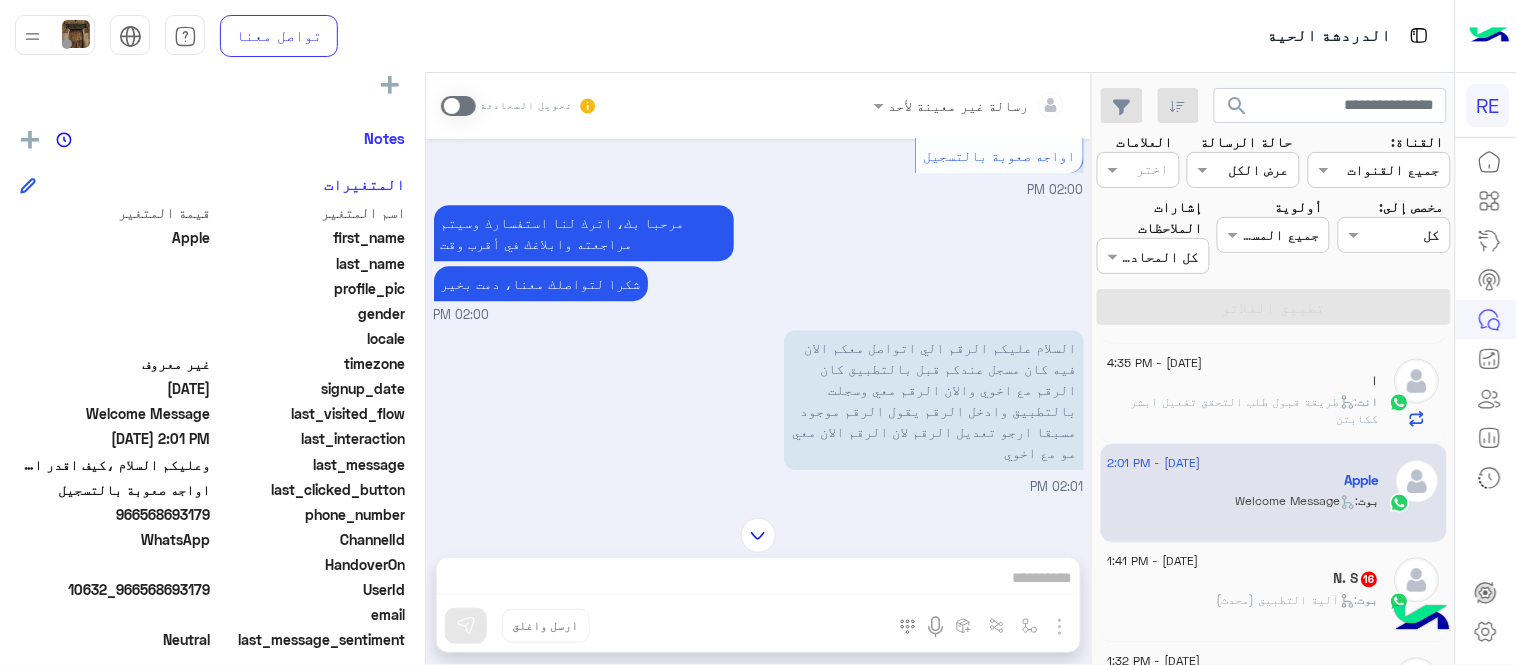click at bounding box center (458, 106) 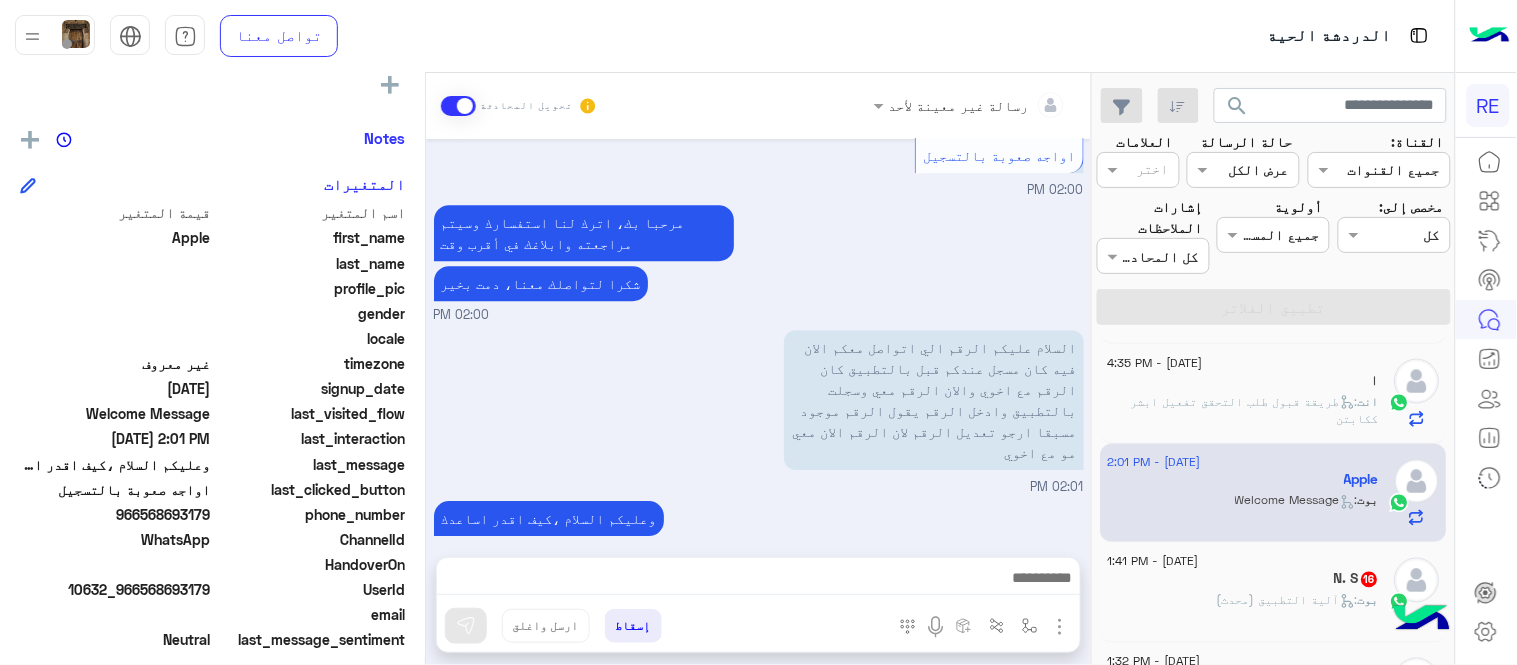 scroll, scrollTop: 1958, scrollLeft: 0, axis: vertical 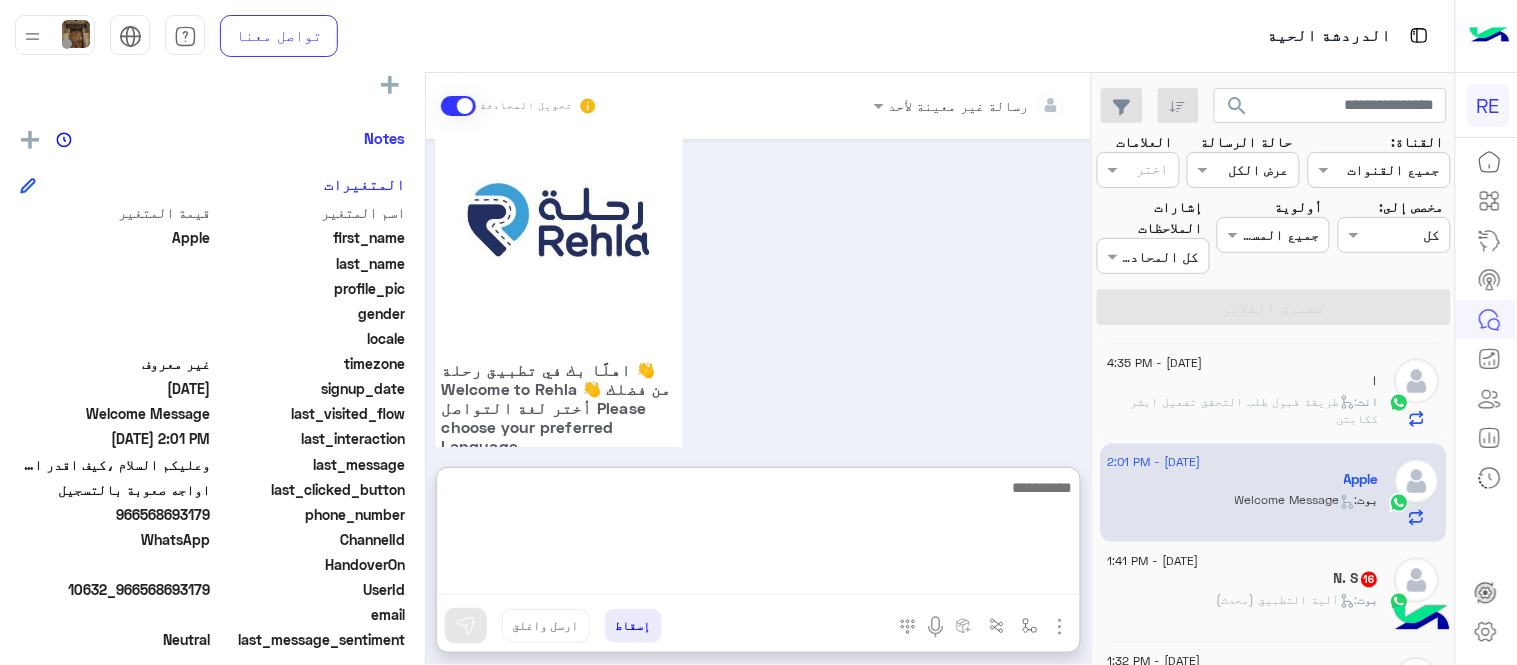 click at bounding box center (758, 535) 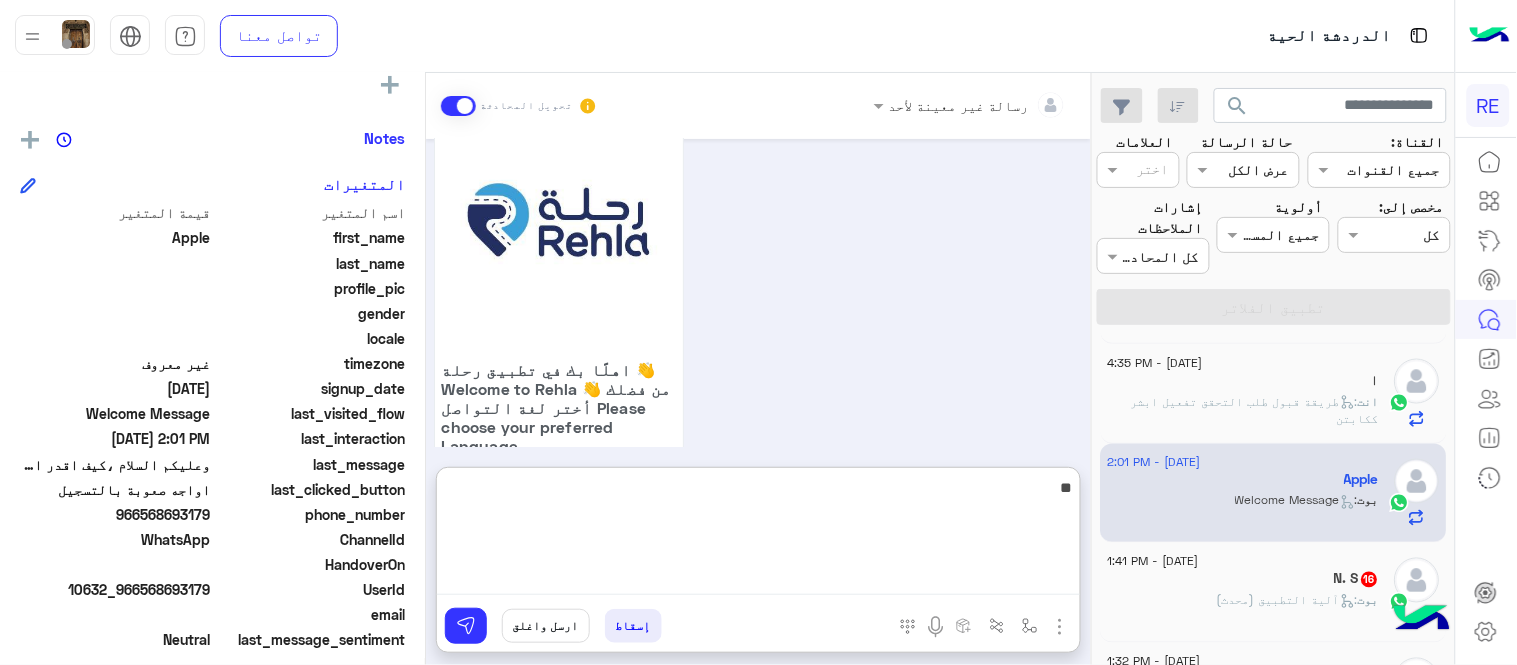 type on "*" 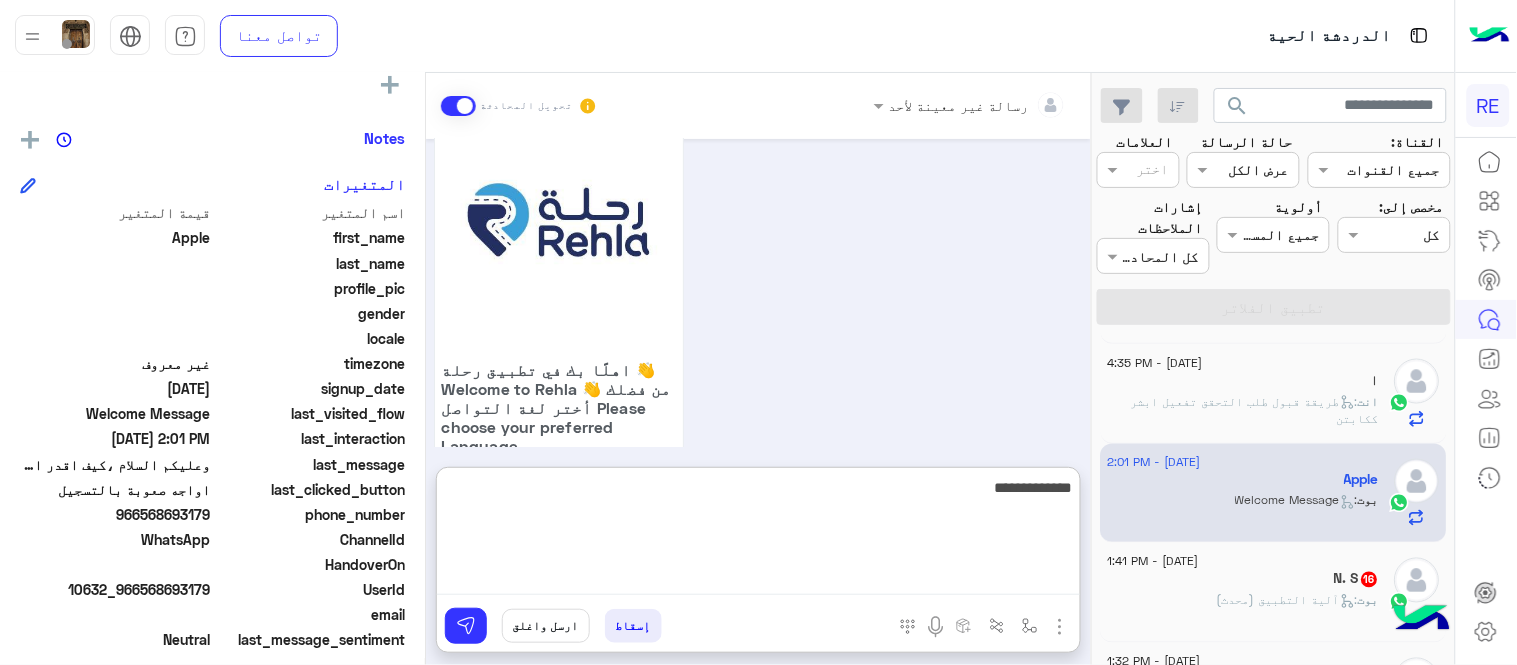 type on "**********" 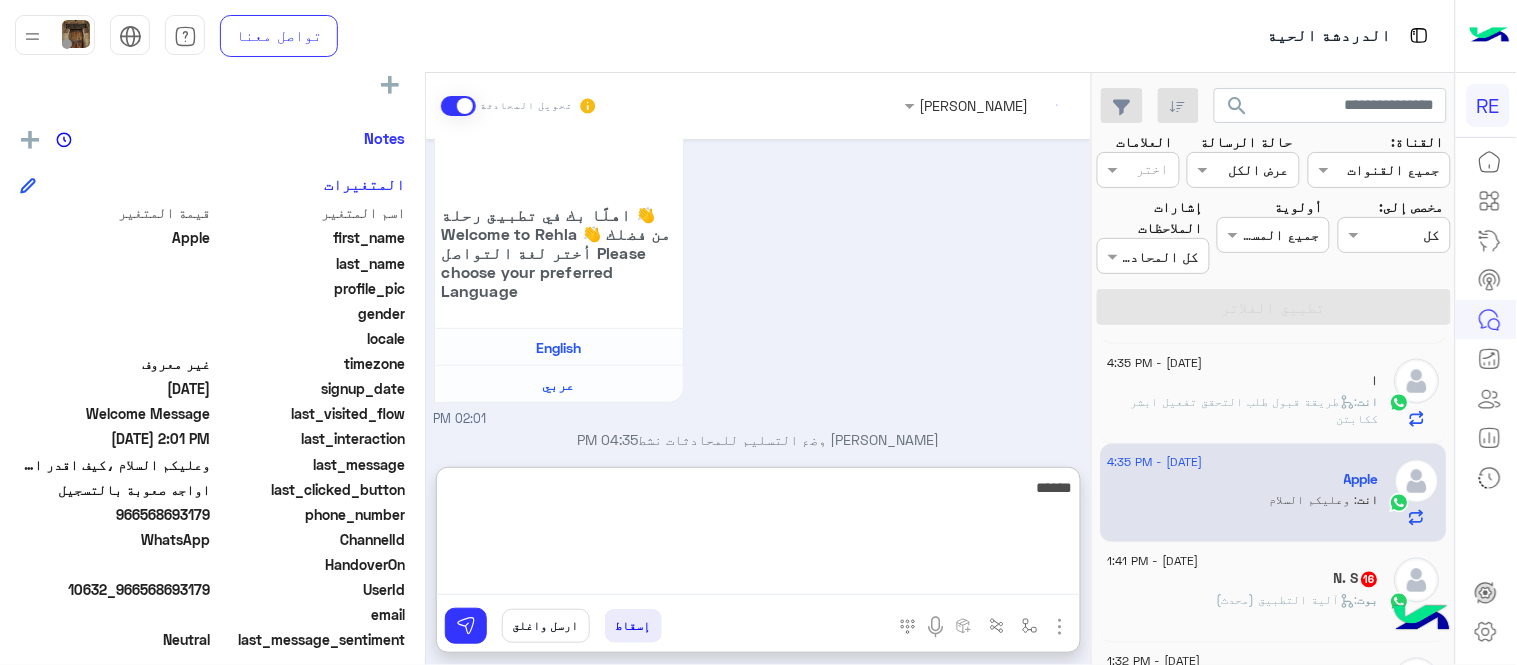scroll, scrollTop: 2148, scrollLeft: 0, axis: vertical 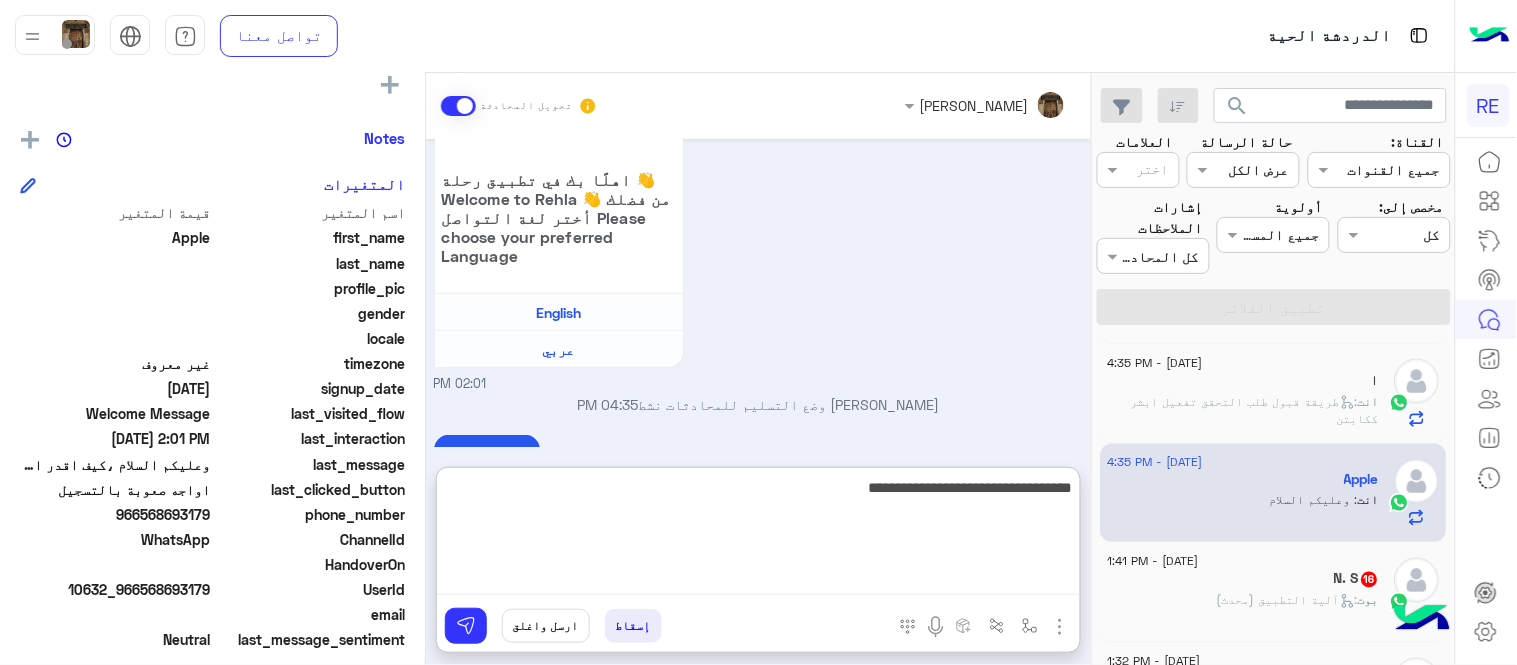 type on "**********" 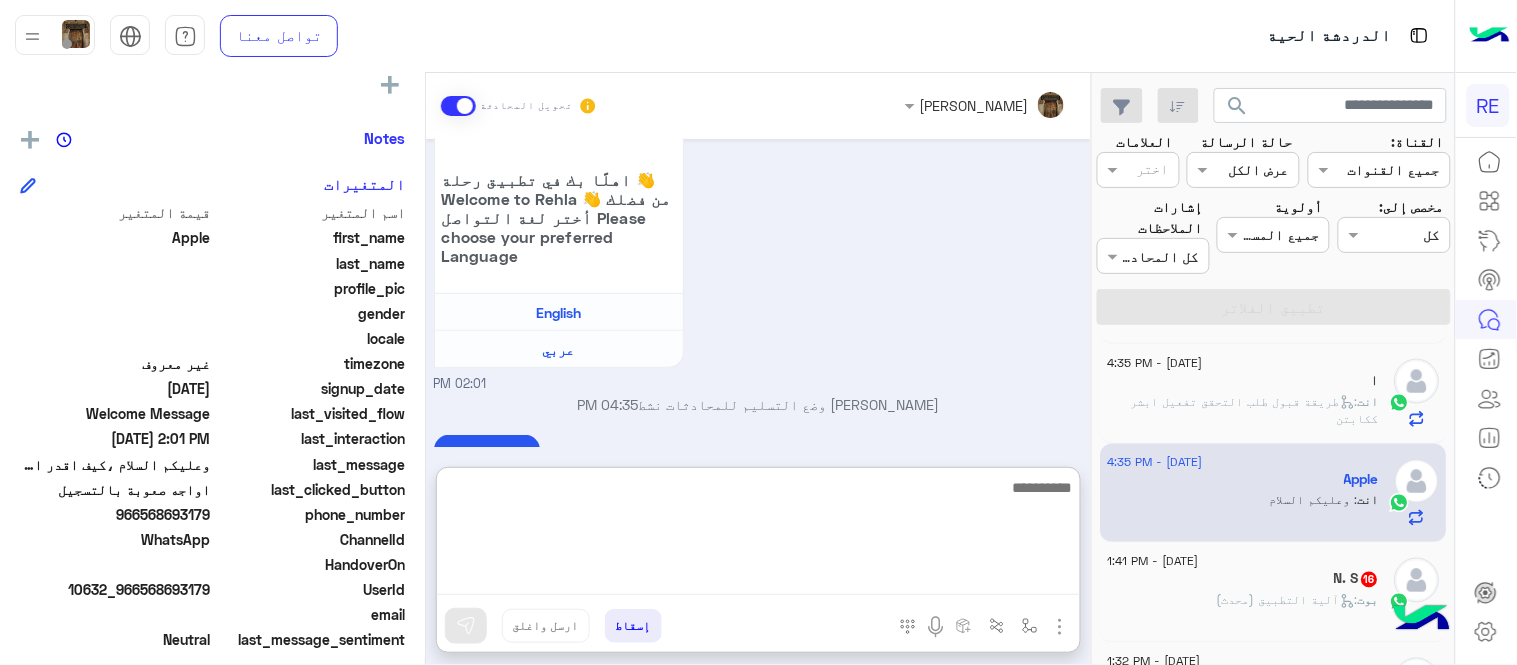 scroll, scrollTop: 2213, scrollLeft: 0, axis: vertical 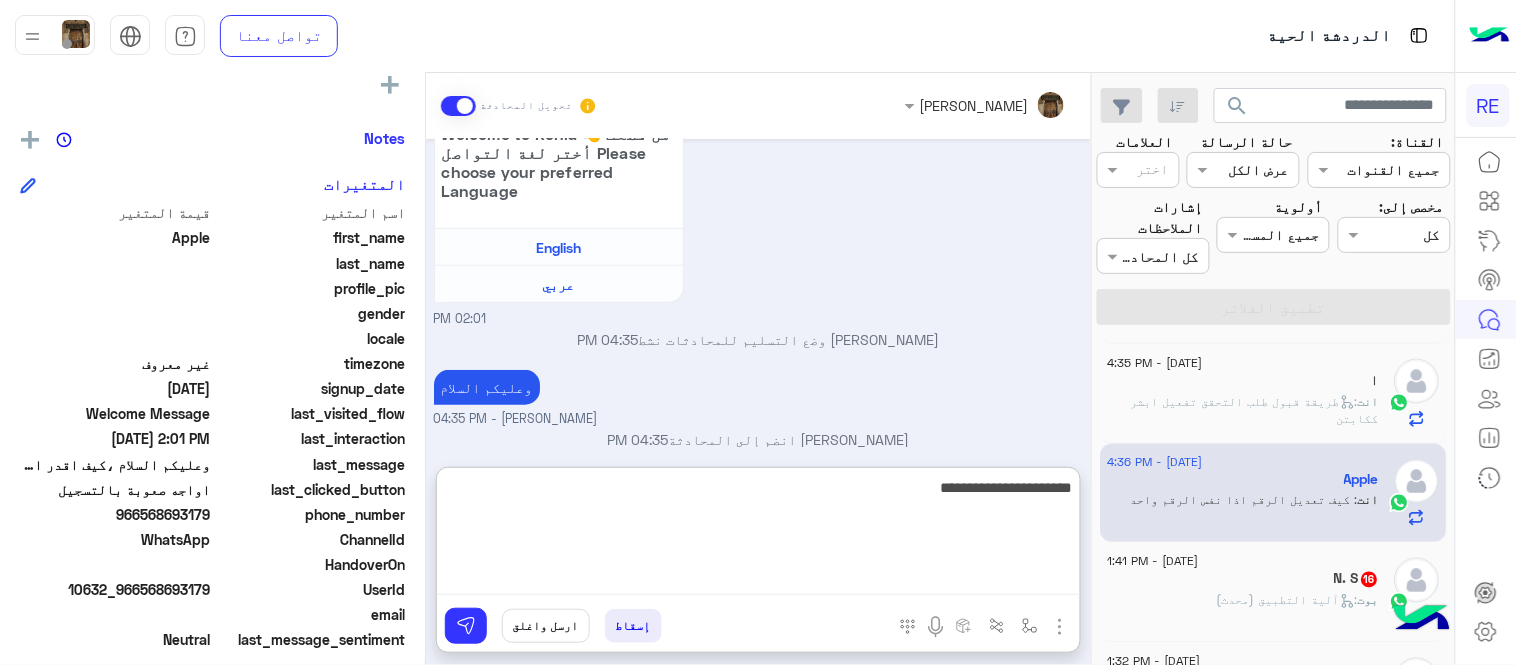 click on "**********" at bounding box center (758, 535) 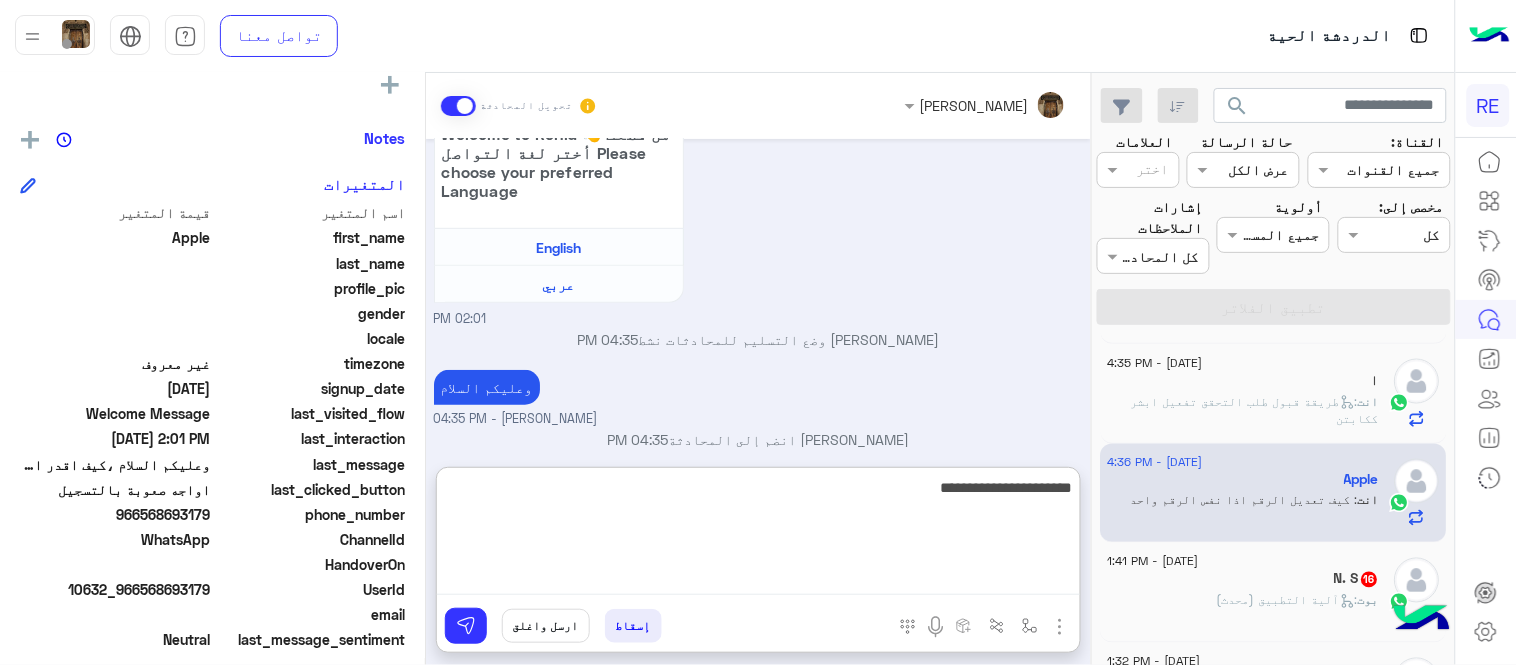 click on "**********" at bounding box center (758, 535) 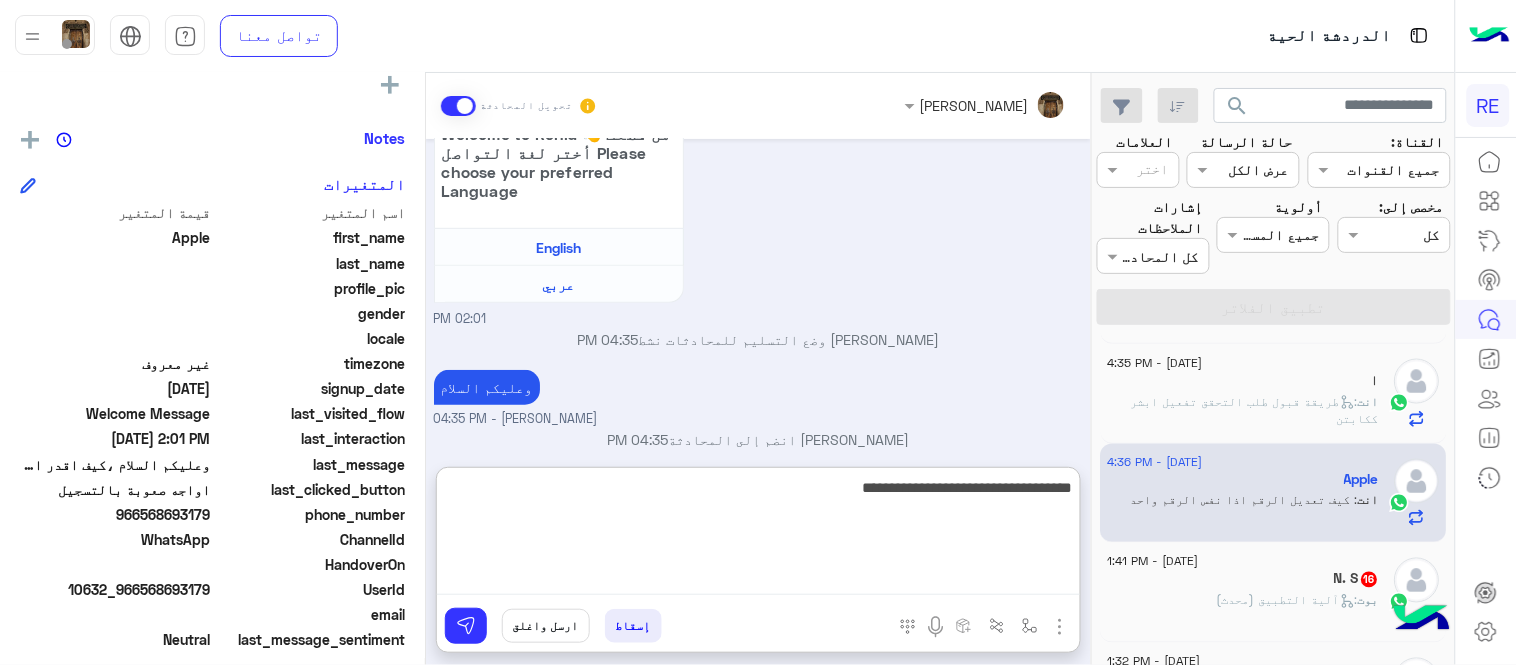 type on "**********" 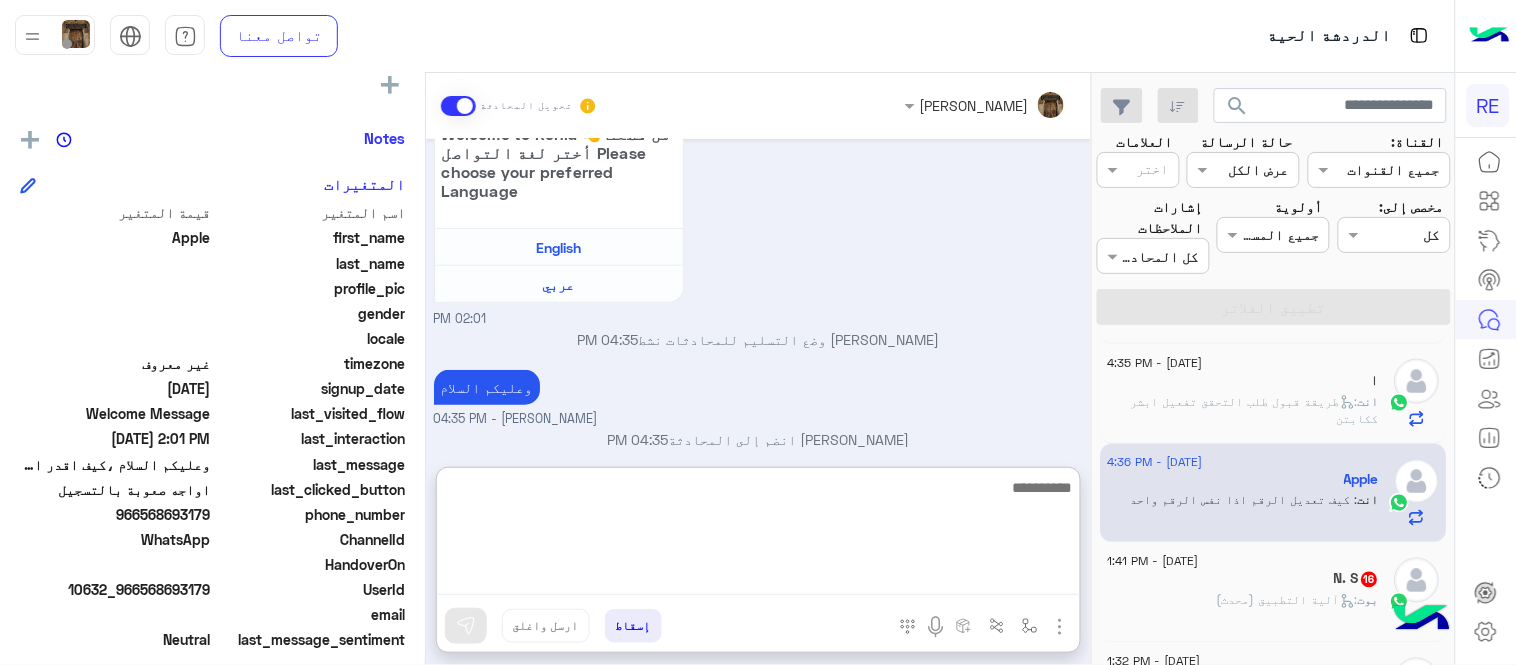 scroll, scrollTop: 2276, scrollLeft: 0, axis: vertical 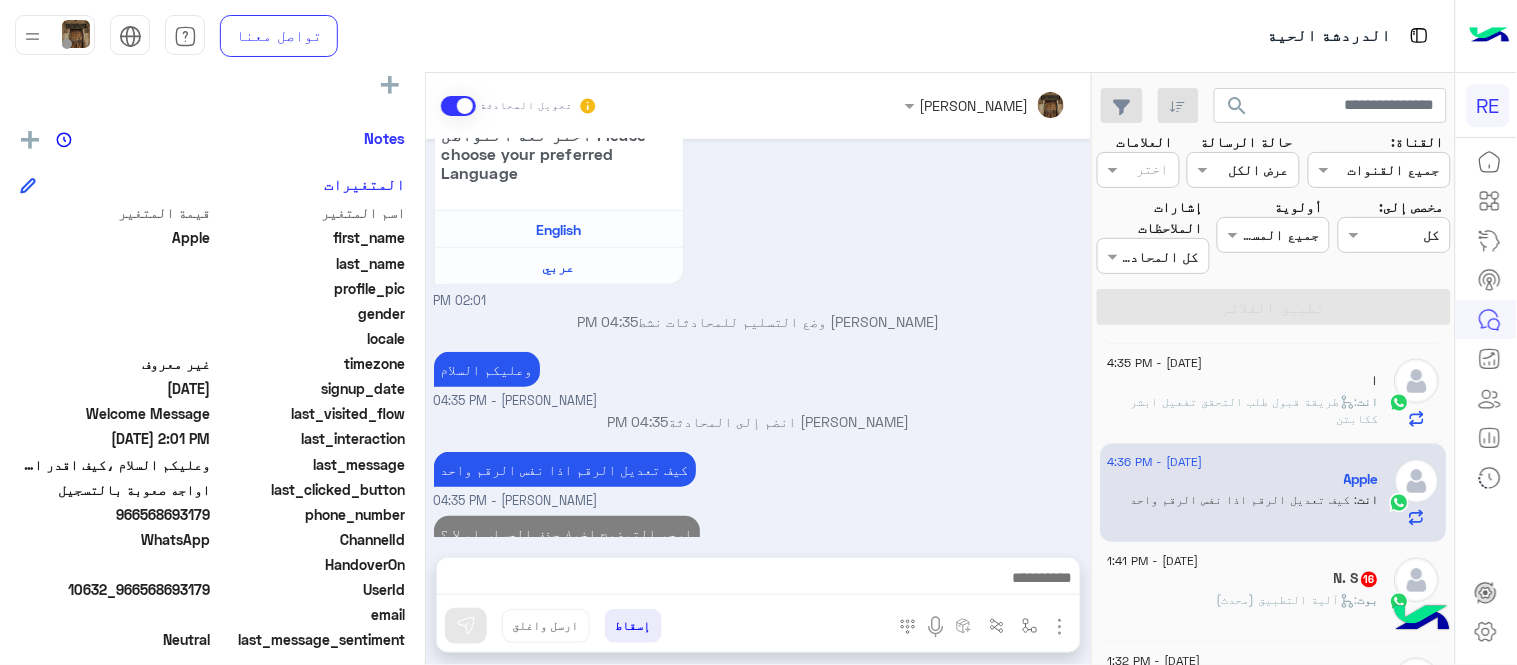 click on "Jul 9, 2025   عربي    01:59 PM  هل أنت ؟   كابتن 👨🏻‍✈️   عميل 🧳   رحال (مرشد مرخص) 🏖️     01:59 PM   كابتن �    01:59 PM  اختر احد الخدمات التالية:    01:59 PM   تفعيل حساب    02:00 PM  يمكنك الاطلاع على شروط الانضمام لرحلة ك (كابتن ) الموجودة بالصورة أعلاه،
لتحميل التطبيق عبر الرابط التالي : 📲
http://onelink.to/Rehla    يسعدنا انضمامك لتطبيق رحلة يمكنك اتباع الخطوات الموضحة لتسجيل بيانات سيارتك بالفيديو التالي  : عزيزي الكابتن، فضلًا ، للرغبة بتفعيل الحساب قم برفع البيانات عبر التطبيق والتواصل معنا  تم تسجيل السيارة   اواجه صعوبة بالتسجيل  اي خدمة اخرى ؟  الرجوع للقائمة الرئ   لا     02:00 PM    02:00 PM     02:00 PM" at bounding box center (758, 338) 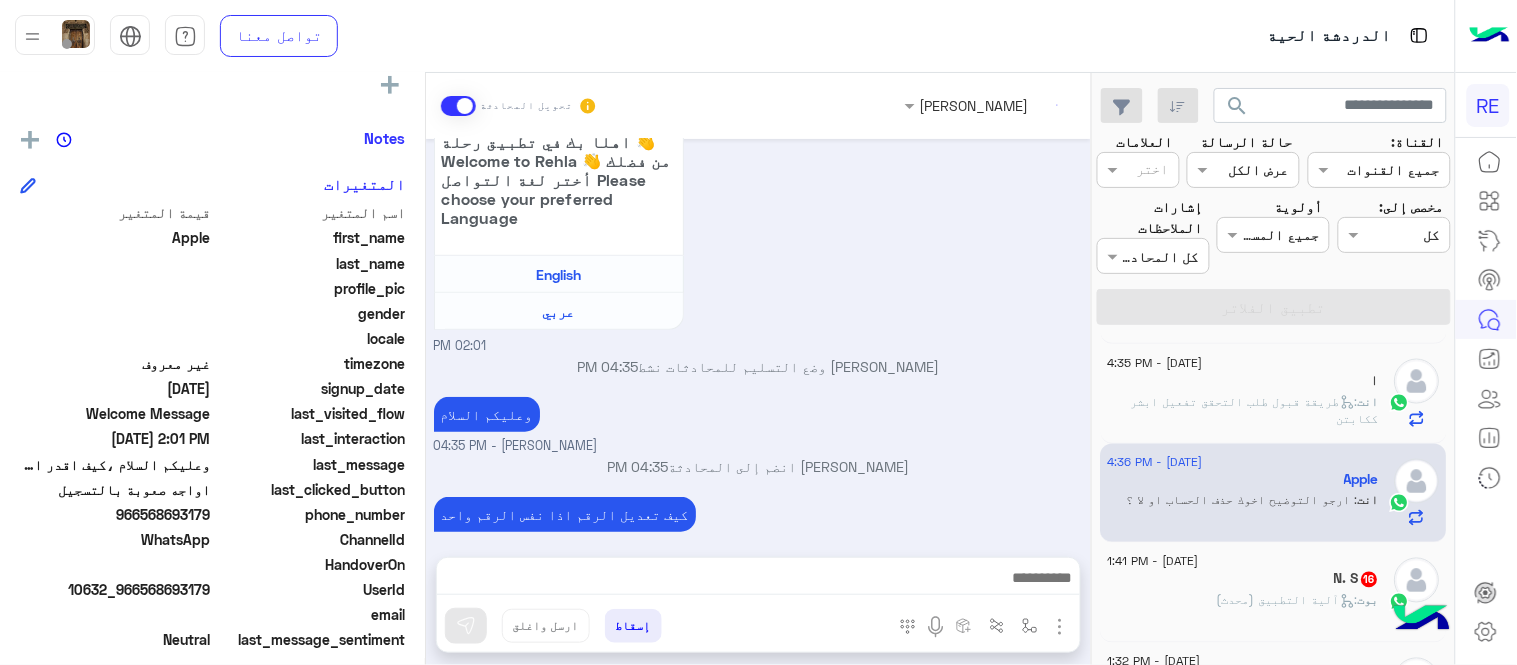 click on "بوت :   آلية التطبيق (محدث)" 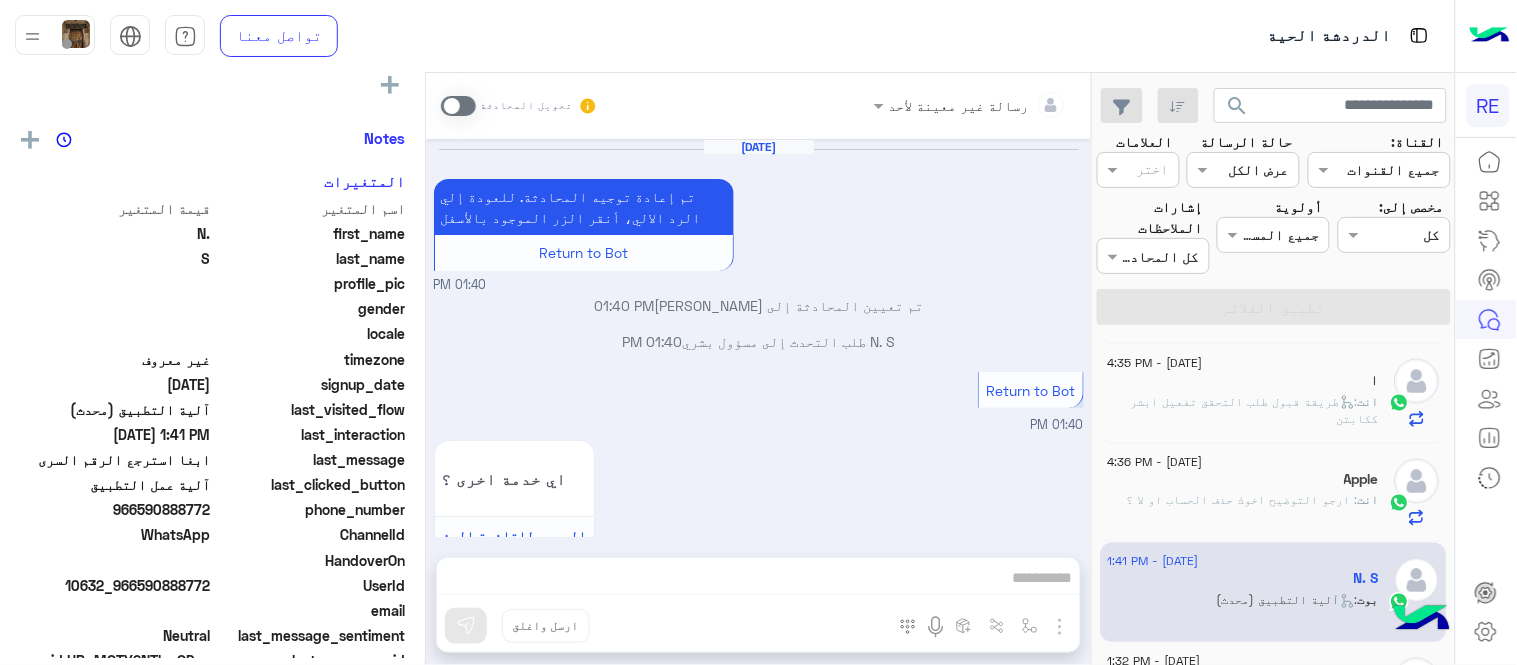 scroll, scrollTop: 1221, scrollLeft: 0, axis: vertical 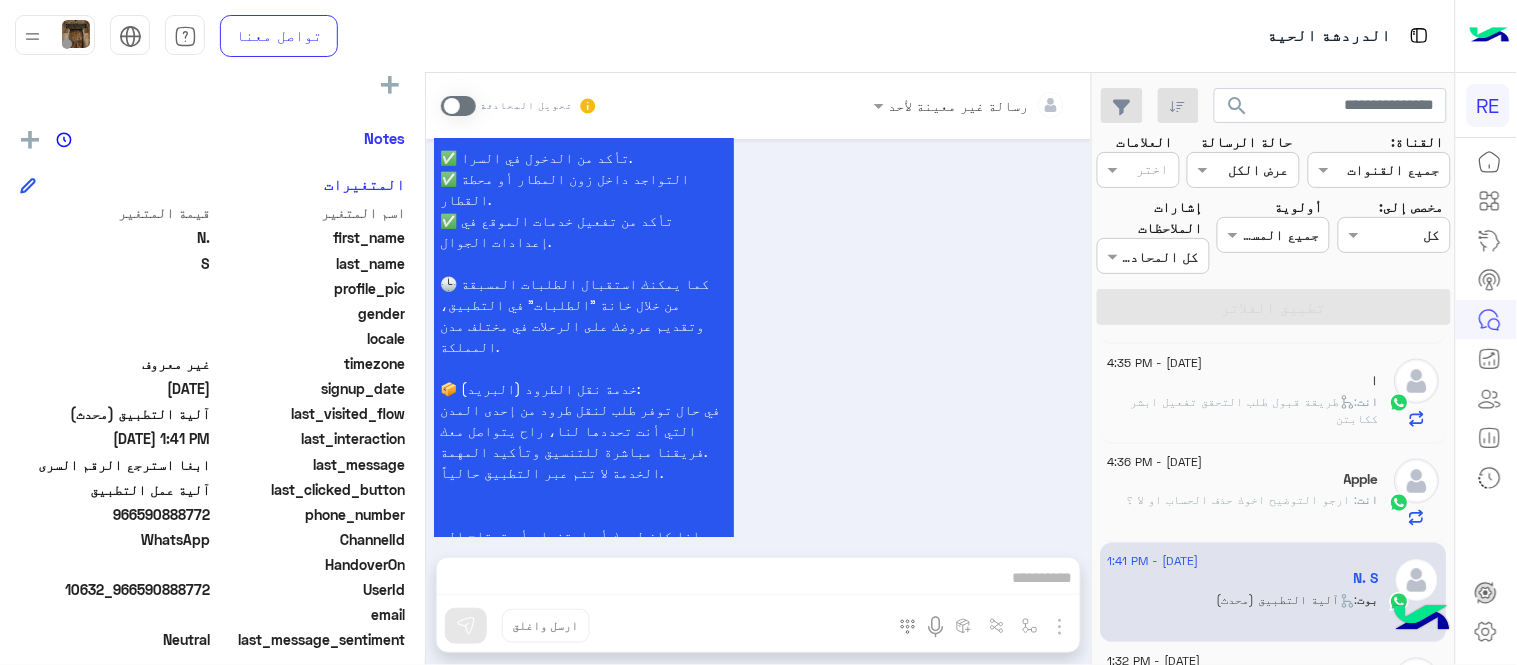 click at bounding box center [458, 106] 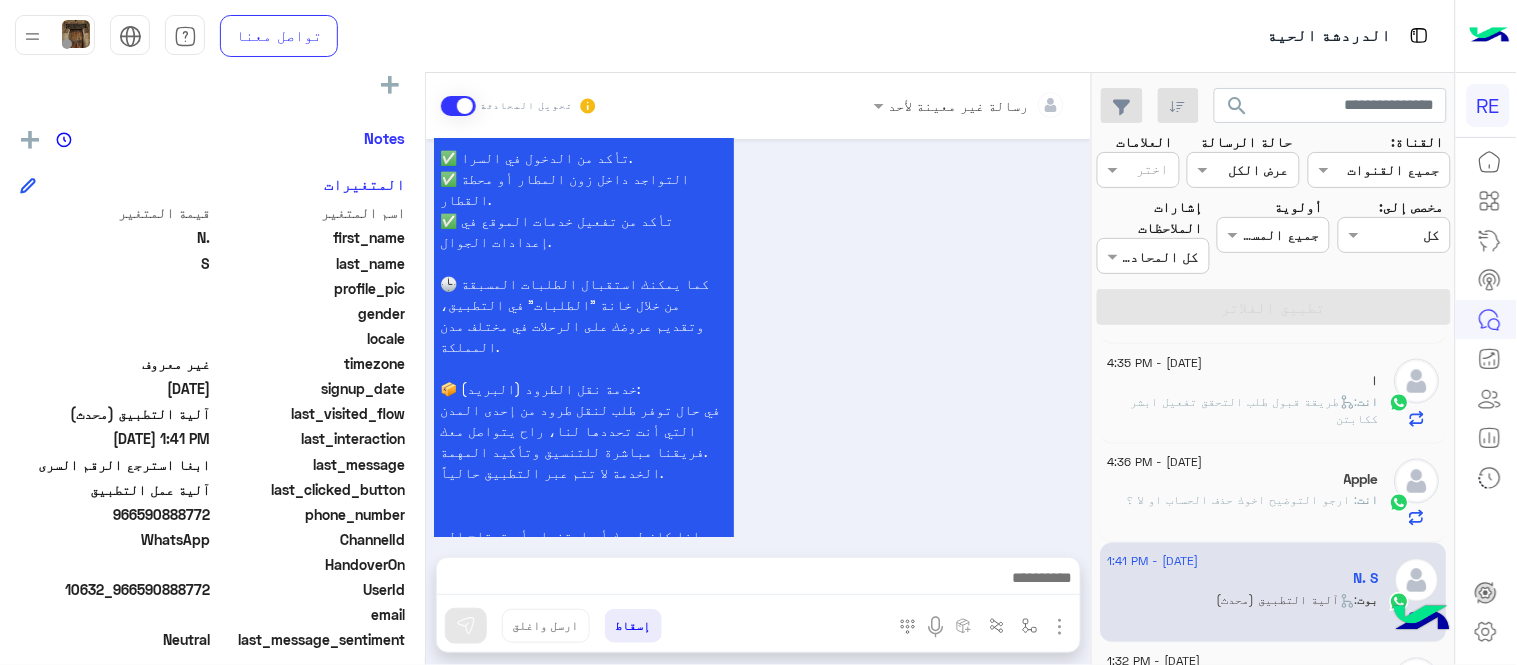 scroll, scrollTop: 1256, scrollLeft: 0, axis: vertical 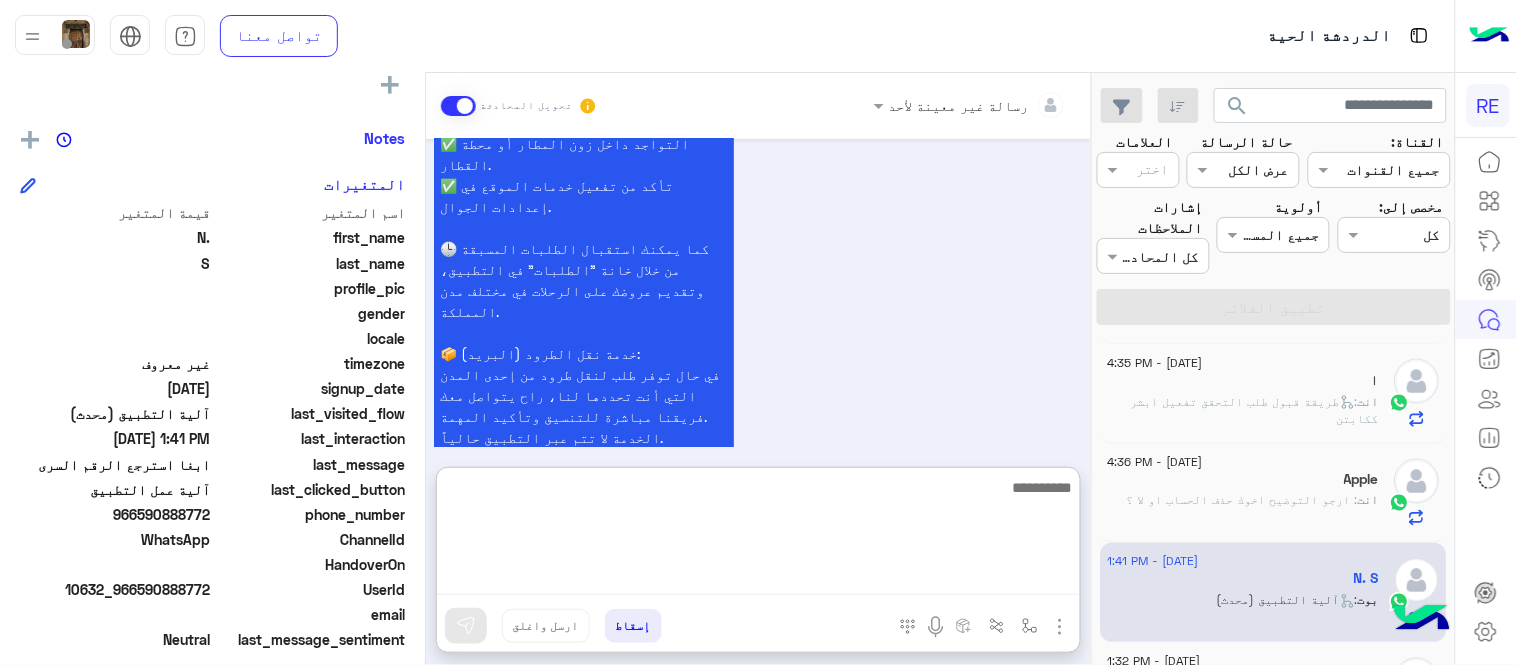 click at bounding box center [758, 535] 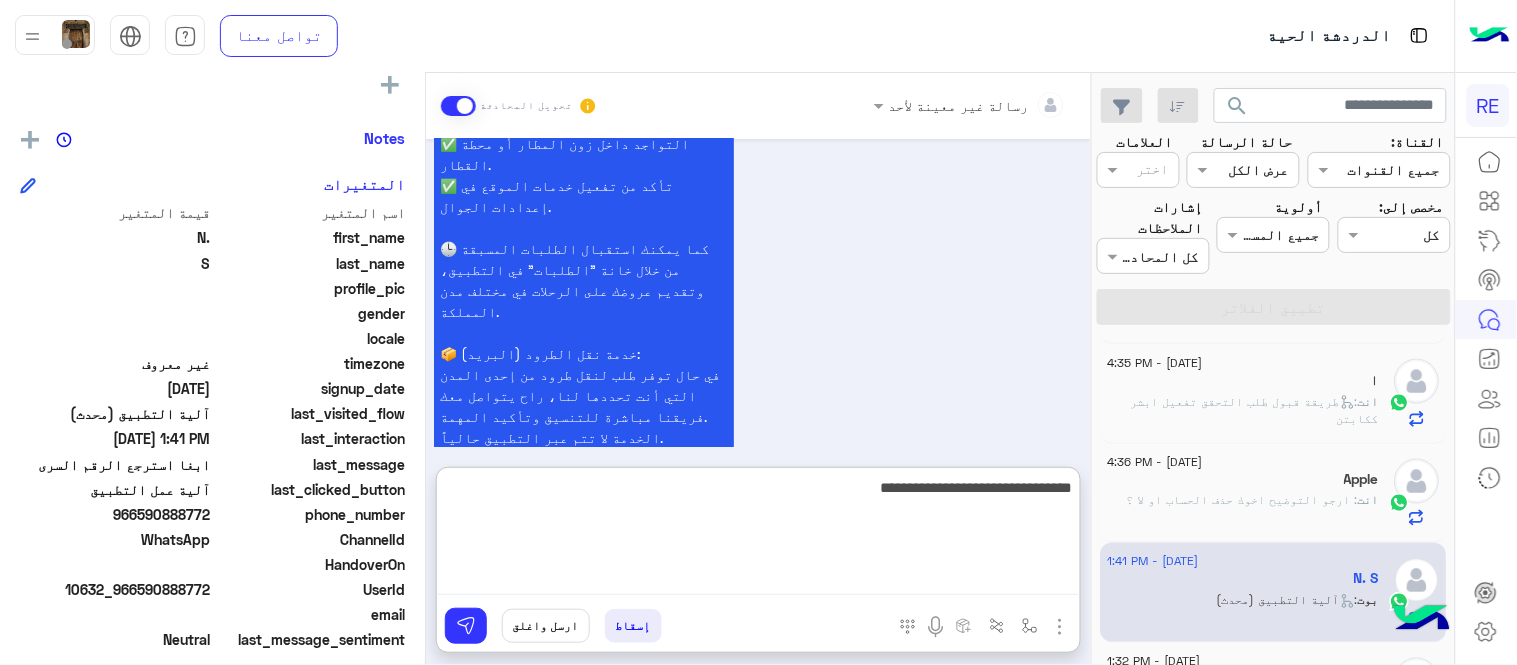 type on "**********" 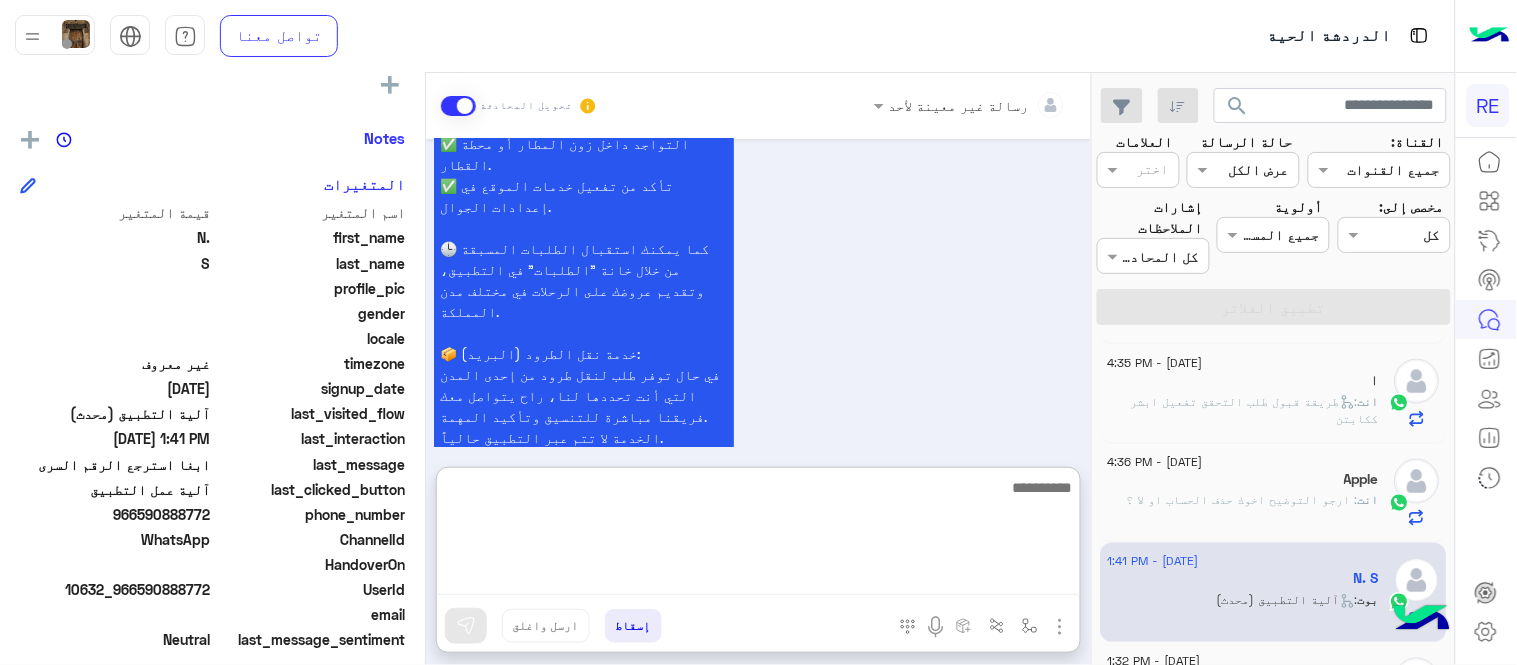 scroll, scrollTop: 1411, scrollLeft: 0, axis: vertical 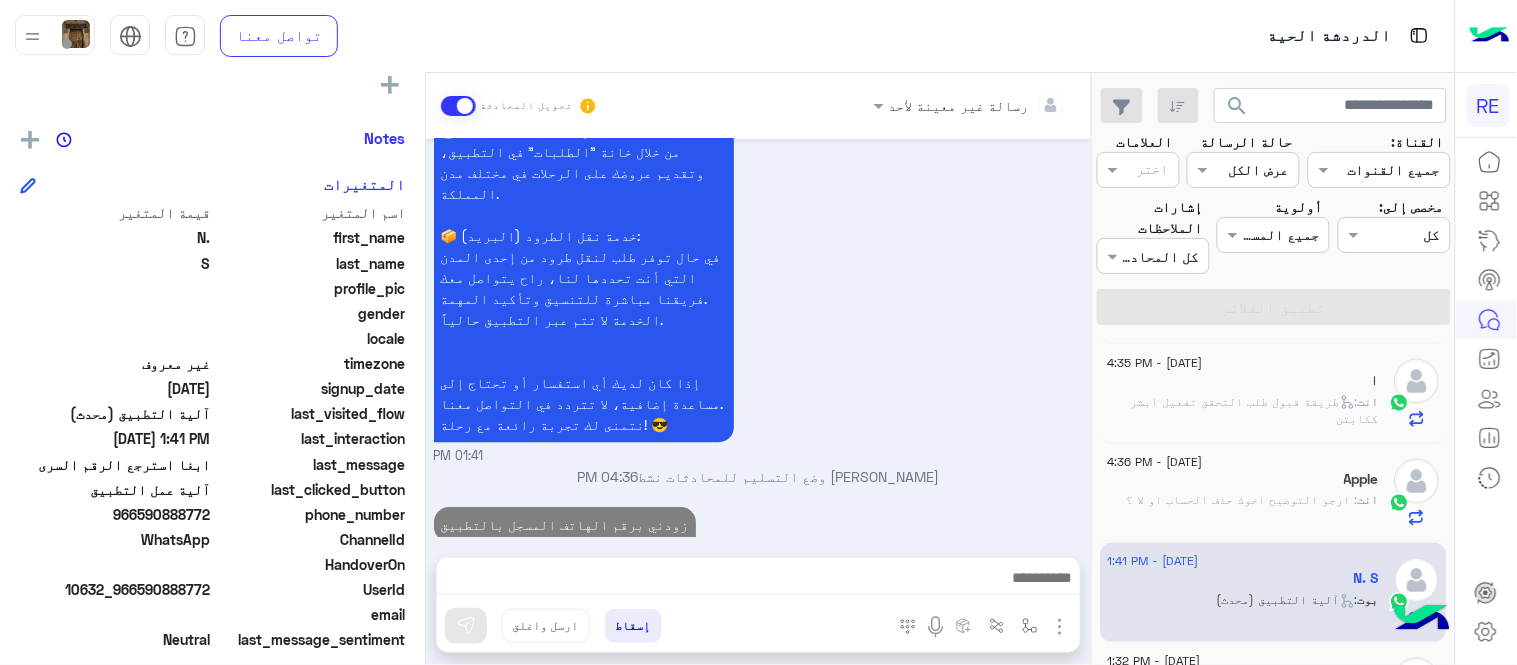click on "سعداء بانضمامك، ونتطلع لأن تكون أحد شركائنا المميزين. 🔑 لتبدأ العمل ككابتن، يجب أولاً تفعيل حسابك بعد قبول بياناتك من هيئة النقل. خطوات البدء والدخول في السرا: 1️⃣ حمّل التطبيق وسجل بيانات سيارتك. 2️⃣ بعد قبول بياناتك من هيئة النقل وتفعيل حسابك، توجه إلى أقرب مطار أو محطة قطار. 3️⃣ عند الوصول، فعّل خيار "متاح" ثم اضغط على "الدخول في السرا". 4️⃣ بعد دخولك في السرا، ستبدأ في استقبال طلبات العملاء الموجهة من المرحلين المتواجدين في الموقع. لتفادي مشاكل السرا: ✅ تأكد من الدخول في السرا. ✅ التواجد داخل زون المطار أو محطة القطار. 📦 خدمة نقل الطرود (البريد):    01:41 PM" at bounding box center (759, 3) 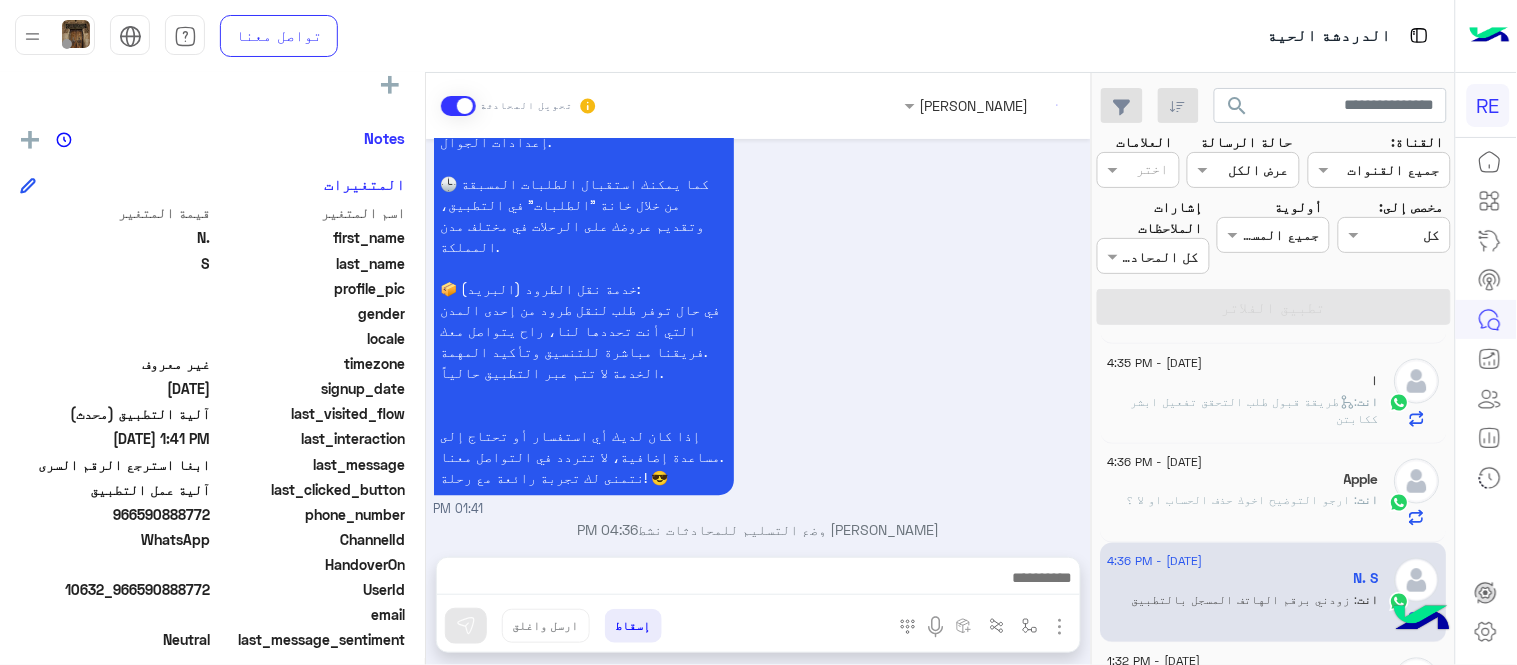 scroll, scrollTop: 1357, scrollLeft: 0, axis: vertical 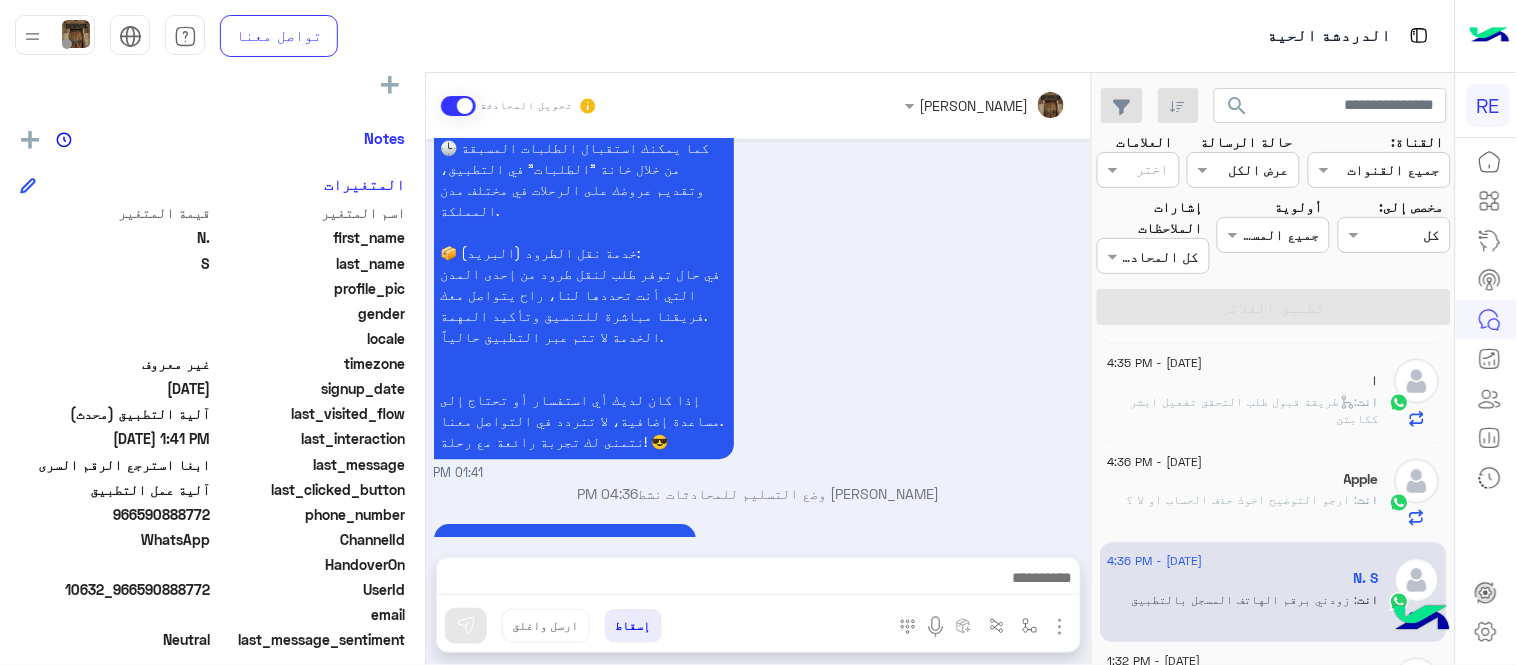 drag, startPoint x: 1100, startPoint y: 490, endPoint x: 1108, endPoint y: 508, distance: 19.697716 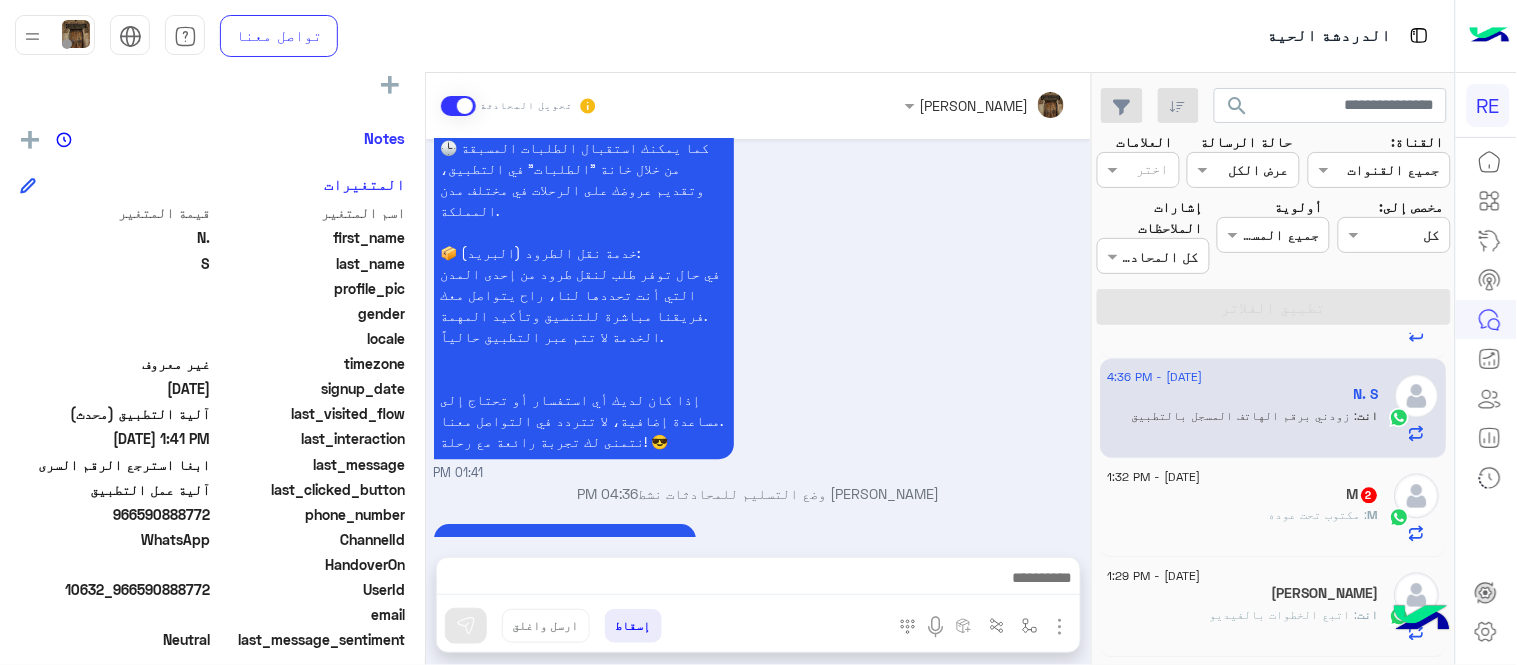 scroll, scrollTop: 1097, scrollLeft: 0, axis: vertical 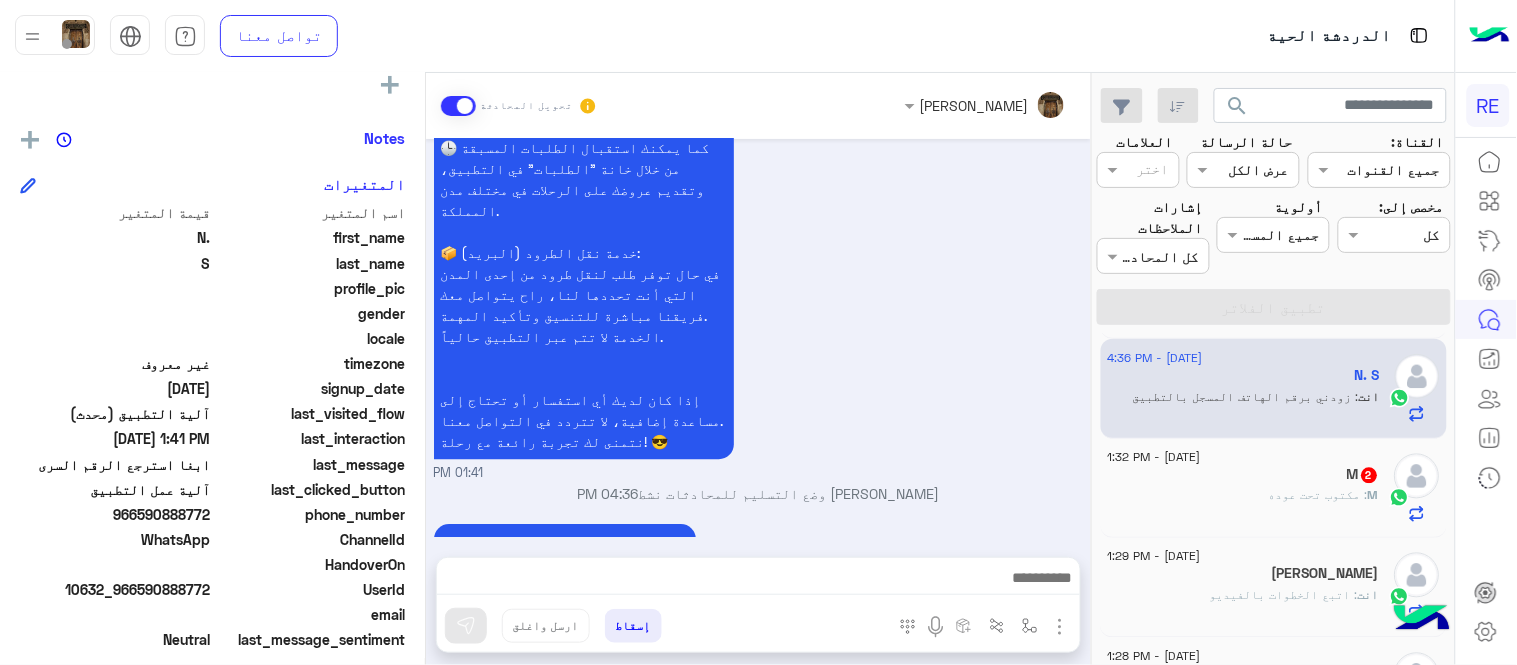 click on "M : مكتوب تحت عوده" 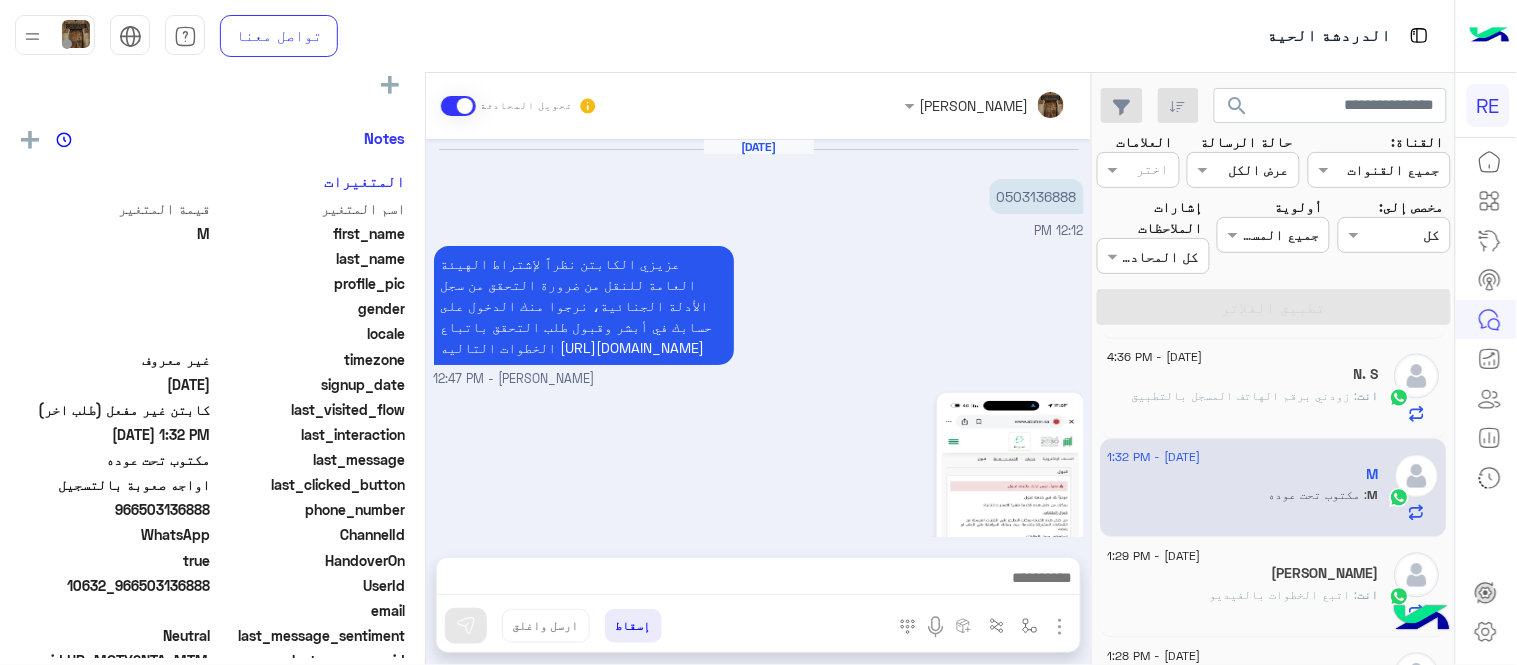 scroll, scrollTop: 1084, scrollLeft: 0, axis: vertical 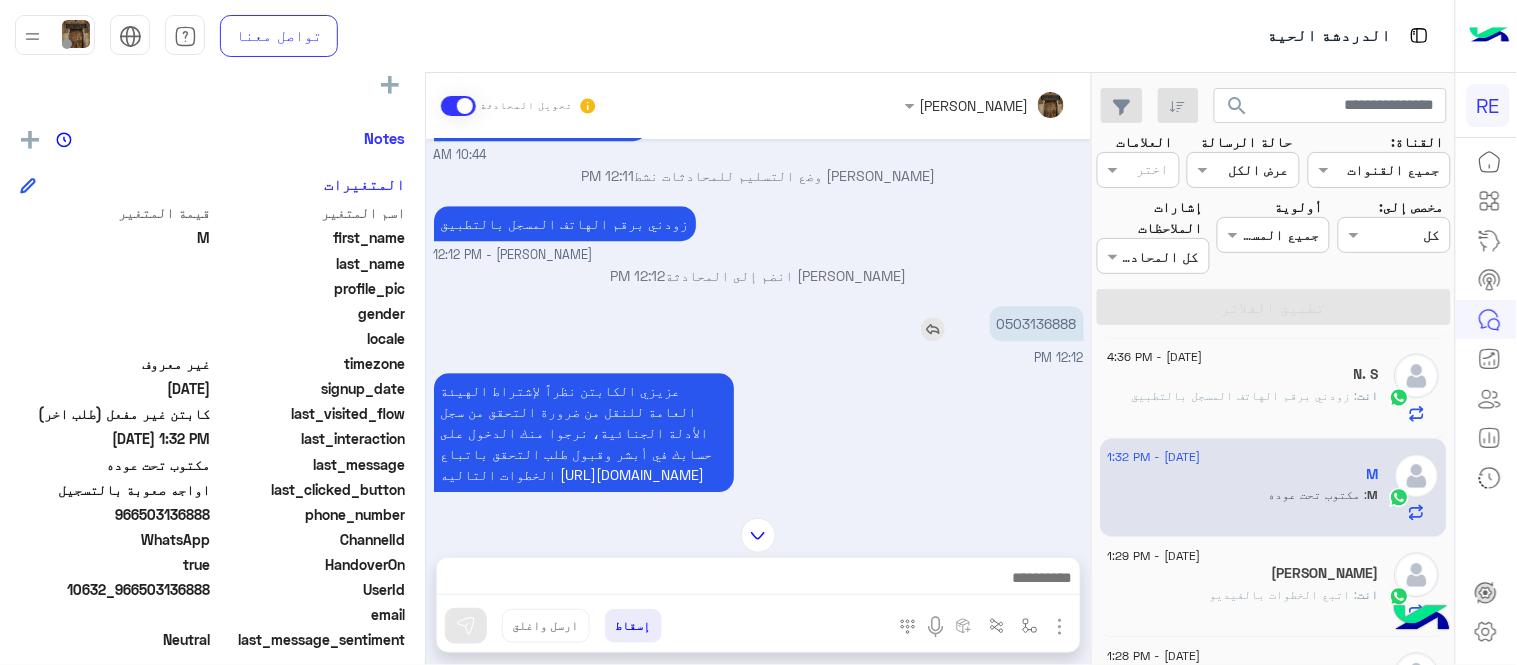 click on "0503136888" at bounding box center [1037, 323] 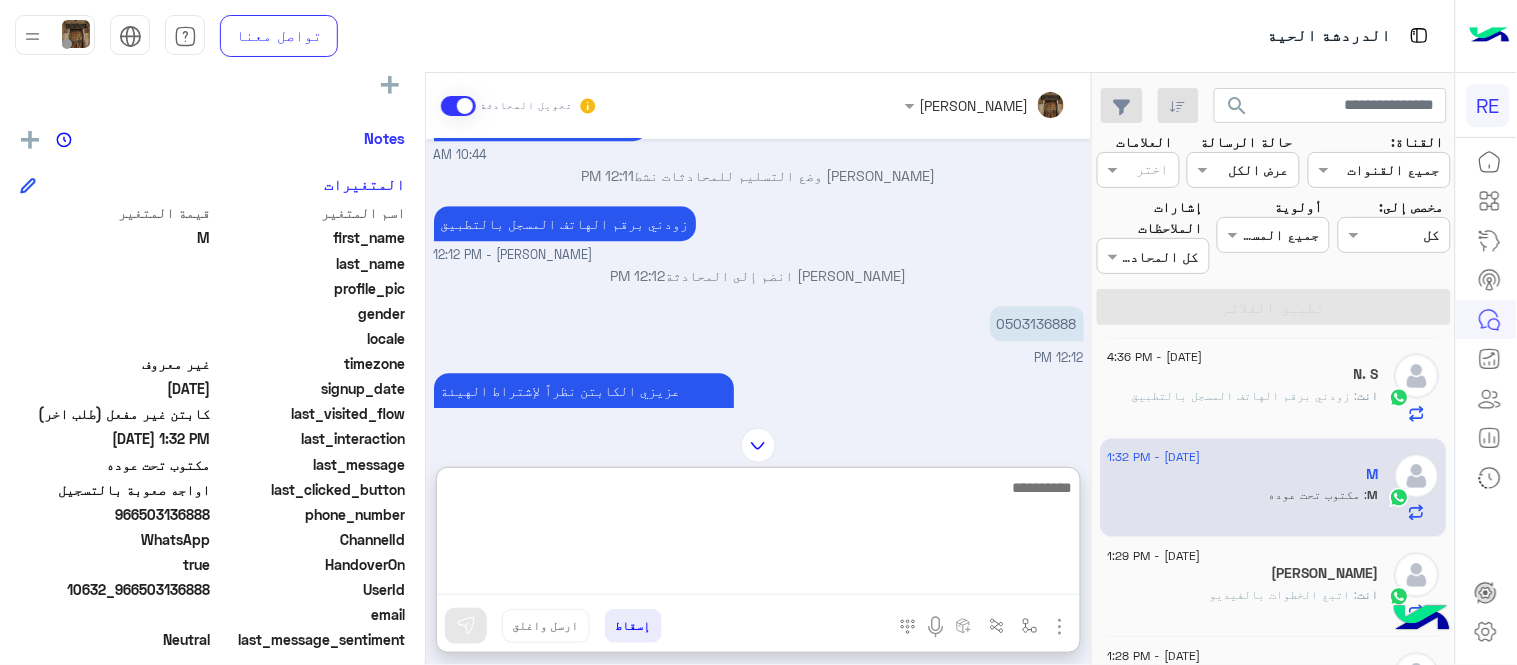 click at bounding box center (758, 535) 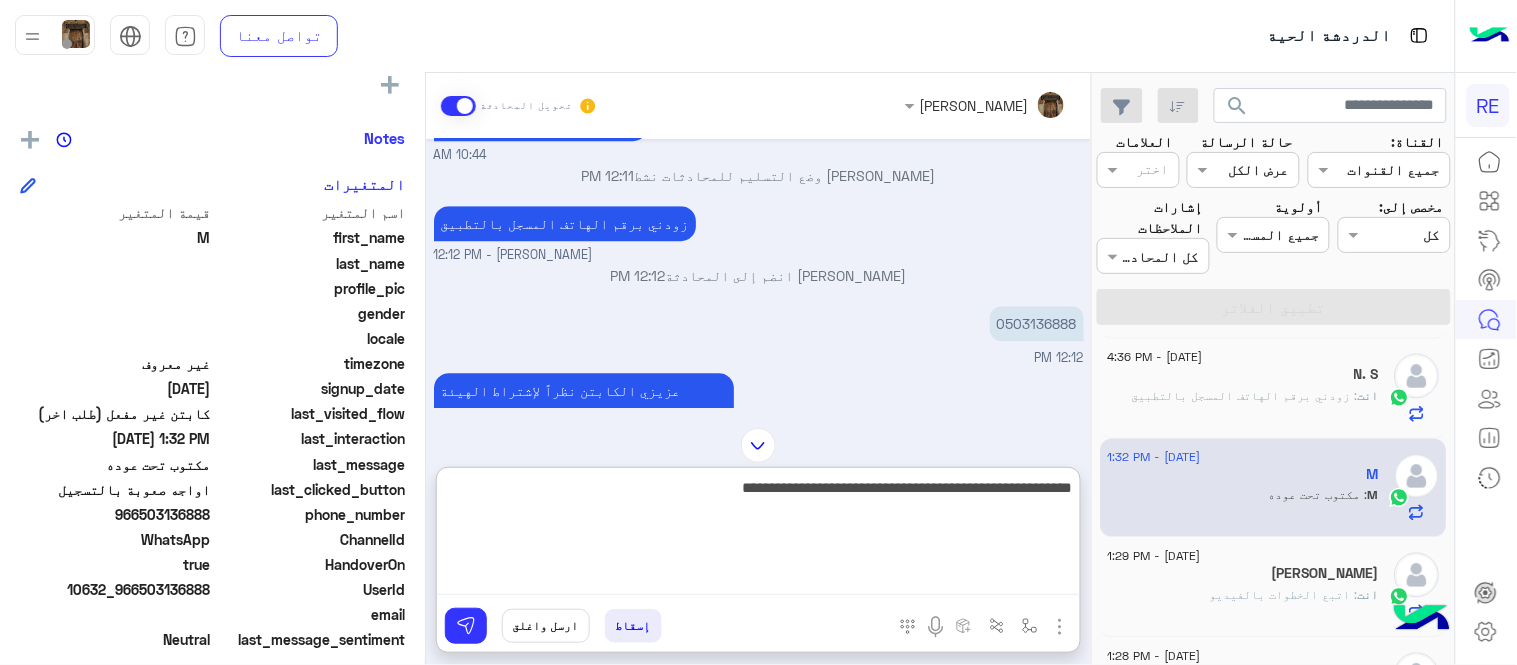 type on "**********" 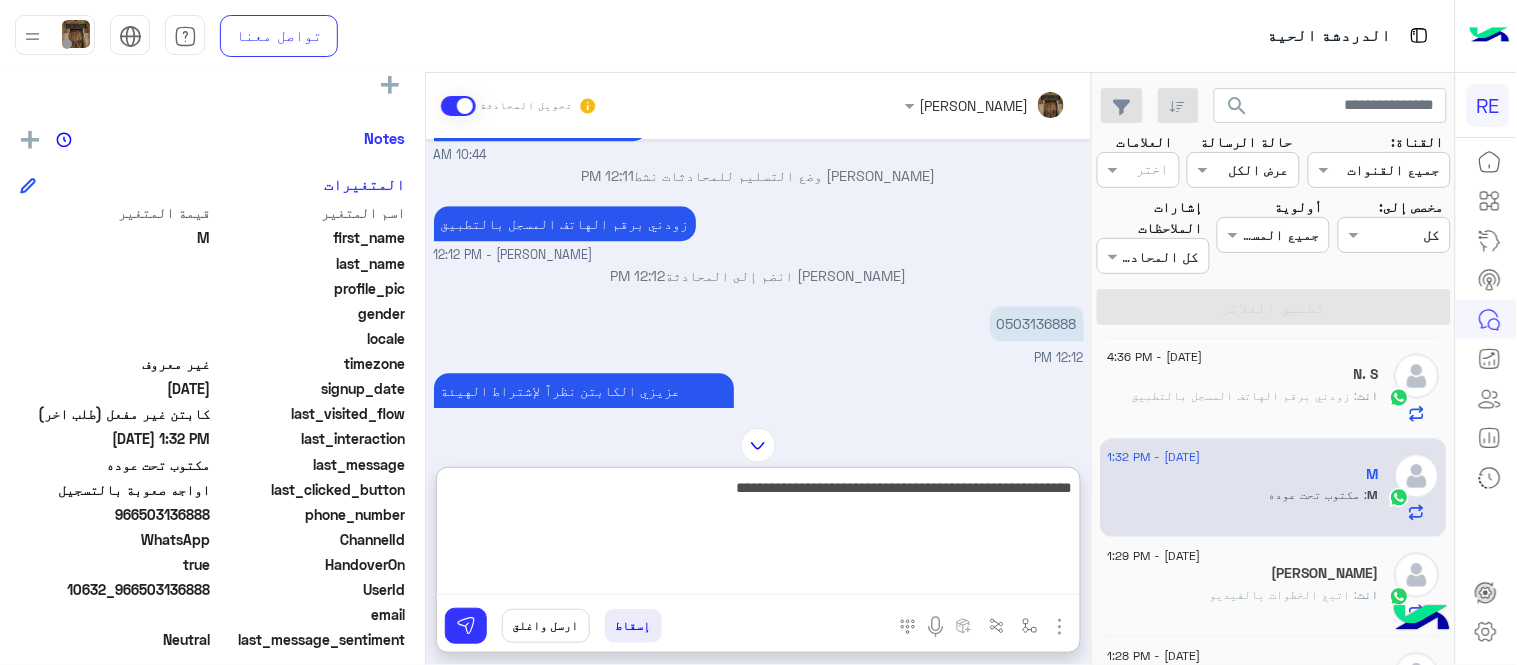 type 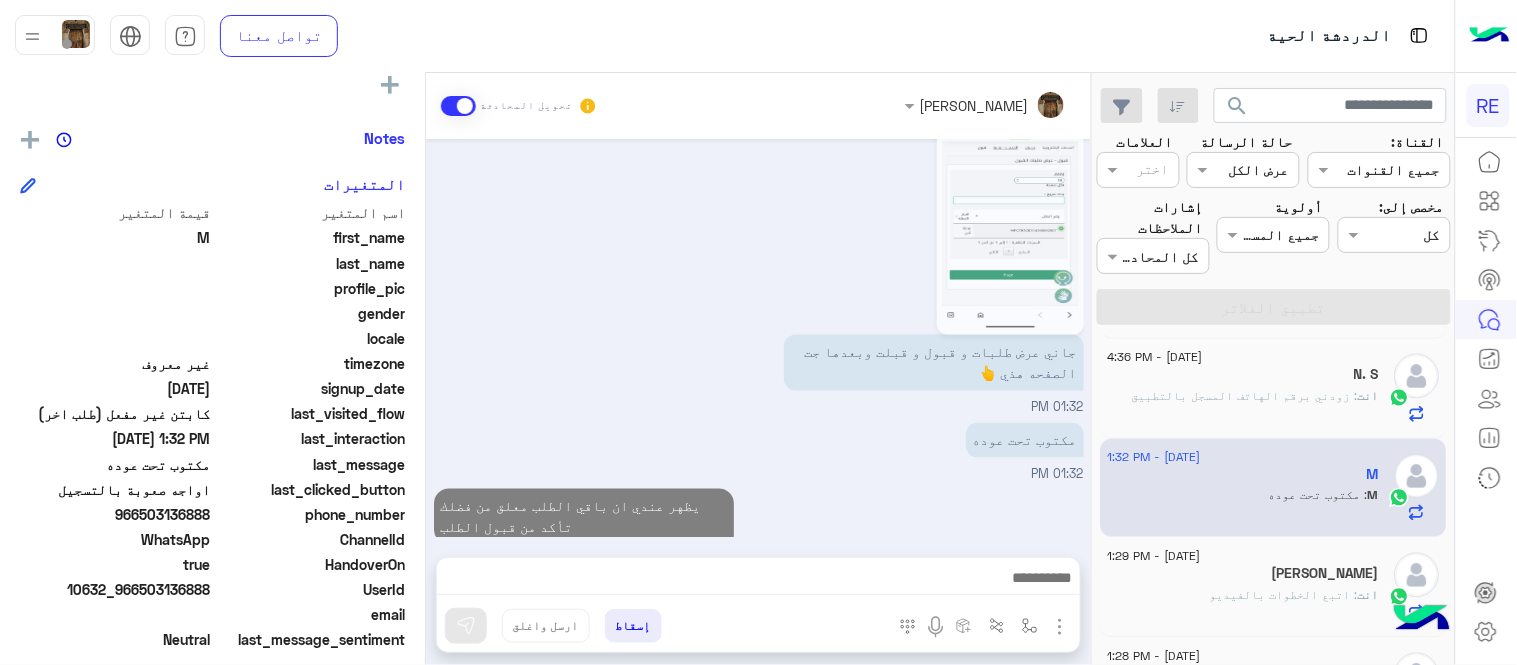 click on "Jul 9, 2025  سعدنا بتواصلك، نأمل منك توضيح استفسارك أكثر    10:39 AM   الرجوع للقائمة الرئ    10:44 AM  اختر احد الخدمات التالية:    10:44 AM   تفعيل حساب    10:44 AM  يمكنك الاطلاع على شروط الانضمام لرحلة ك (كابتن ) الموجودة بالصورة أعلاه،
لتحميل التطبيق عبر الرابط التالي : 📲
http://onelink.to/Rehla    يسعدنا انضمامك لتطبيق رحلة يمكنك اتباع الخطوات الموضحة لتسجيل بيانات سيارتك بالفيديو التالي  : عزيزي الكابتن، فضلًا ، للرغبة بتفعيل الحساب قم برفع البيانات عبر التطبيق والتواصل معنا  تم تسجيل السيارة   اواجه صعوبة بالتسجيل  اي خدمة اخرى ؟  الرجوع للقائمة الرئ   لا     10:44 AM   اواجه صعوبة بالتسجيل   12:11 PM" at bounding box center [758, 338] 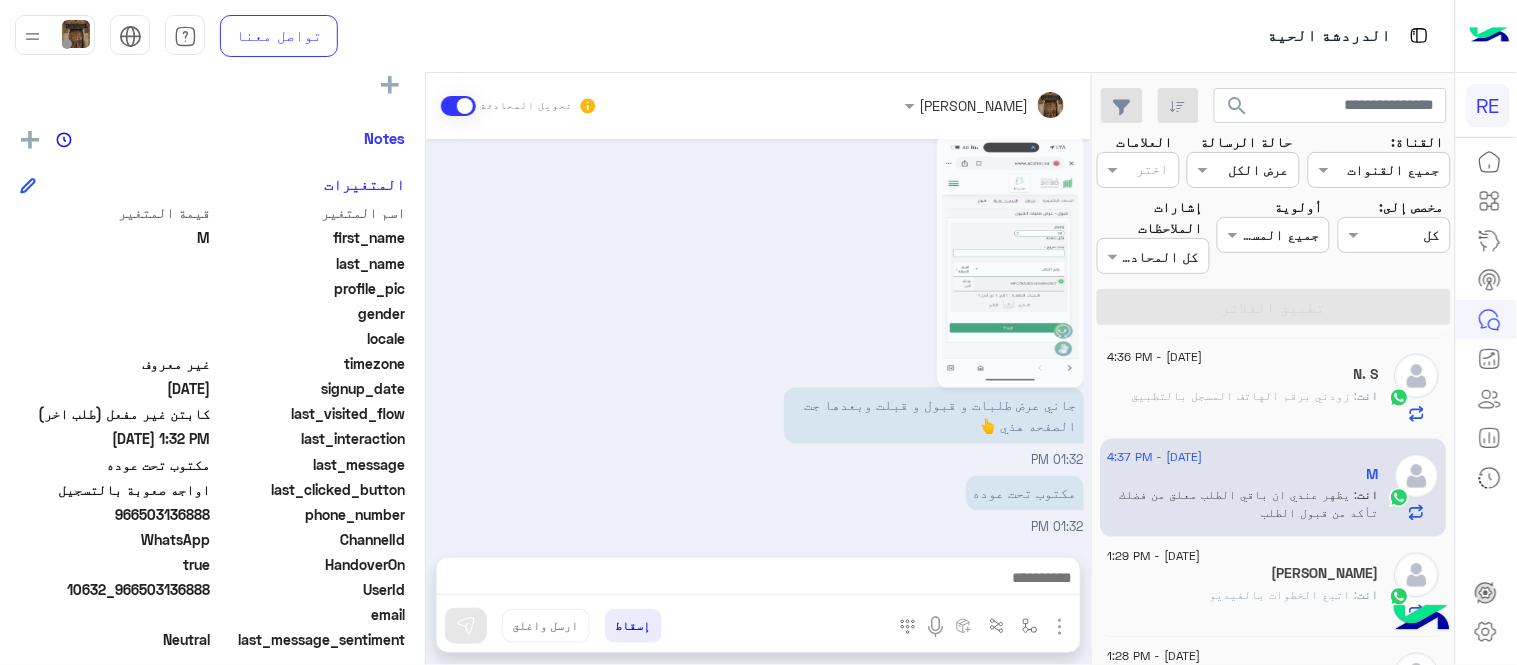 click on "9 July - 4:34 PM  الطير   1 الطير : 0508785902 9 July - 4:34 PM  محمد السيد  1 محمد : كابتن 9 July - 4:33 PM  حمدي الجهني  1 حمدي : احتاج الاستكر 9 July - 4:33 PM  سبحان الله  2 سبحان : 0566697882 9 July - 4:30 PM  , خـالـد  1 , : المدينة المنورة 9 July - 4:30 PM  ENG.A.Alkendi ♫♥   انت  : تفضل كيف اخدمك؟ 9 July - 3:58 PM  الحمدلله   الحمدلله : شلون احصل ع الاستكر مع العلم أنه رحت للموظفه وقالت مافيه استكر لماذ؟ 9 July - 4:30 PM  م    انت  : زودني برقم الهاتف المسجل بالتطبيبق  9 July - 4:32 PM  مازن العوفي أبو راكان   انت  : قيد المراجعة  9 July - 4:35 PM  ا    انت  :   طريقة قبول طلب التحقق تفعيل ابشر ككابتن  9 July - 4:36 PM  Apple    انت  : ارجو التوضيح اخوك حذف الحساب او لا ؟ 9 July - 4:36 PM" 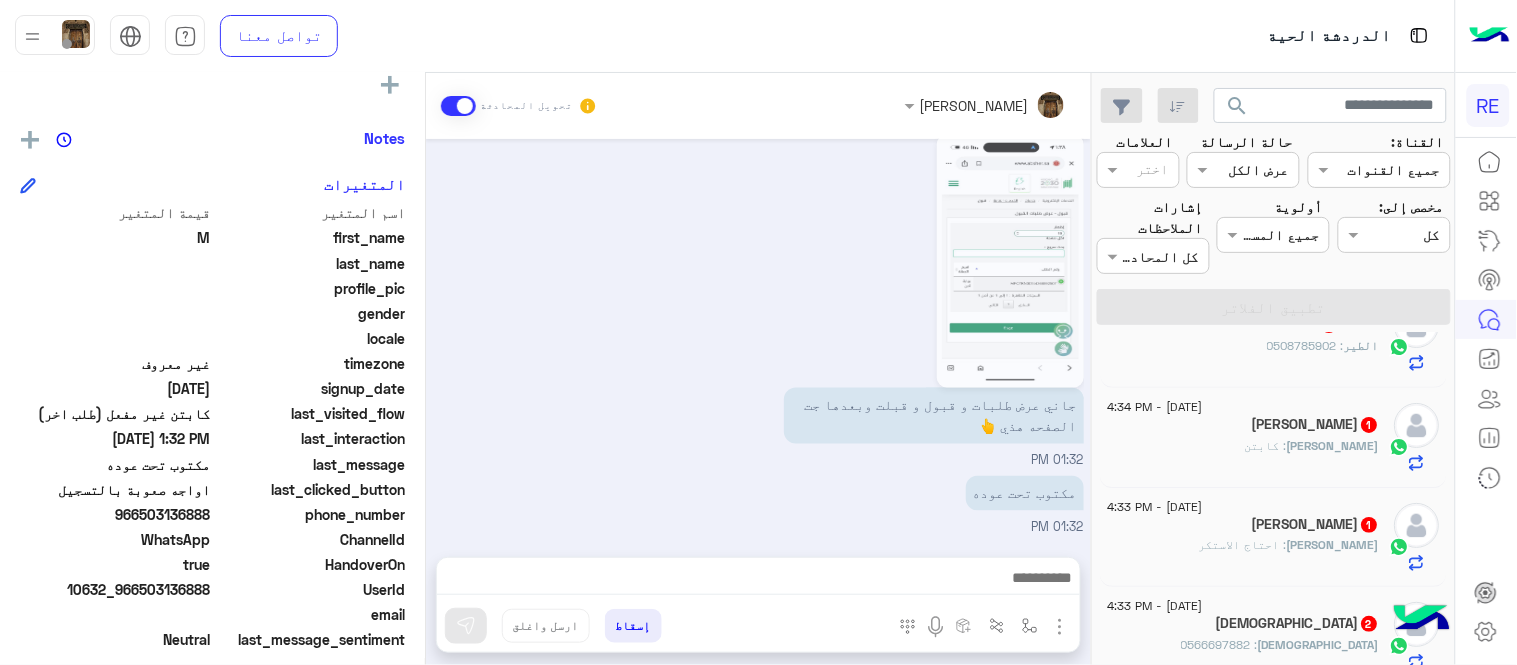 scroll, scrollTop: 0, scrollLeft: 0, axis: both 